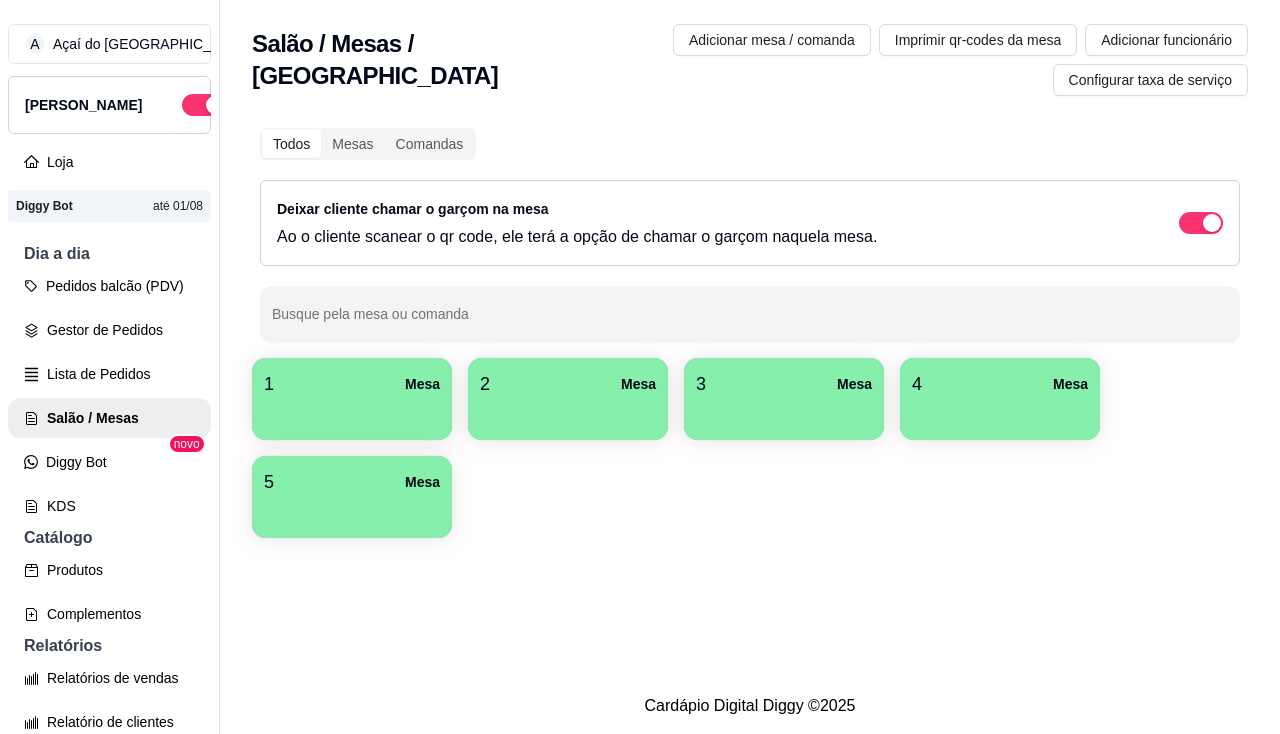 scroll, scrollTop: 0, scrollLeft: 0, axis: both 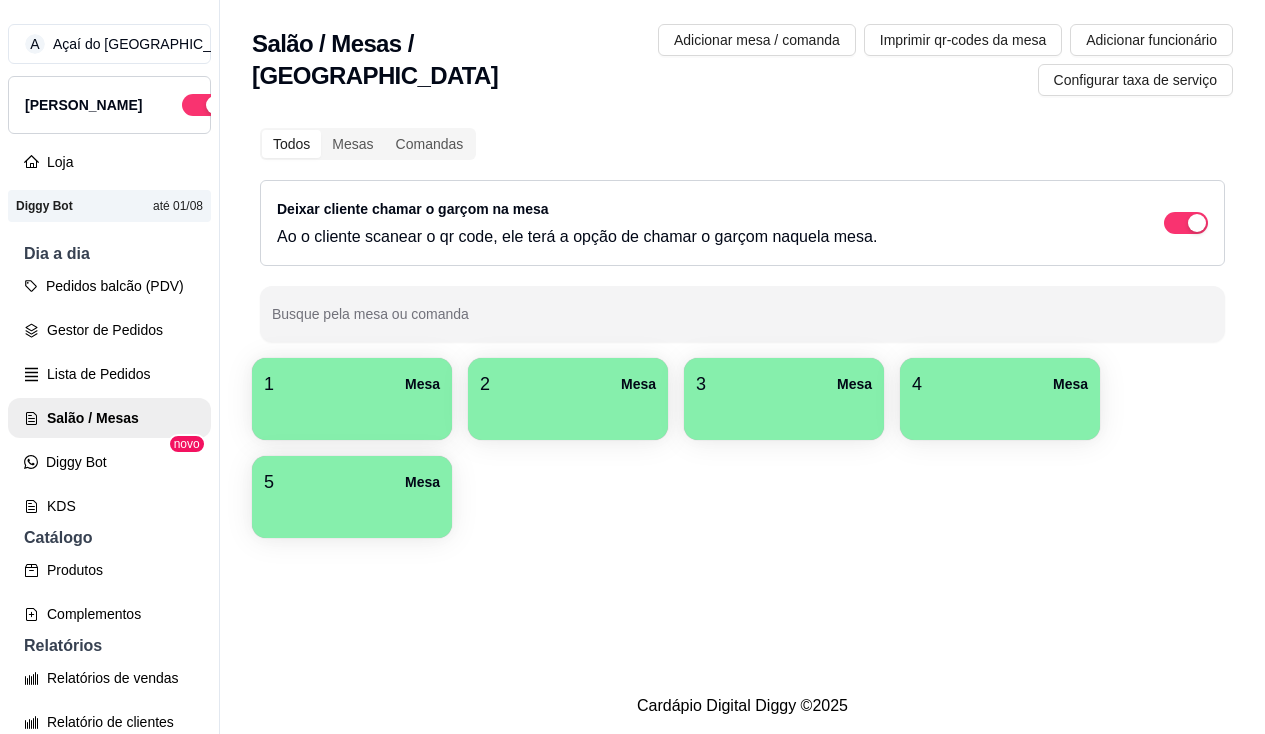 click at bounding box center [352, 413] 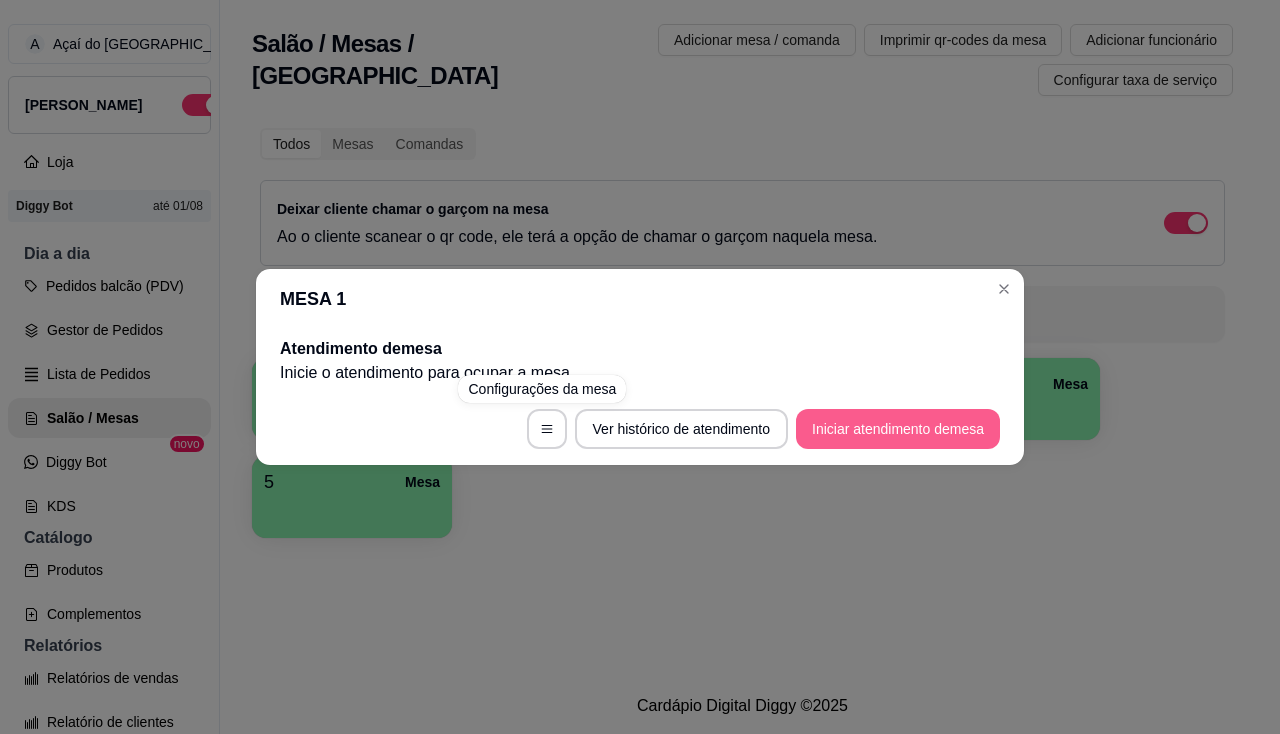 click on "Iniciar atendimento de  mesa" at bounding box center (898, 429) 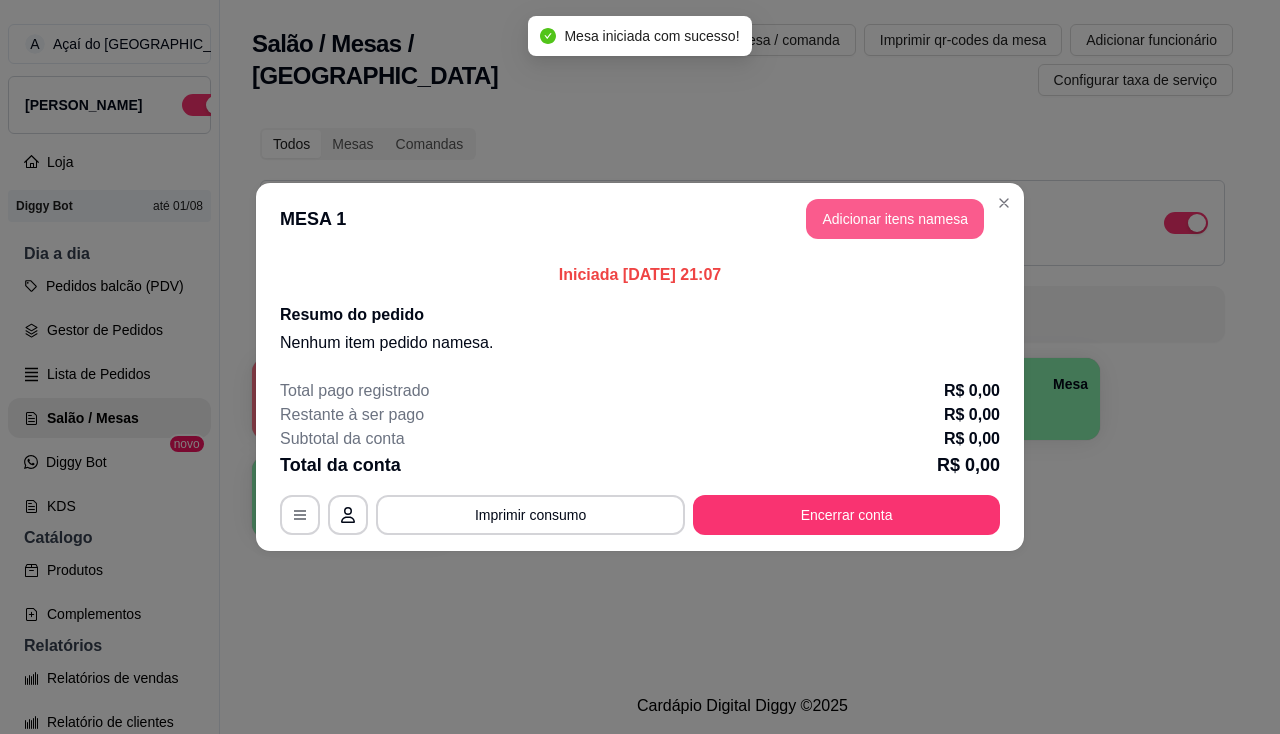 click on "Adicionar itens na  mesa" at bounding box center (895, 219) 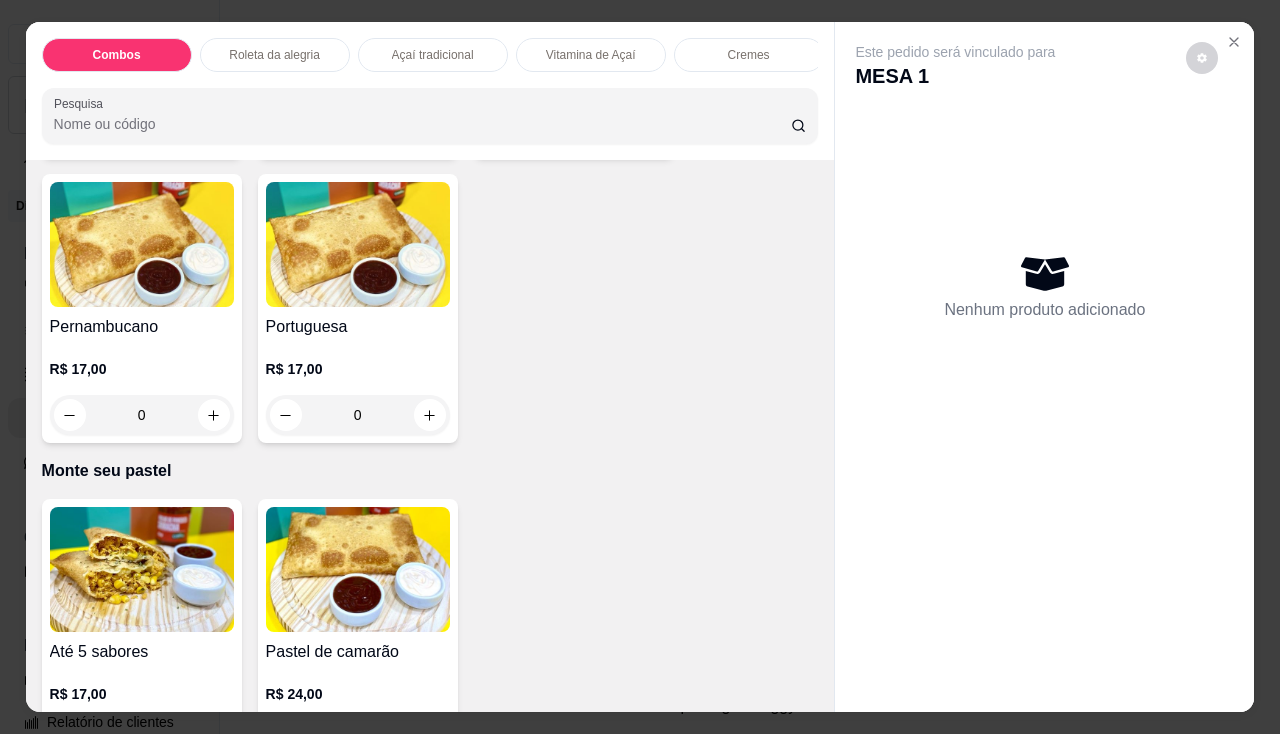 scroll, scrollTop: 4100, scrollLeft: 0, axis: vertical 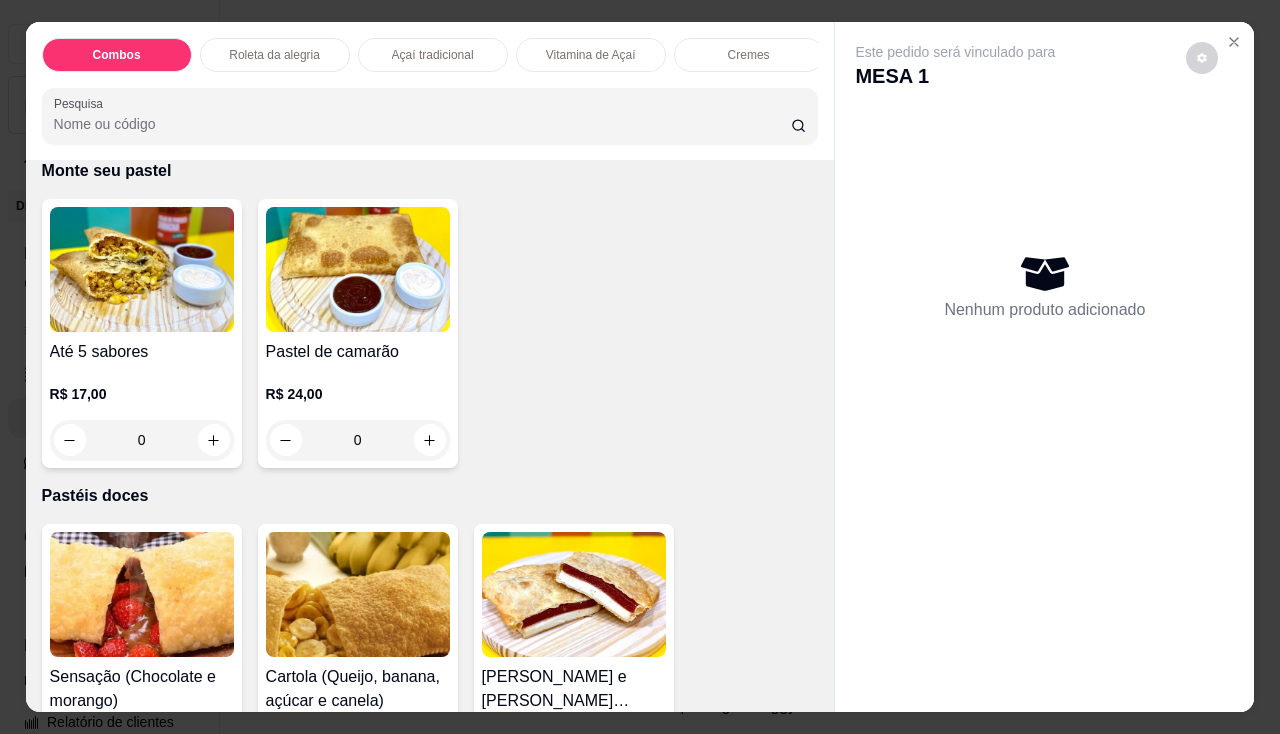 click at bounding box center (142, 269) 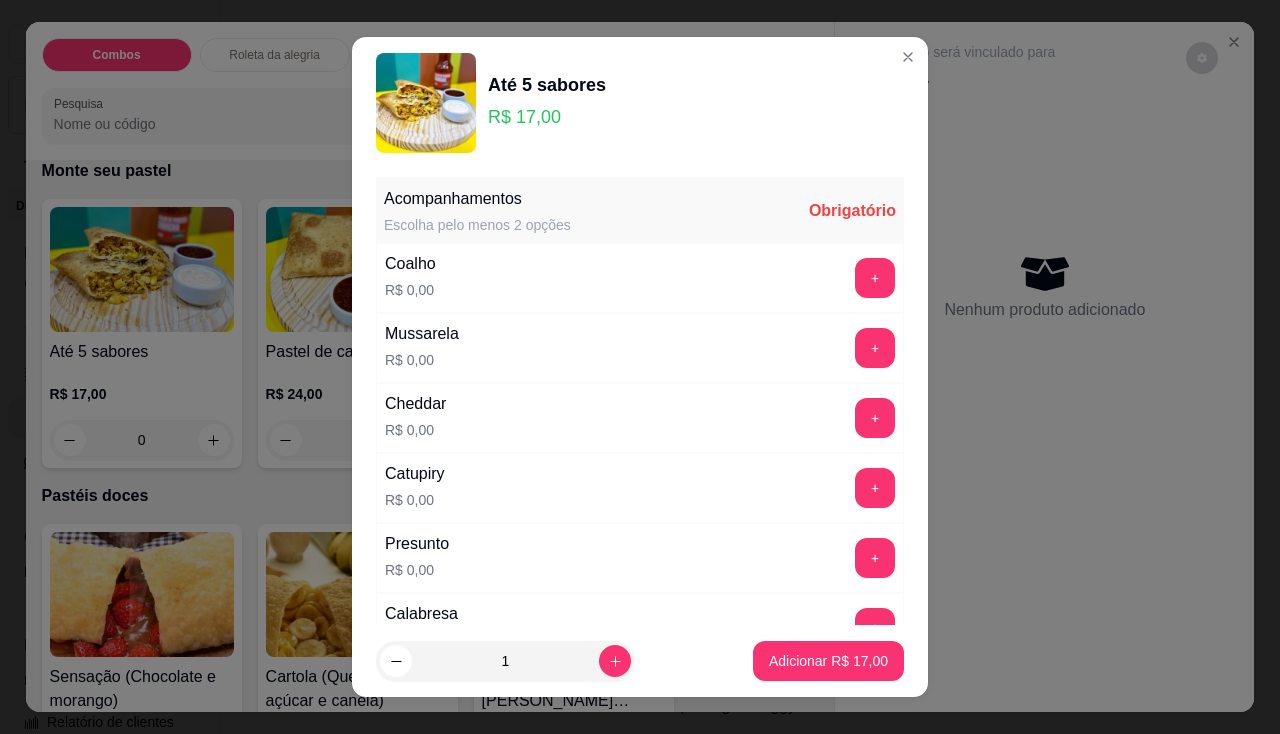 scroll, scrollTop: 27, scrollLeft: 0, axis: vertical 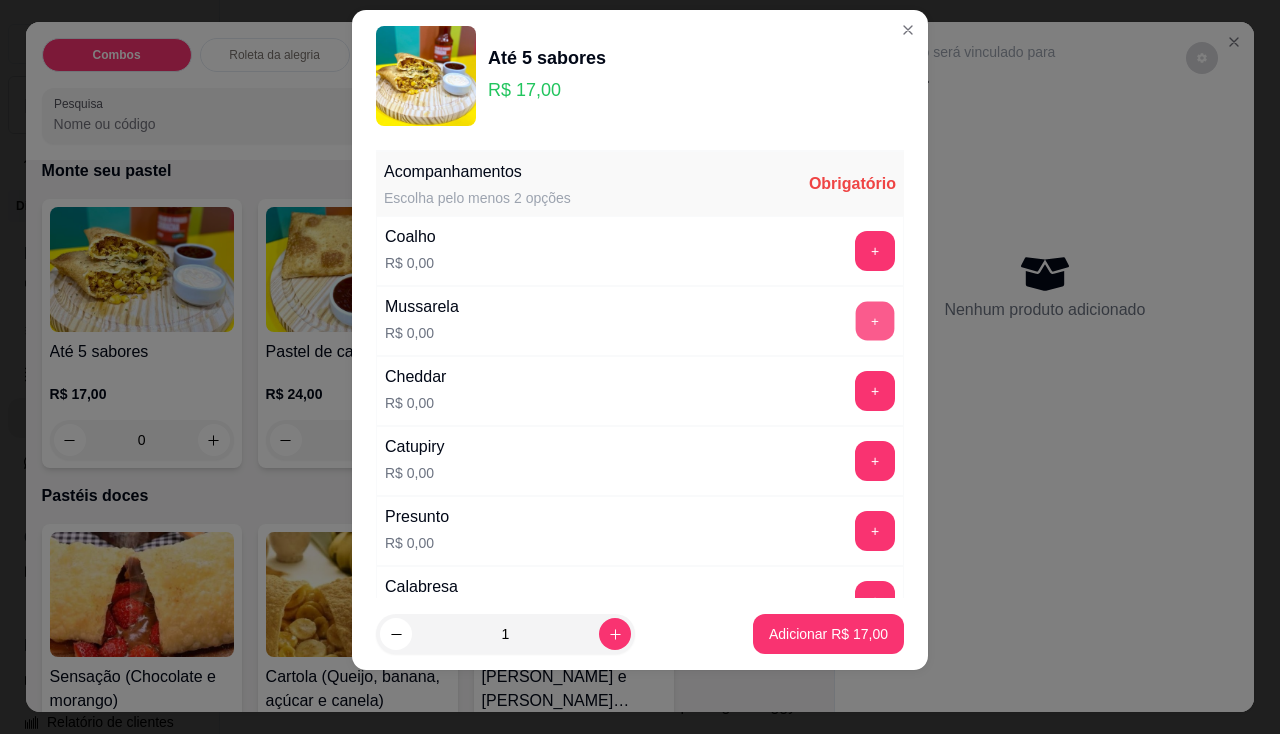 click on "+" at bounding box center [875, 320] 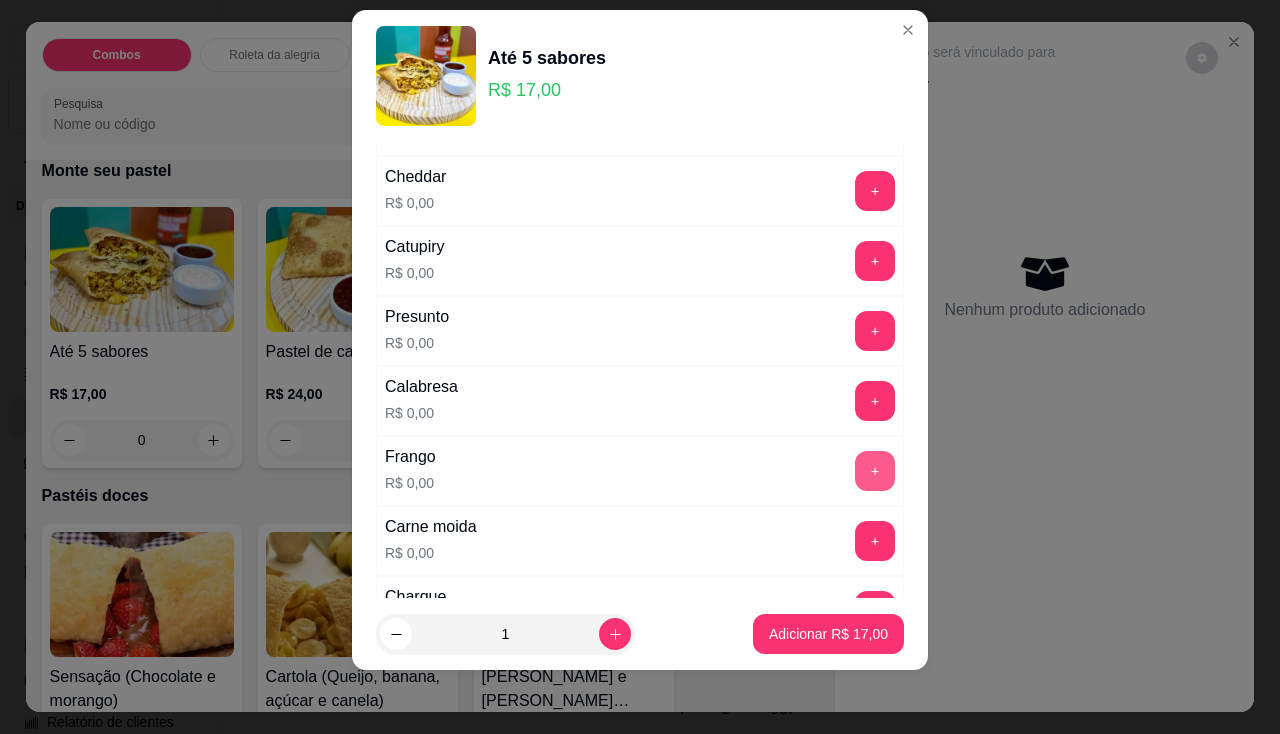scroll, scrollTop: 300, scrollLeft: 0, axis: vertical 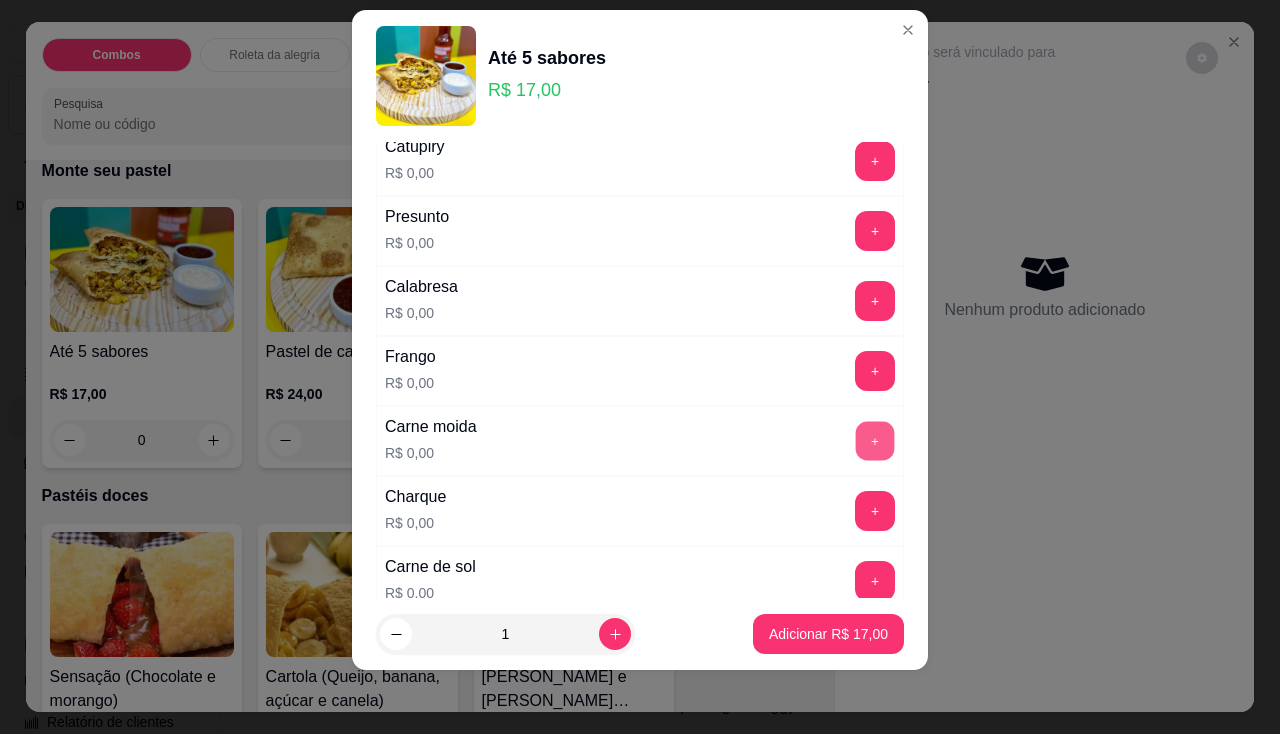 click on "+" at bounding box center (875, 440) 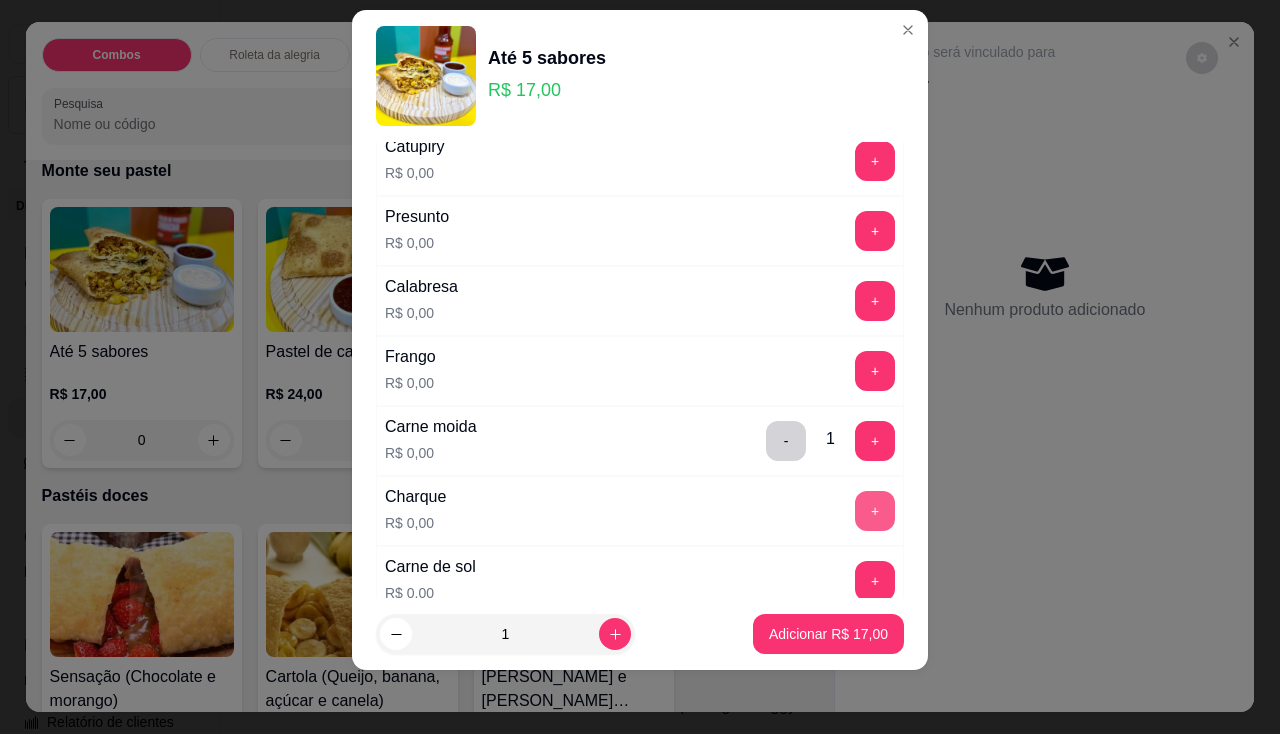 click on "+" at bounding box center [875, 511] 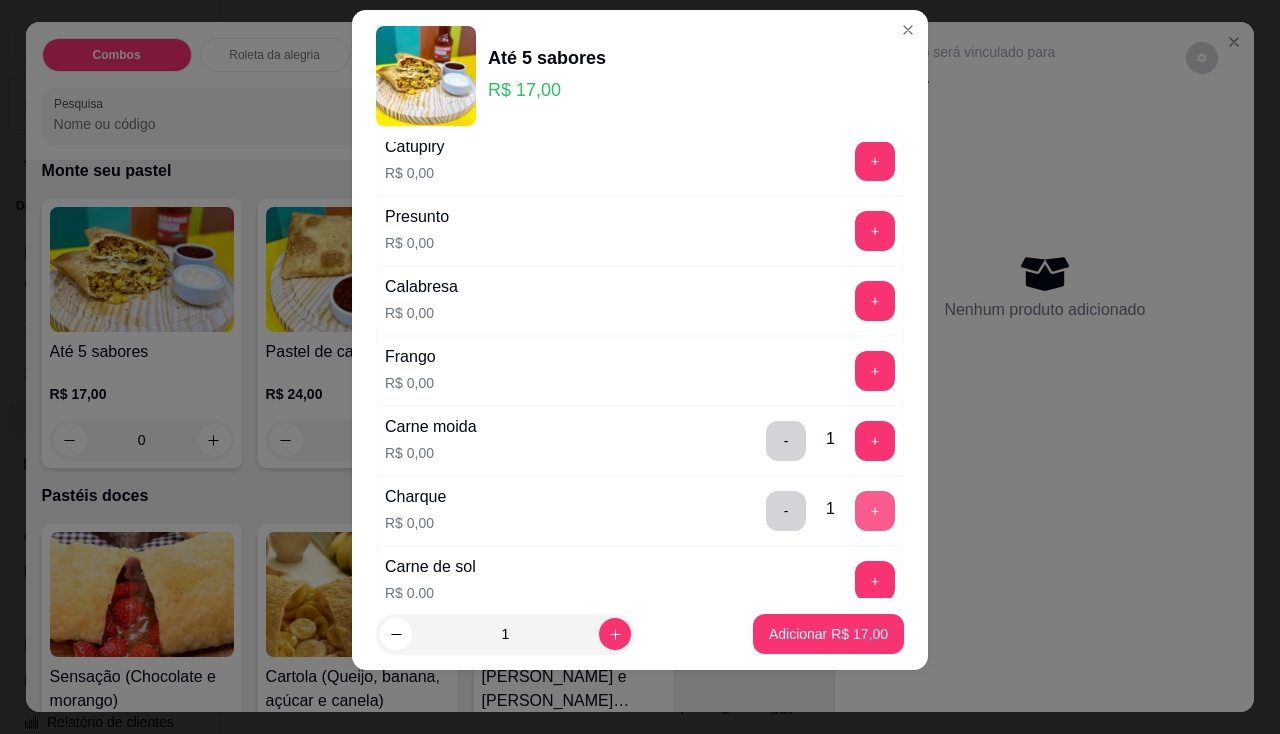 scroll, scrollTop: 500, scrollLeft: 0, axis: vertical 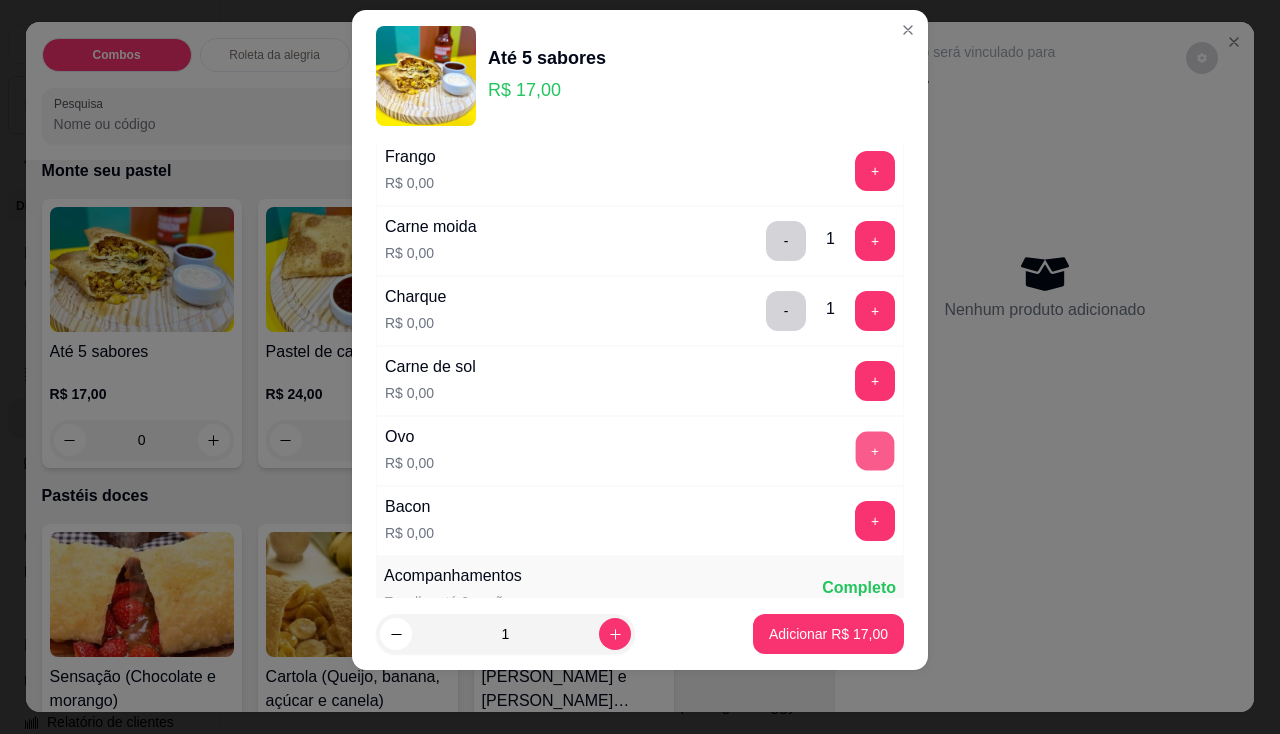 click on "+" at bounding box center (875, 450) 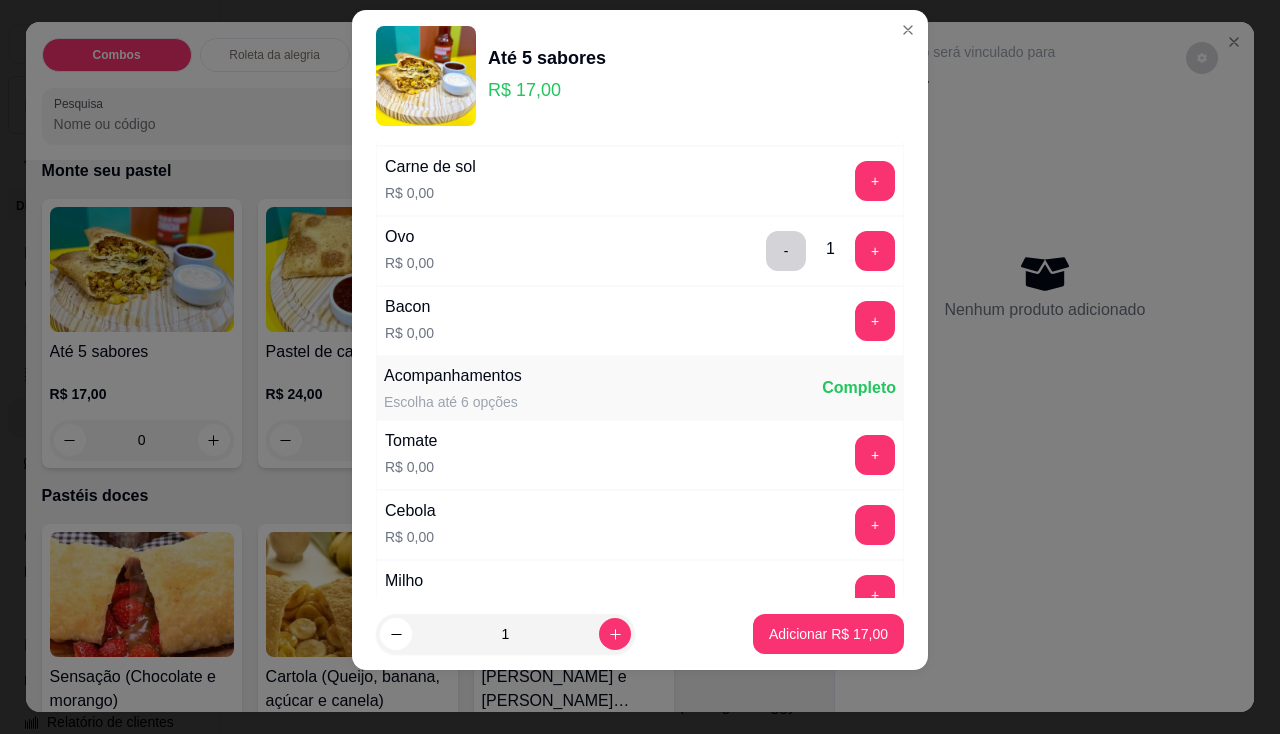 scroll, scrollTop: 900, scrollLeft: 0, axis: vertical 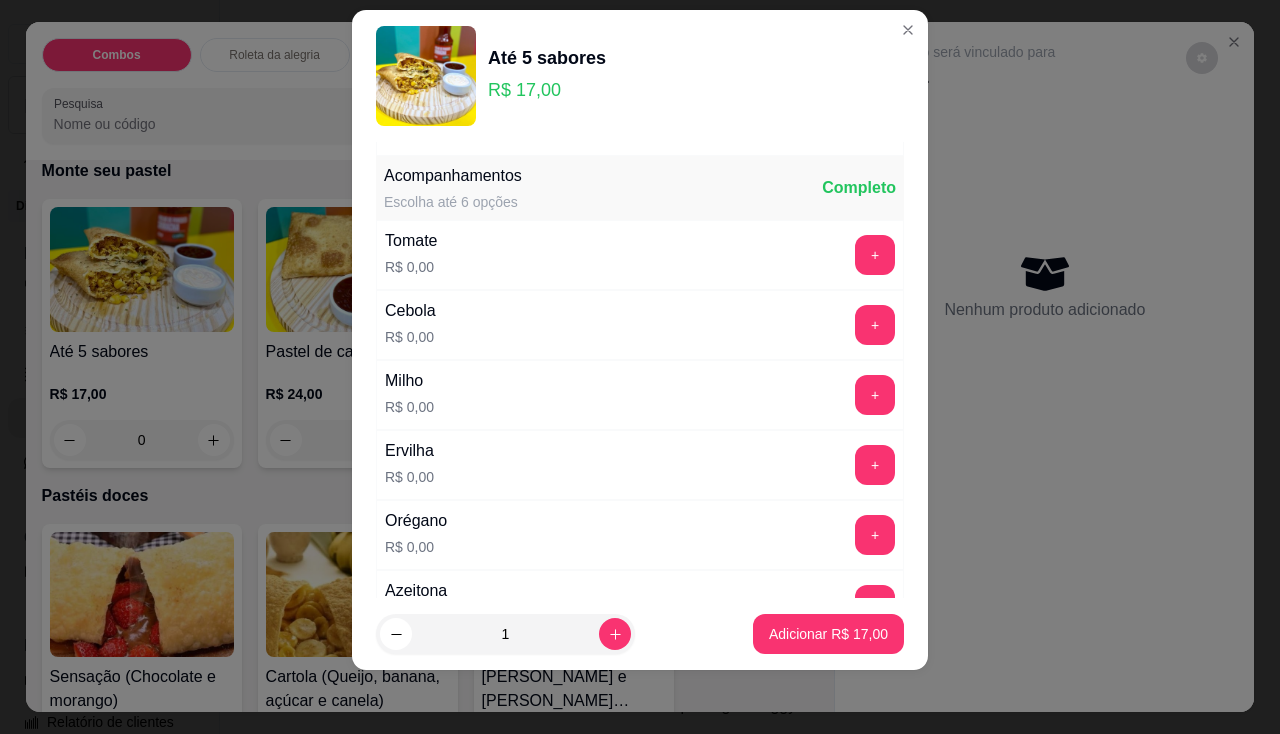 click on "+" at bounding box center [875, 255] 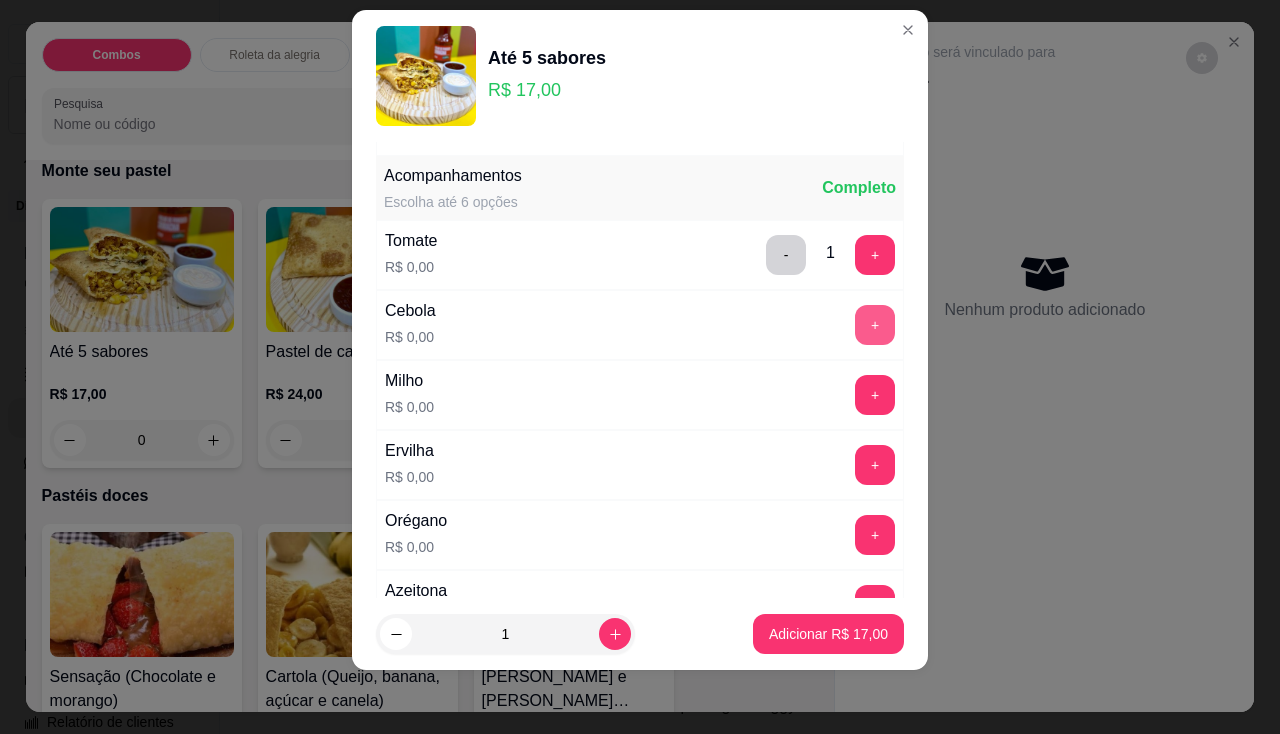 click on "+" at bounding box center (875, 325) 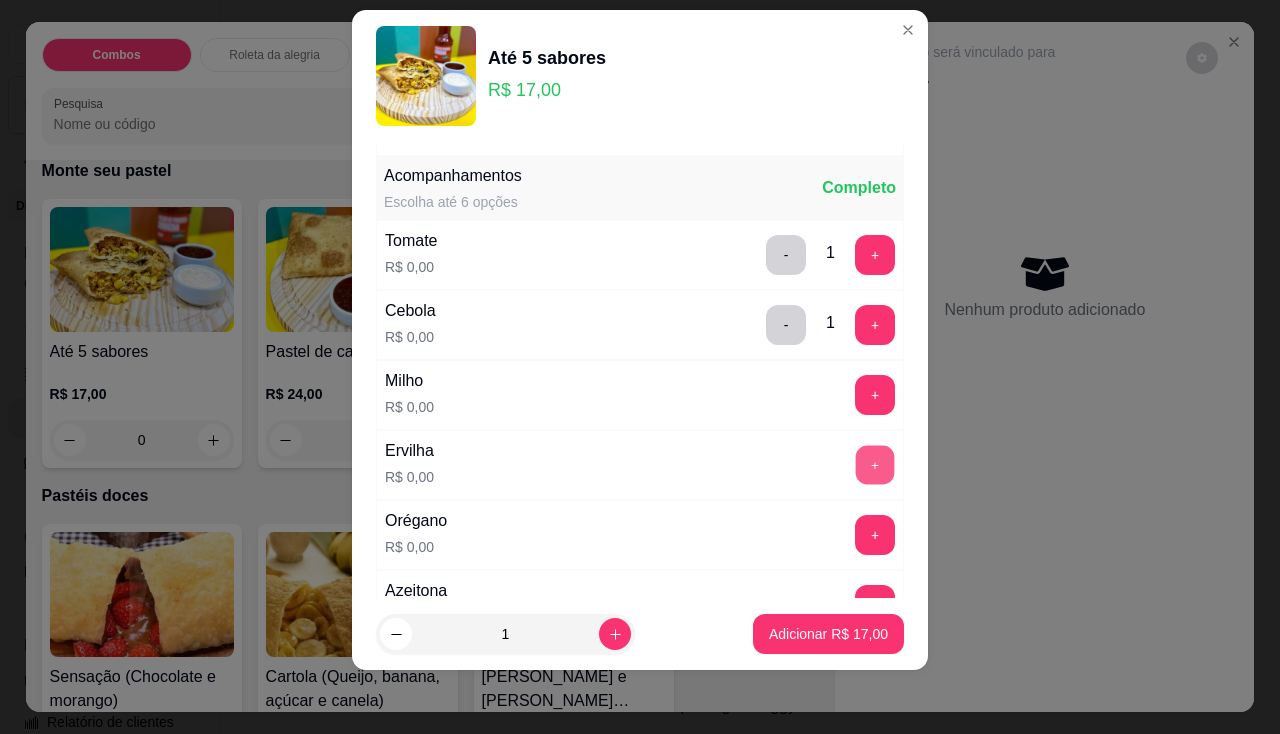 click on "+" at bounding box center (875, 464) 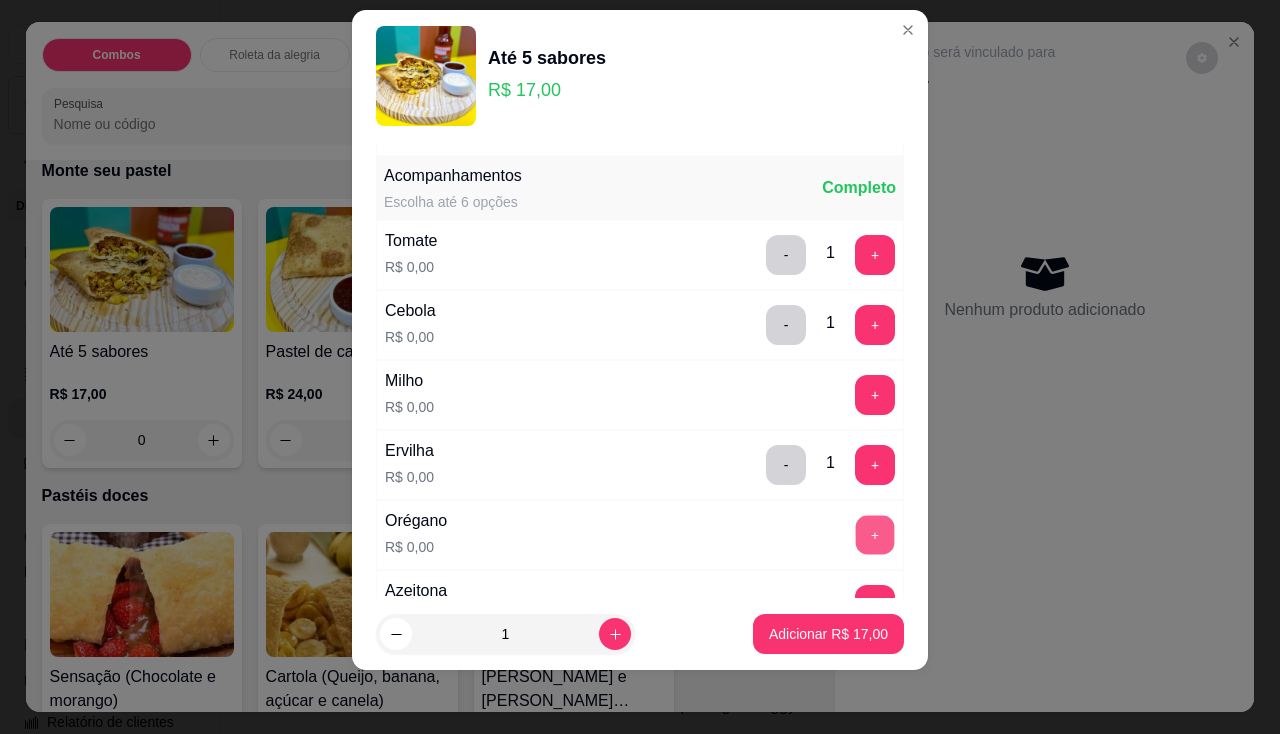 click on "+" at bounding box center (875, 534) 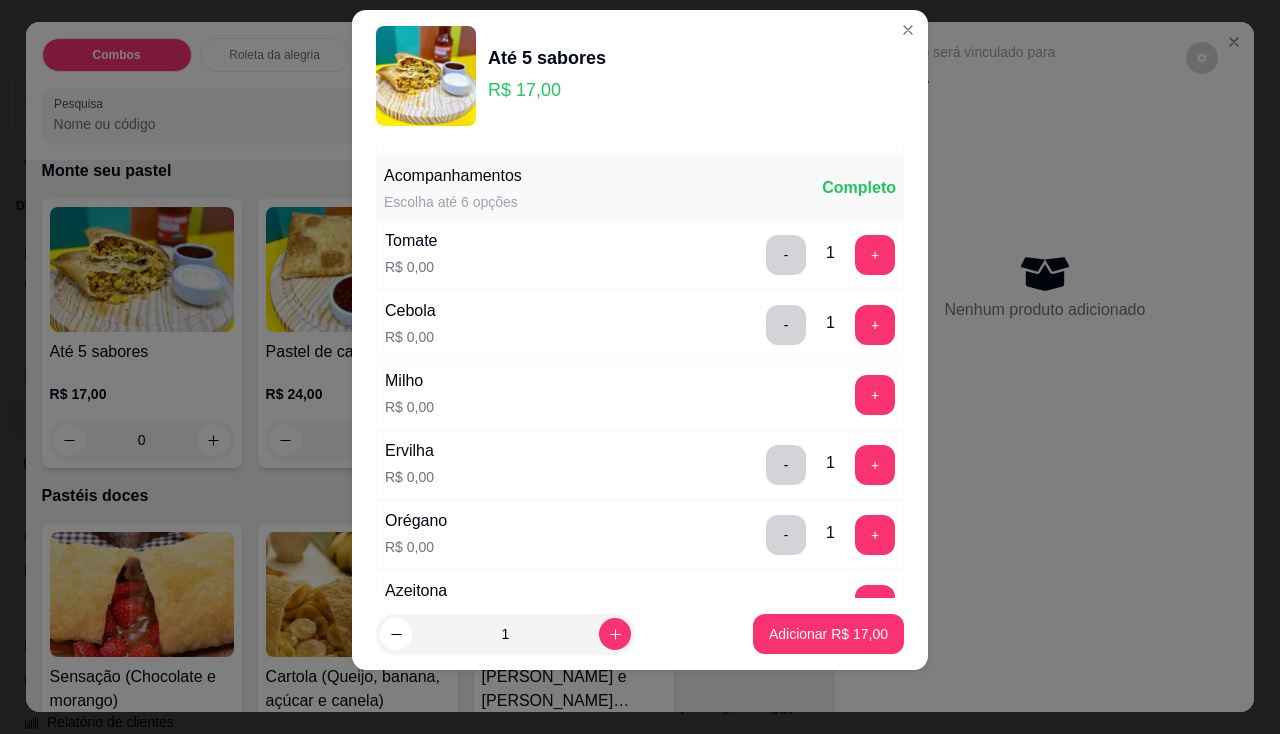 scroll, scrollTop: 1100, scrollLeft: 0, axis: vertical 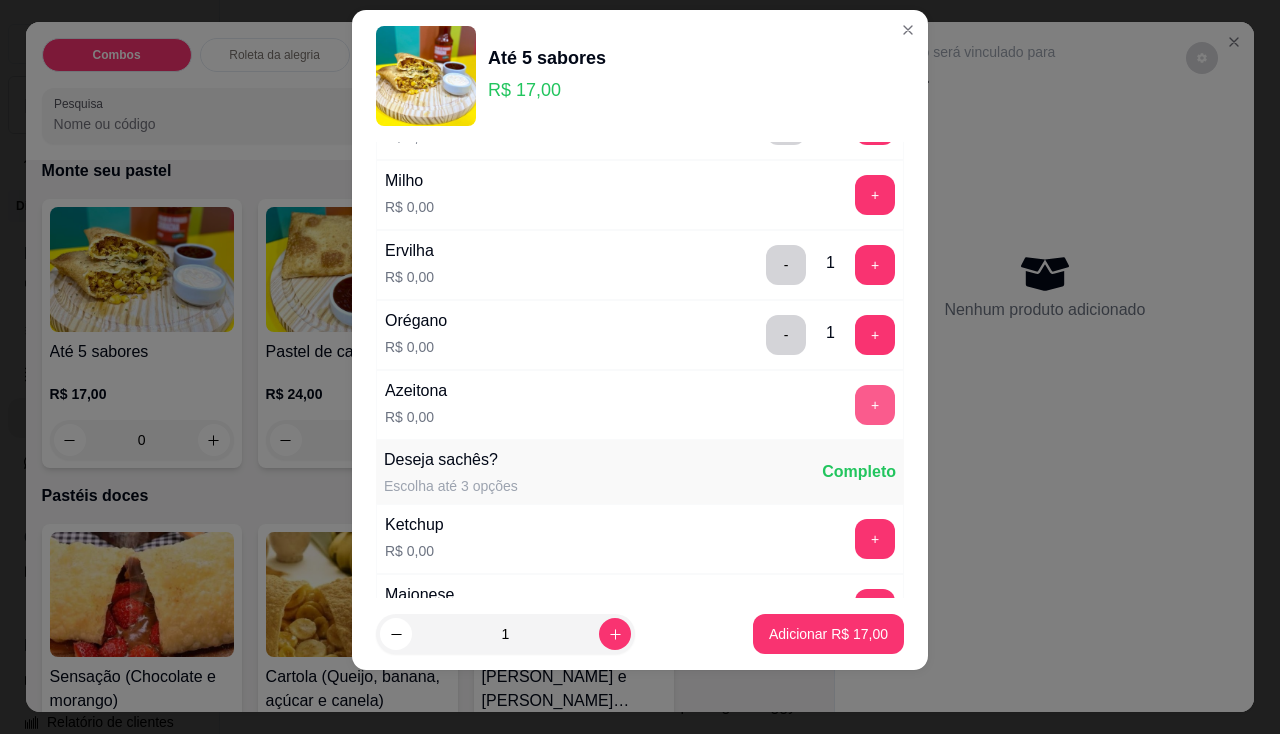 click on "+" at bounding box center [875, 405] 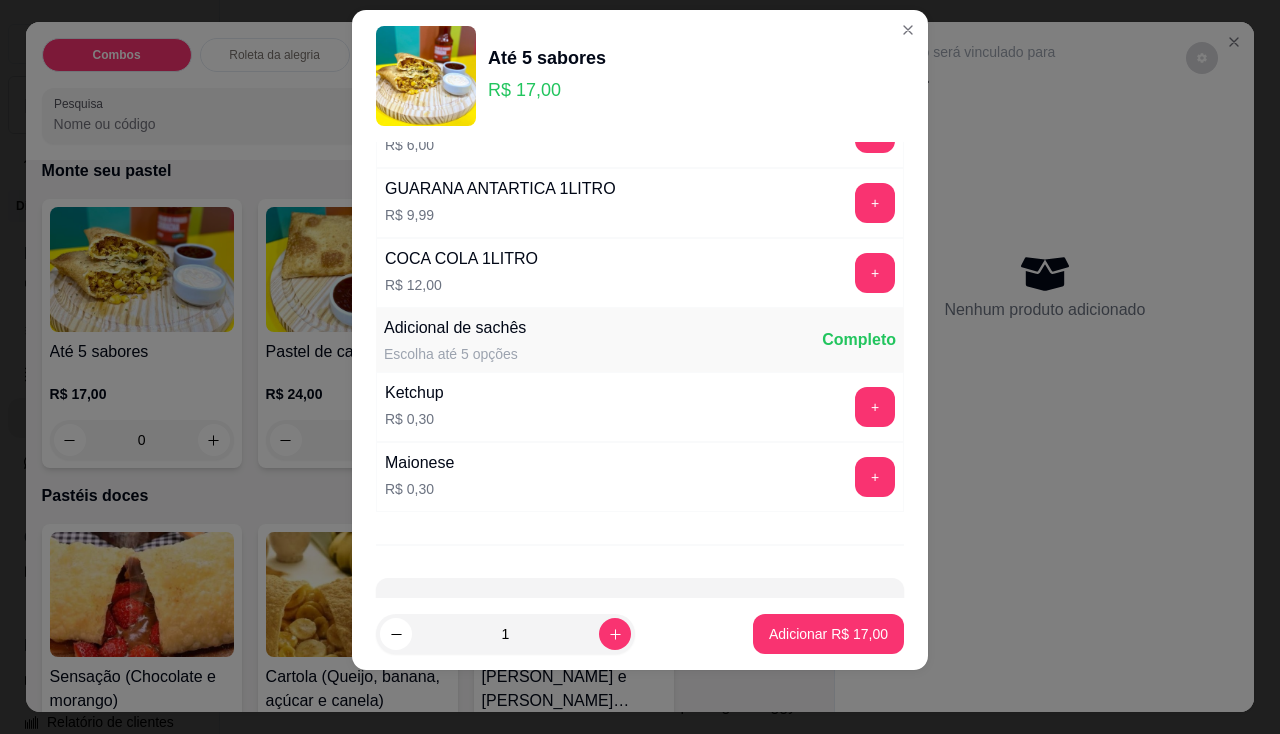 scroll, scrollTop: 2263, scrollLeft: 0, axis: vertical 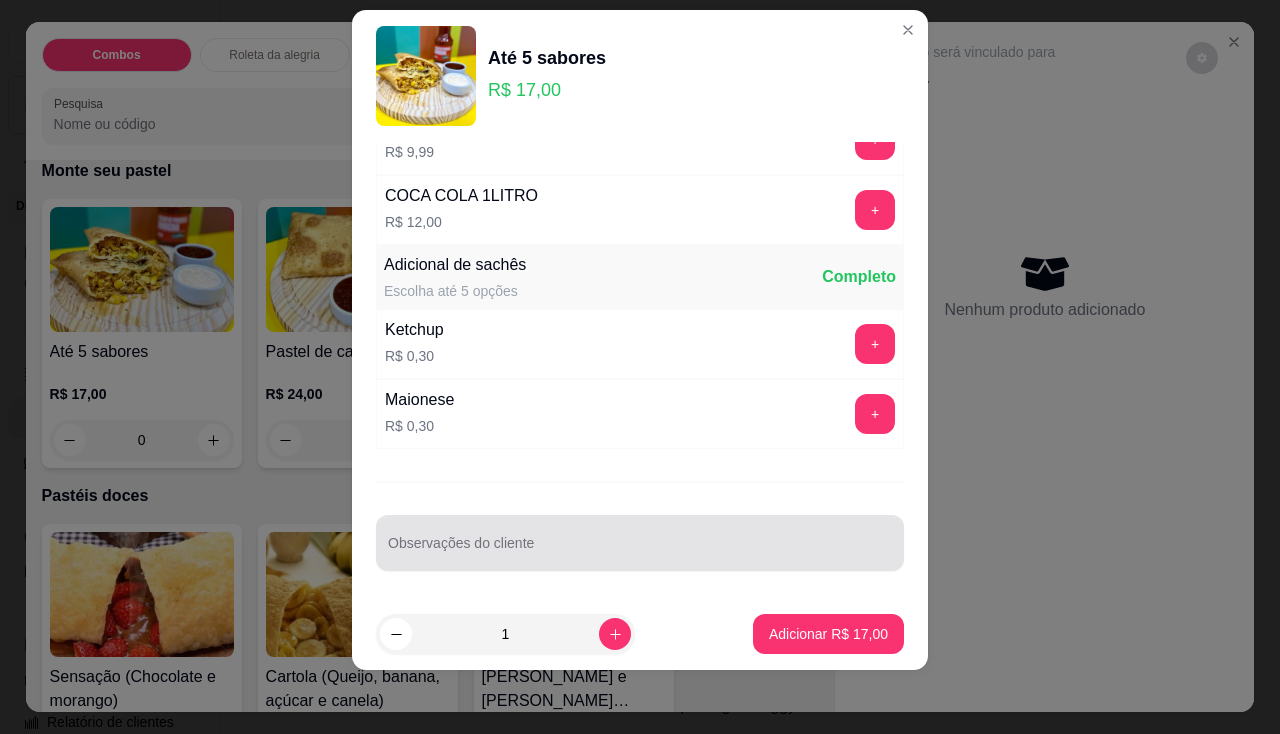 click at bounding box center (640, 543) 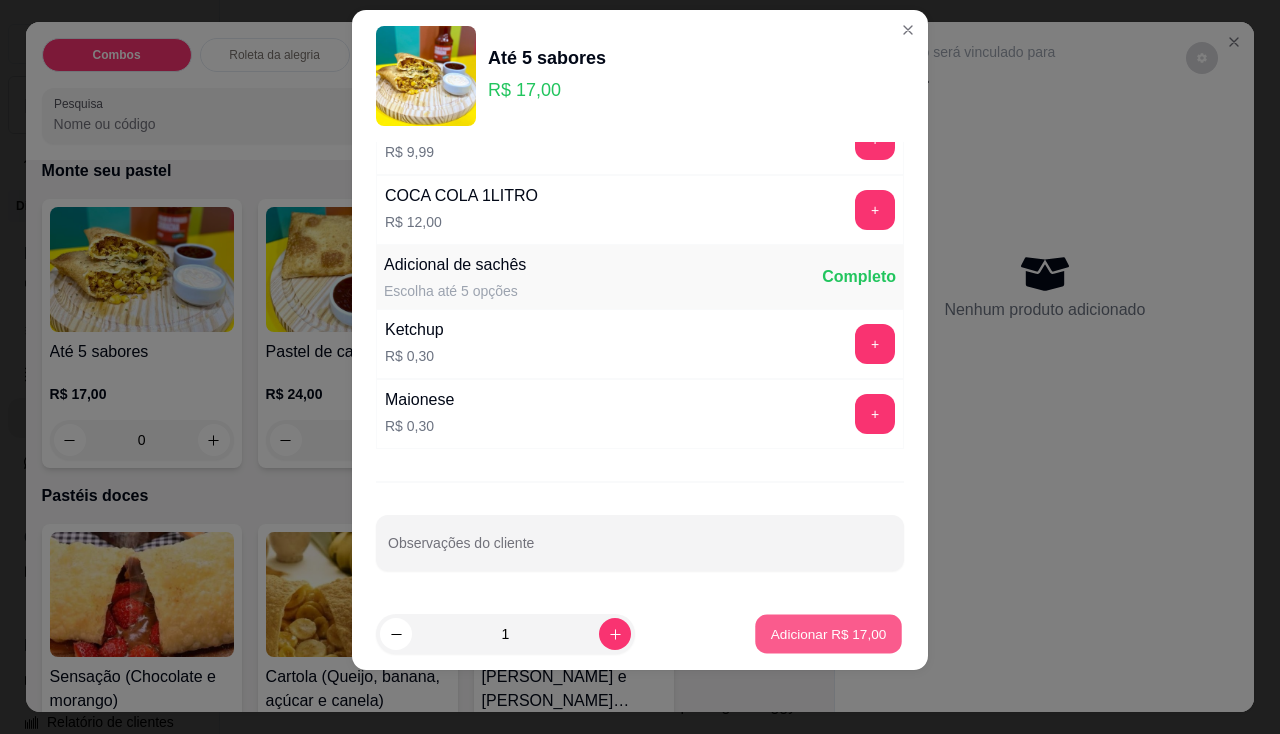 click on "Adicionar   R$ 17,00" at bounding box center [829, 634] 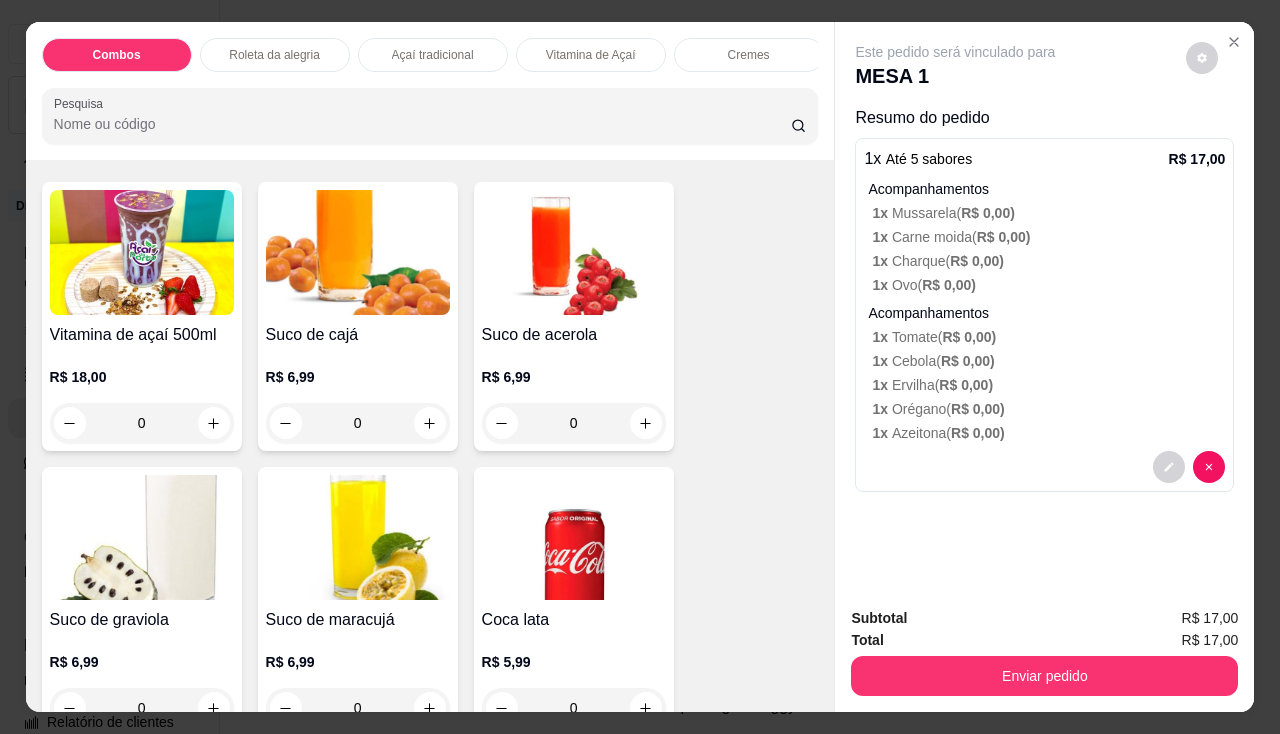 scroll, scrollTop: 5200, scrollLeft: 0, axis: vertical 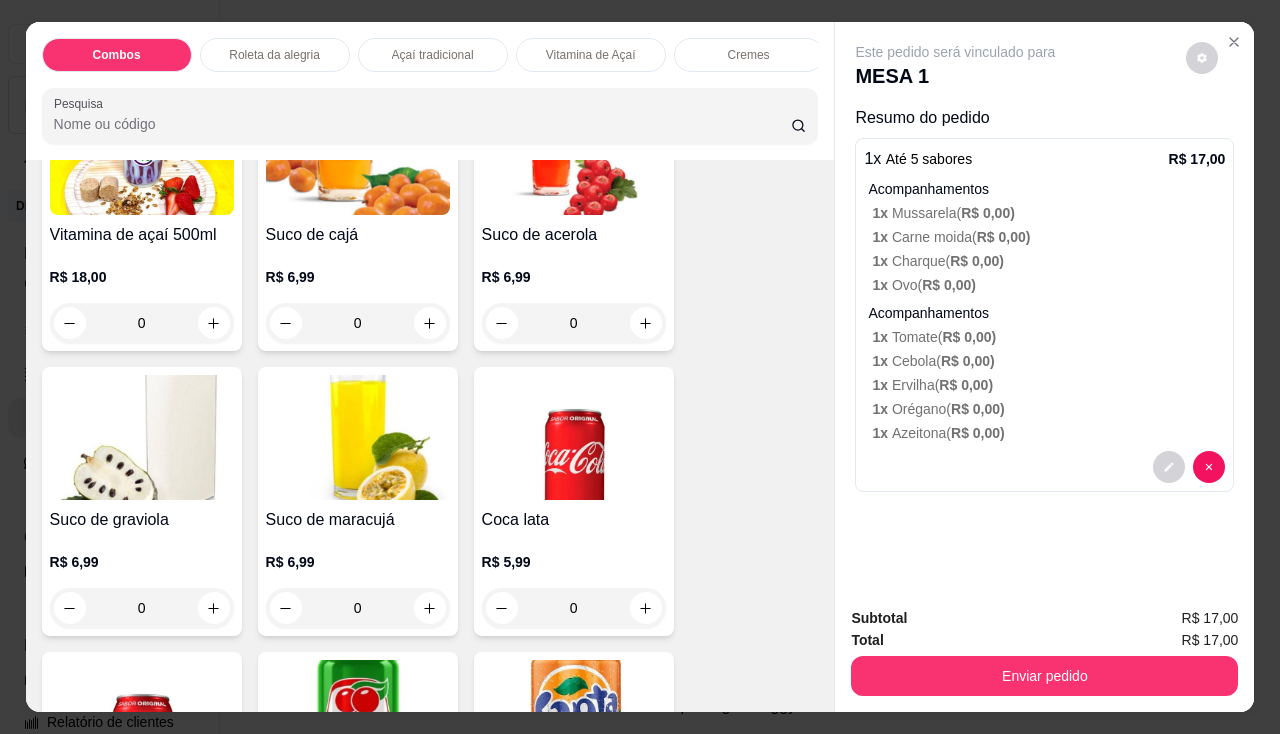 click on "Suco de cajá" at bounding box center [358, 235] 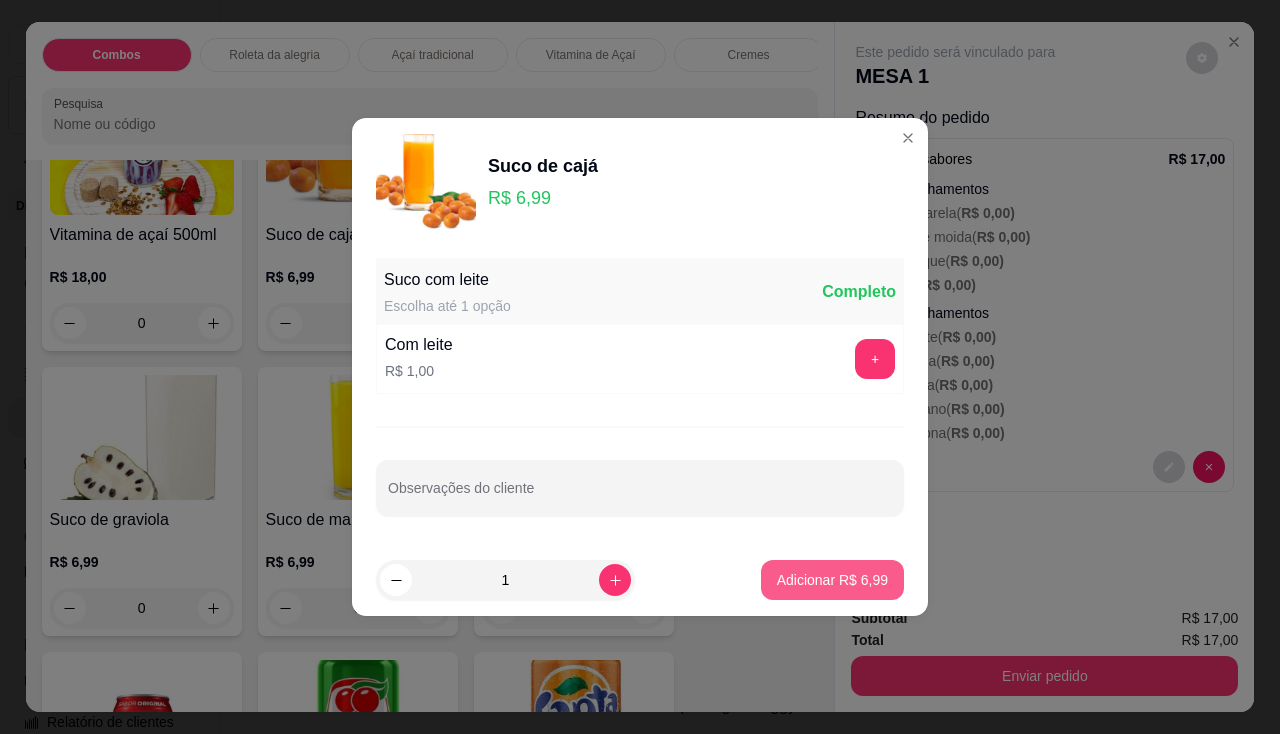 click on "Adicionar   R$ 6,99" at bounding box center [832, 580] 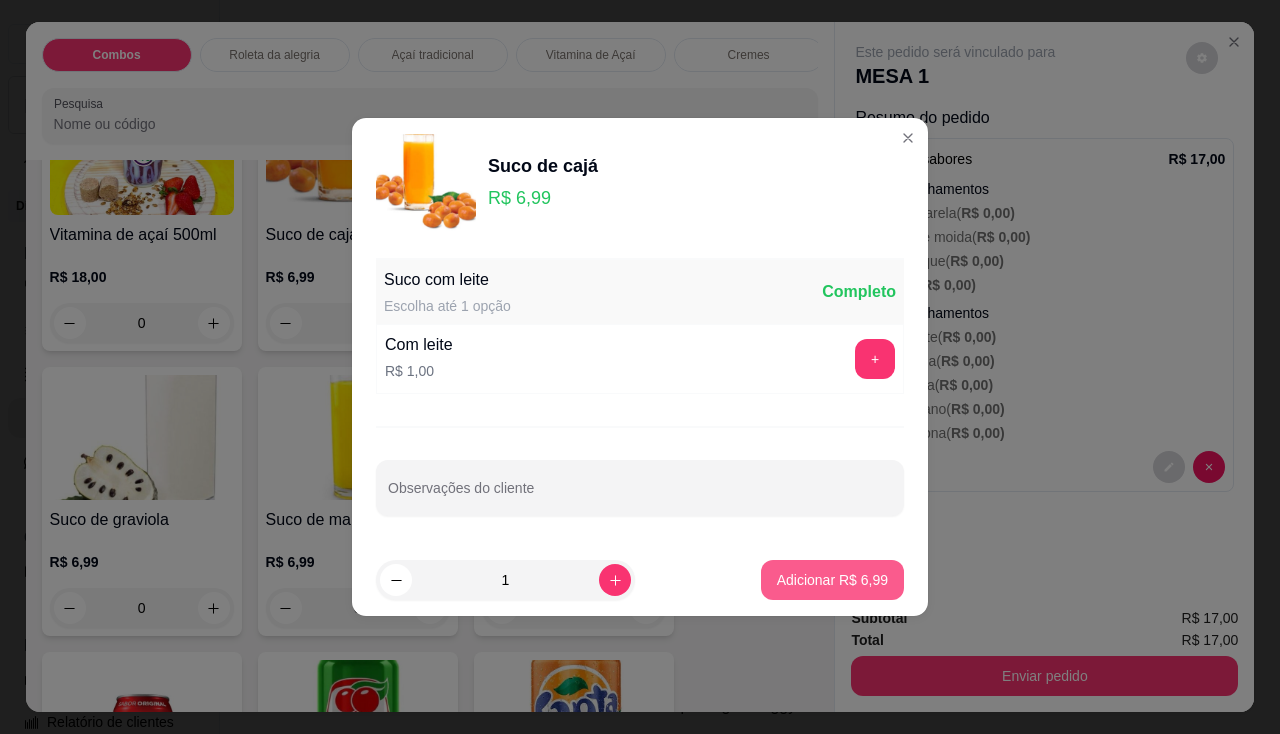 type on "1" 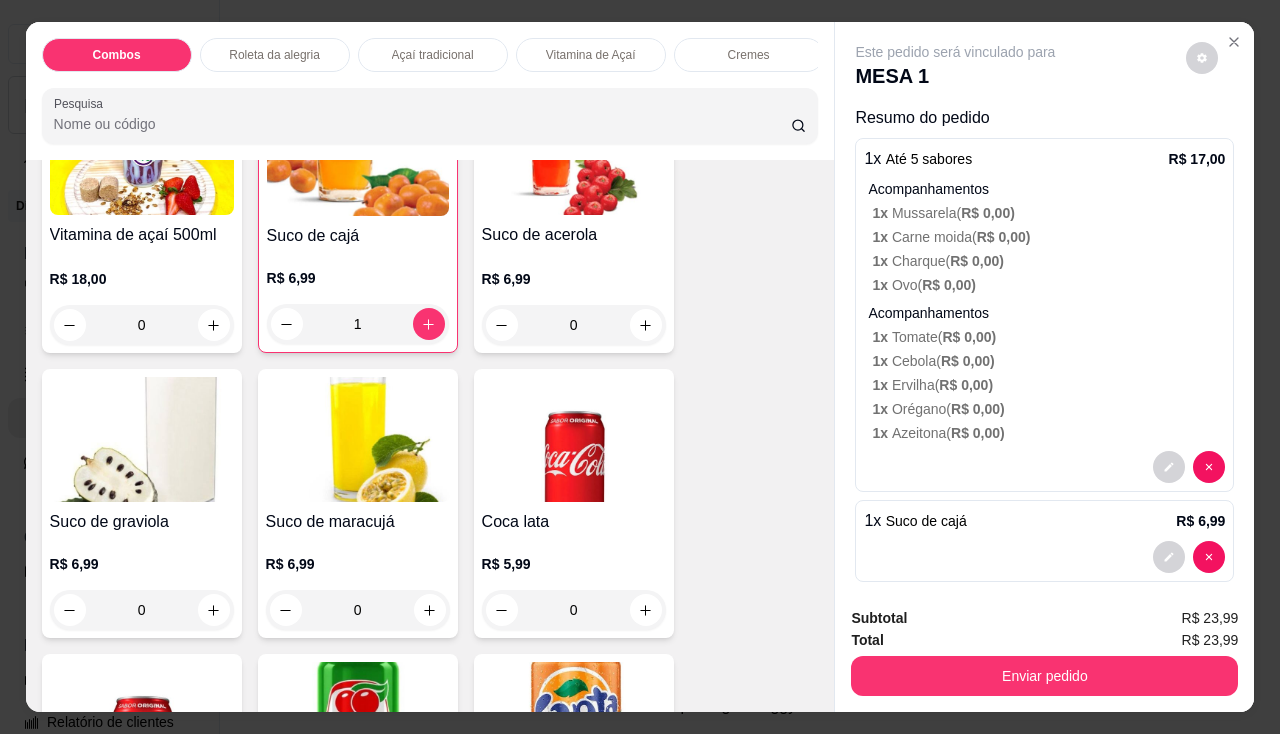 scroll, scrollTop: 19, scrollLeft: 0, axis: vertical 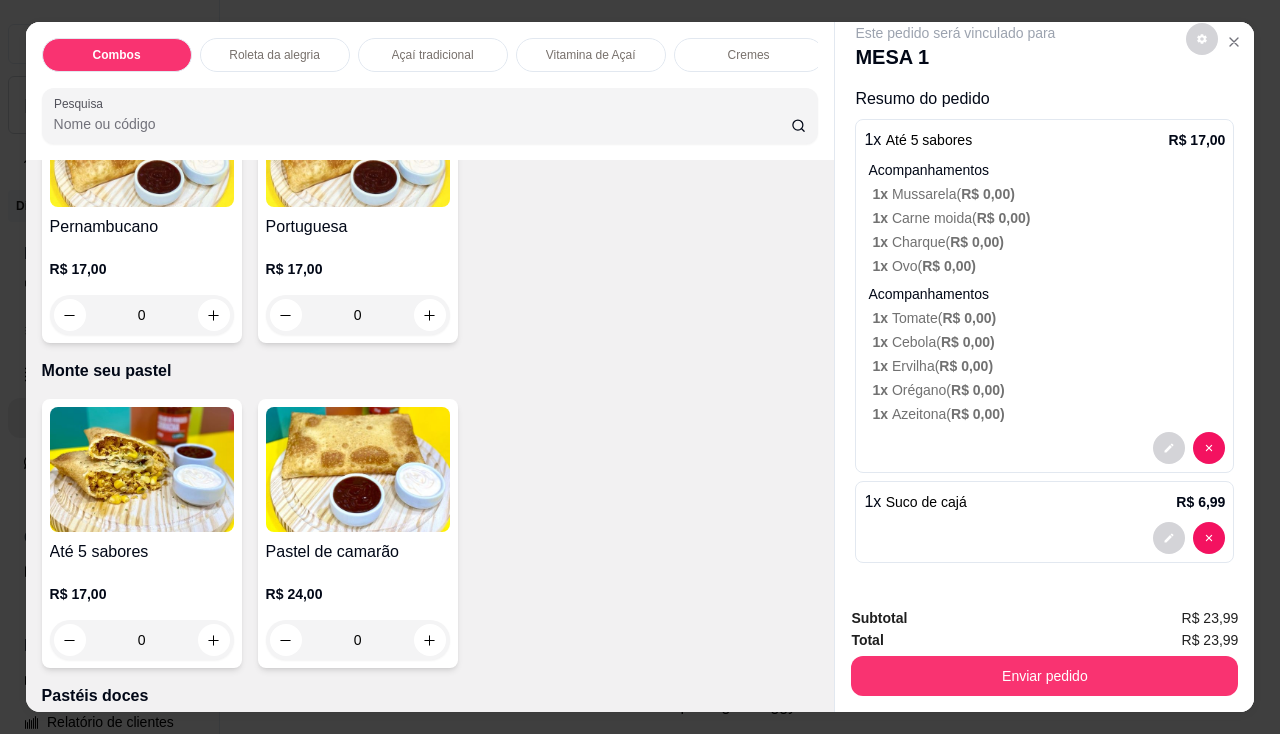 click at bounding box center [142, 469] 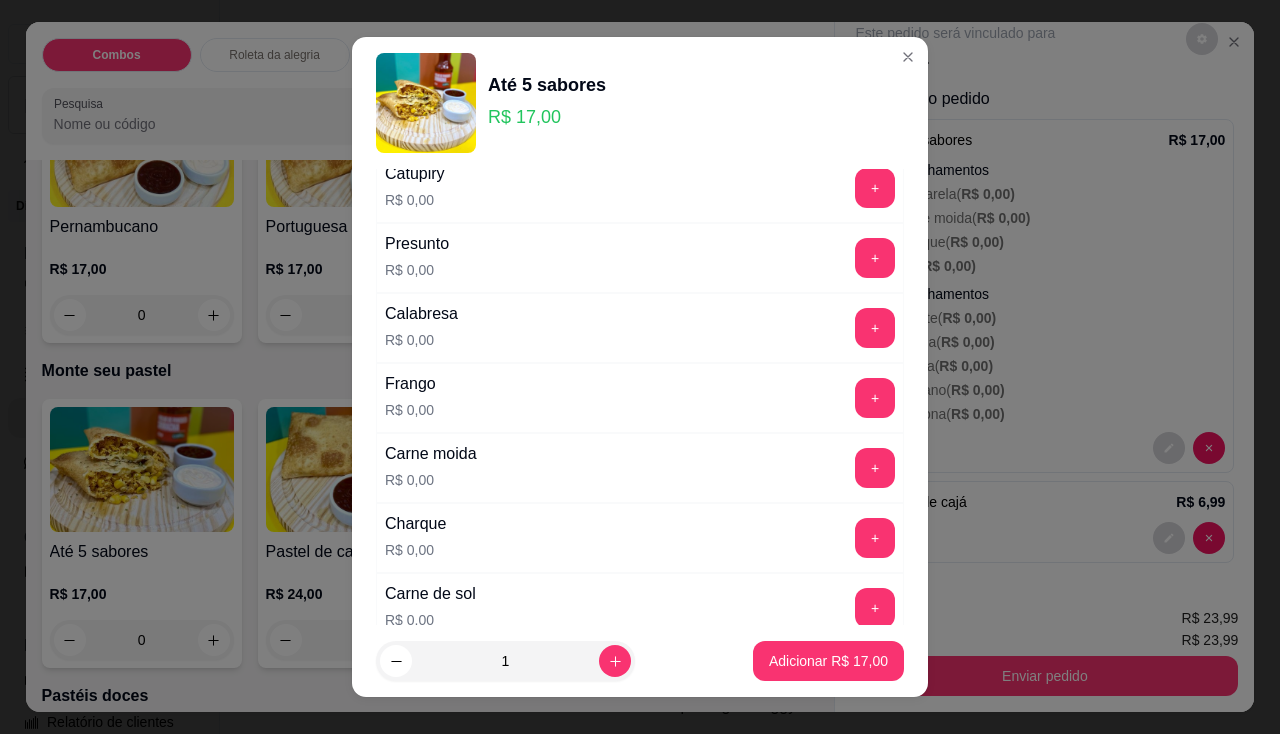 scroll, scrollTop: 500, scrollLeft: 0, axis: vertical 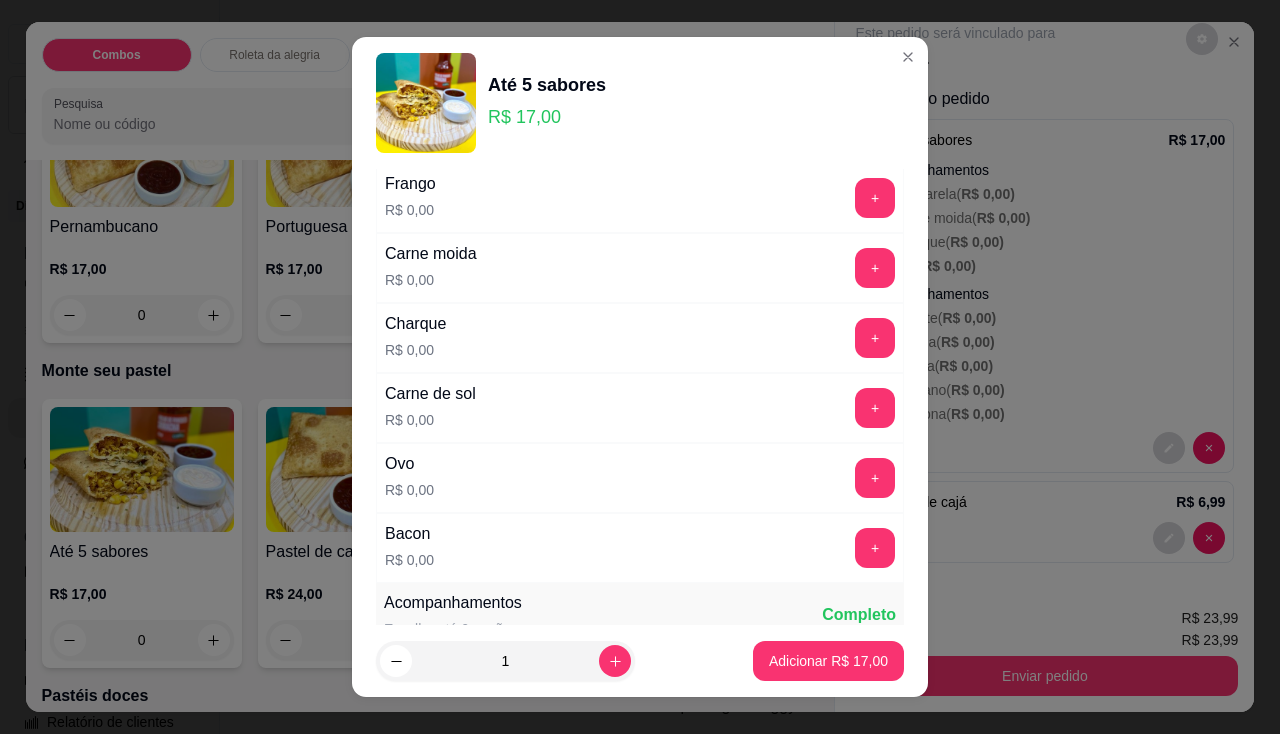 click on "Carne de sol R$ 0,00 +" at bounding box center (640, 408) 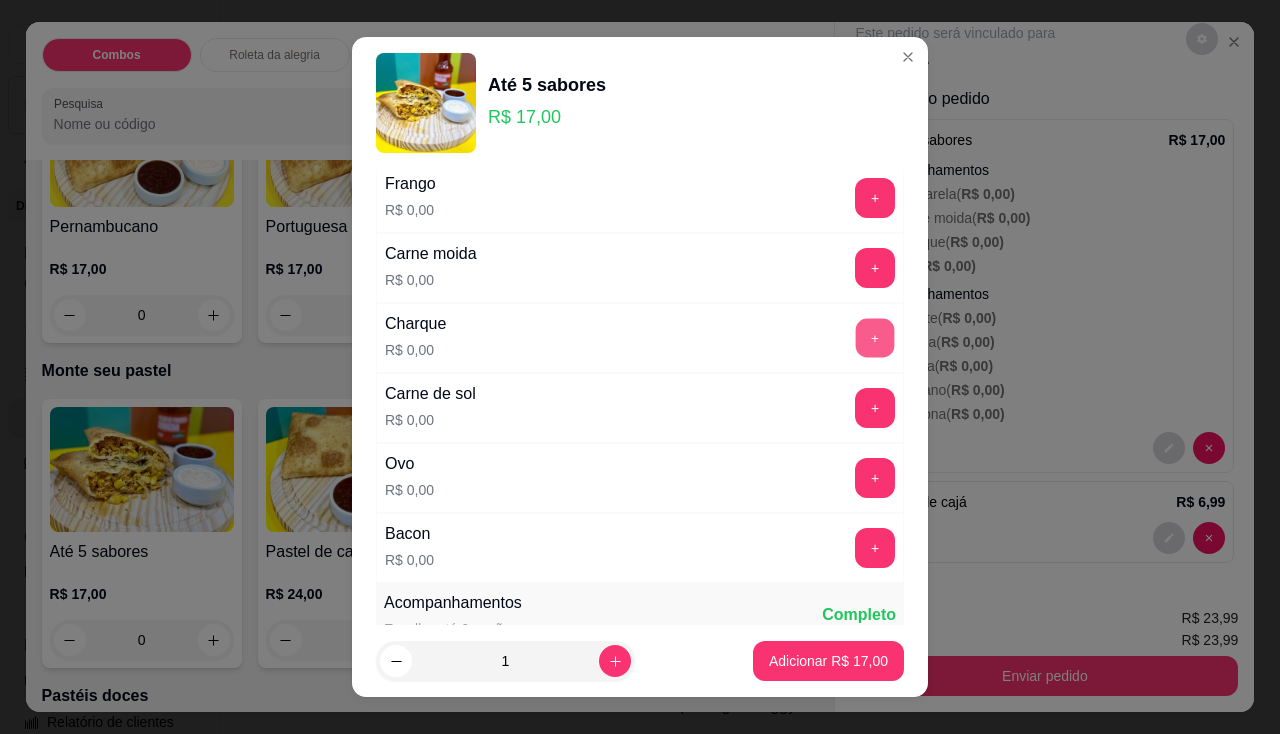 click on "+" at bounding box center (875, 337) 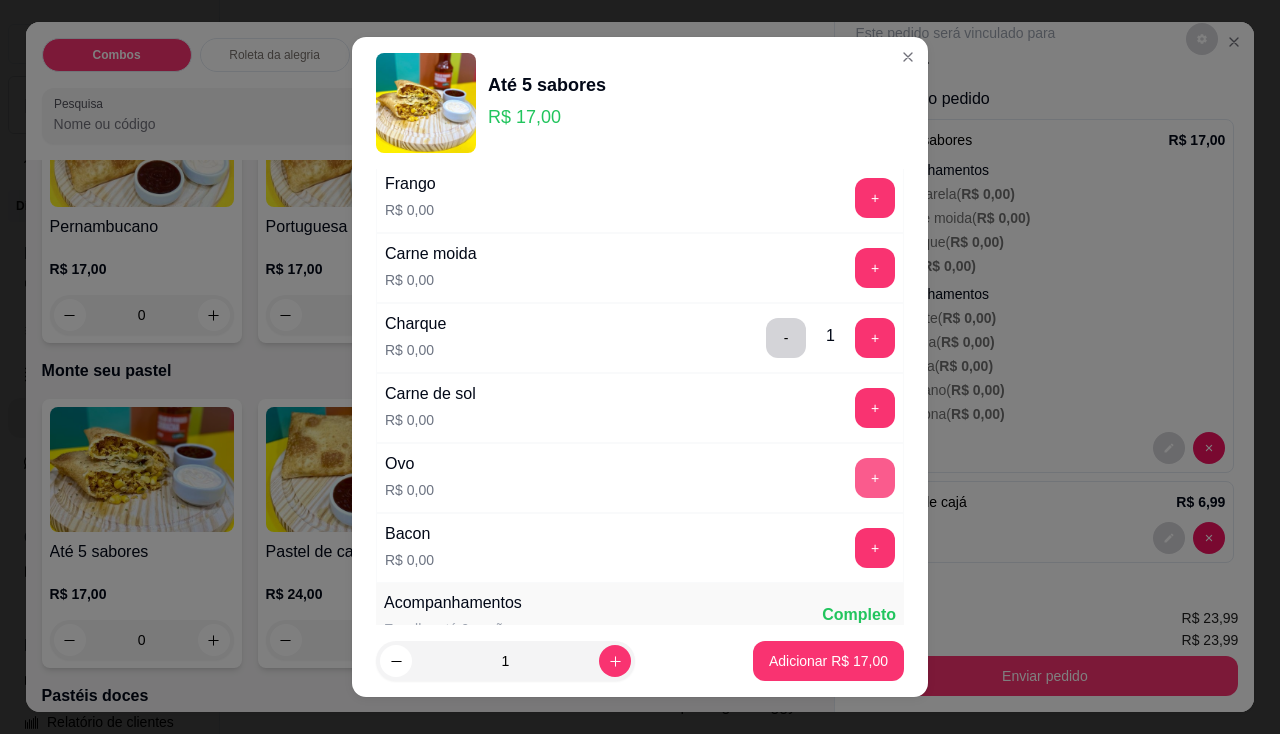 click on "+" at bounding box center (875, 478) 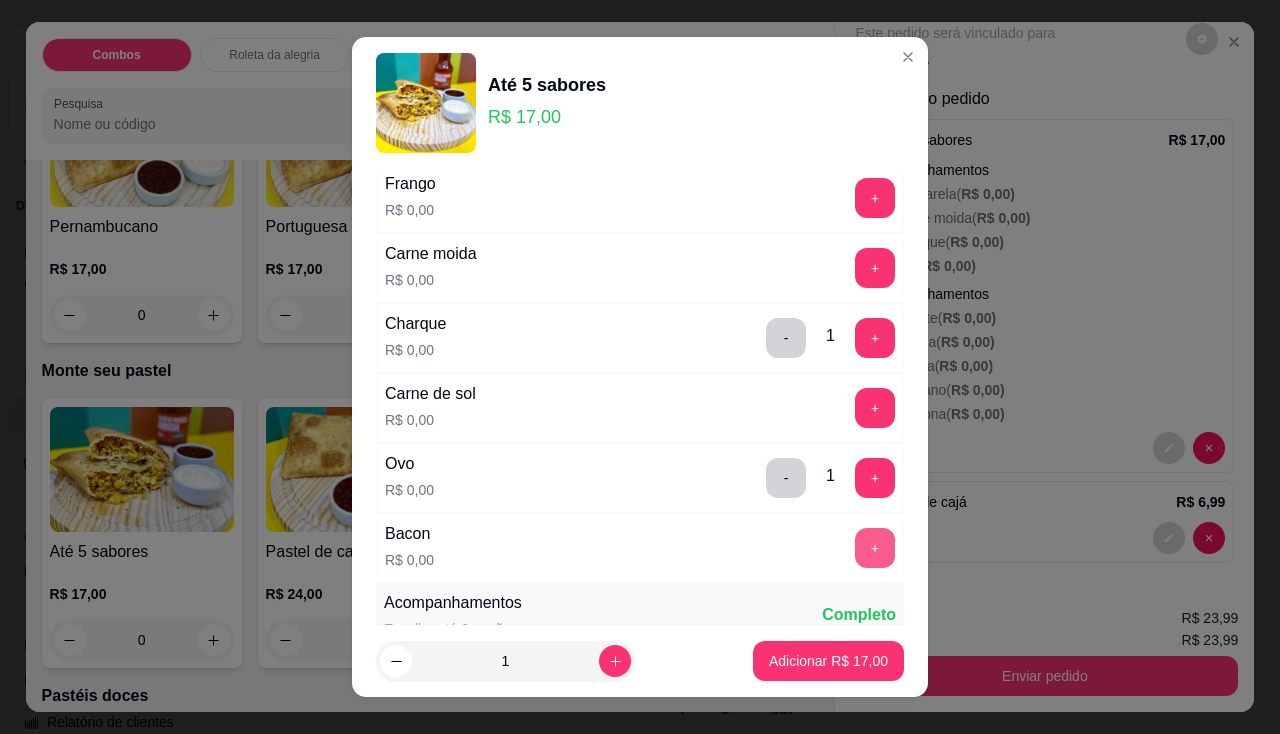 click on "+" at bounding box center [875, 548] 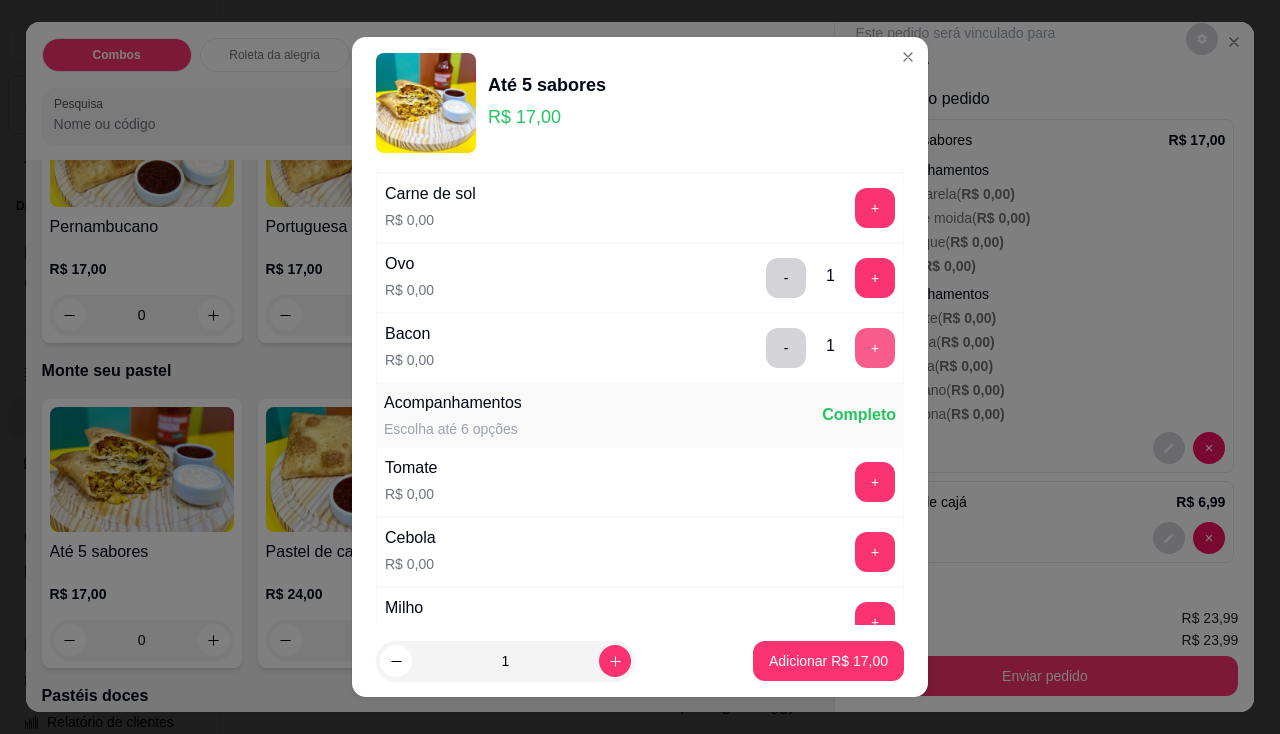 scroll, scrollTop: 800, scrollLeft: 0, axis: vertical 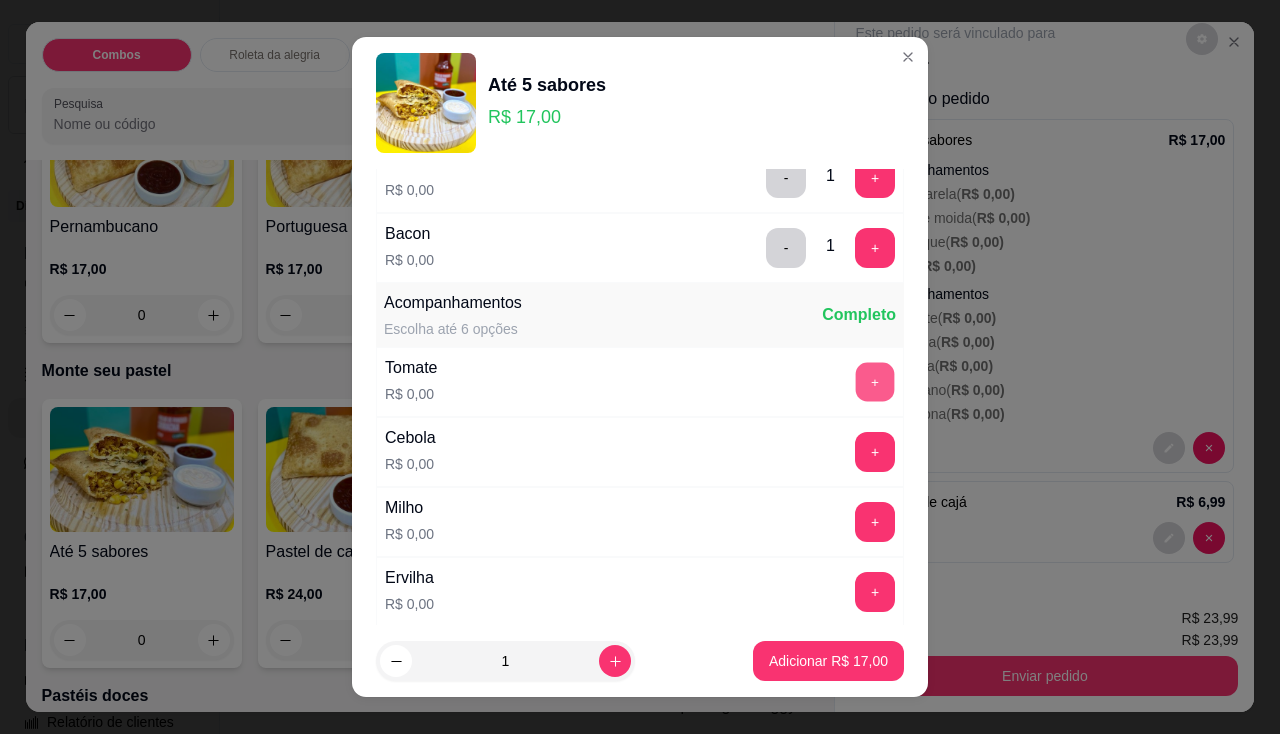 click on "+" at bounding box center (875, 381) 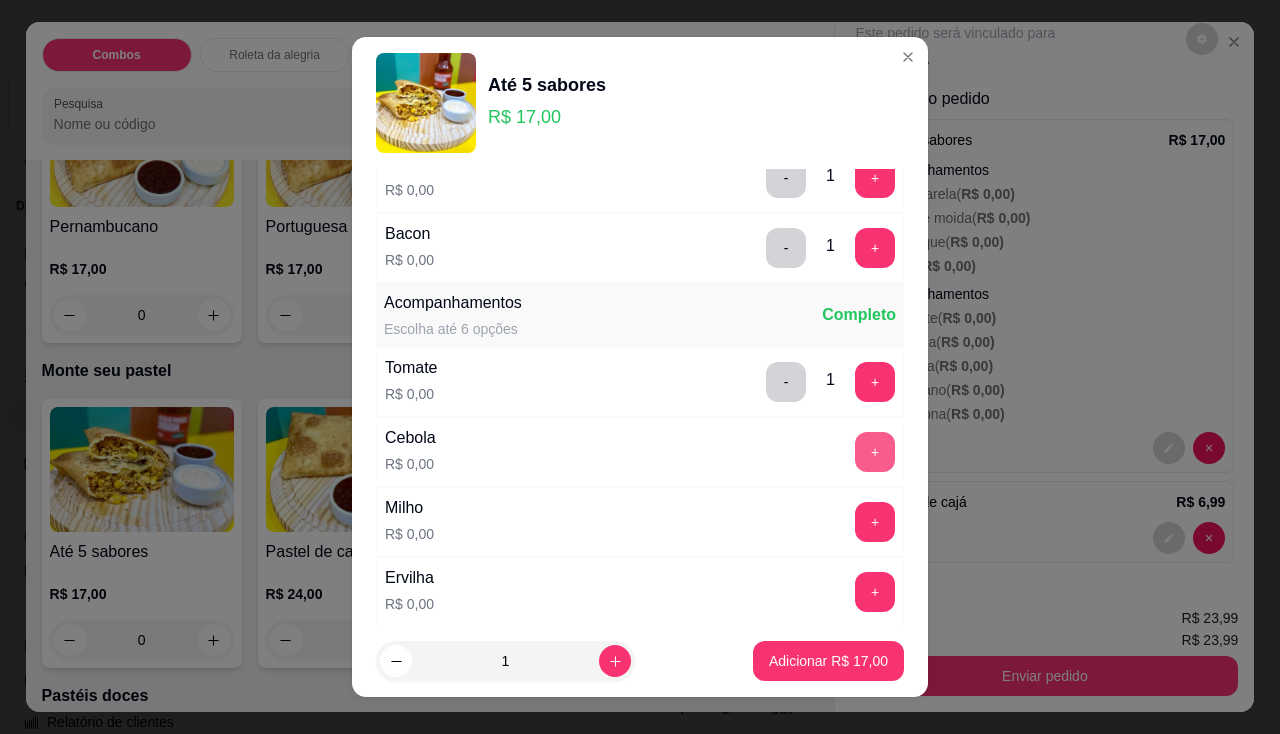 click on "+" at bounding box center (875, 452) 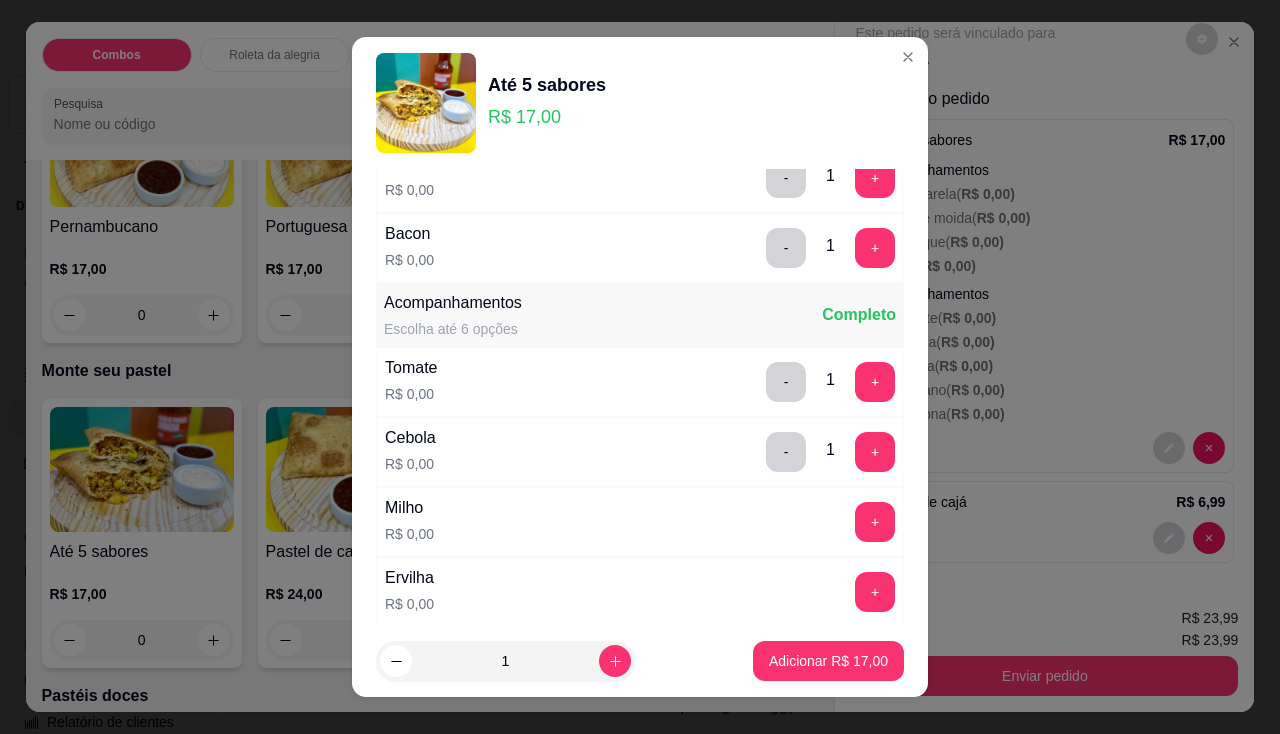 scroll, scrollTop: 900, scrollLeft: 0, axis: vertical 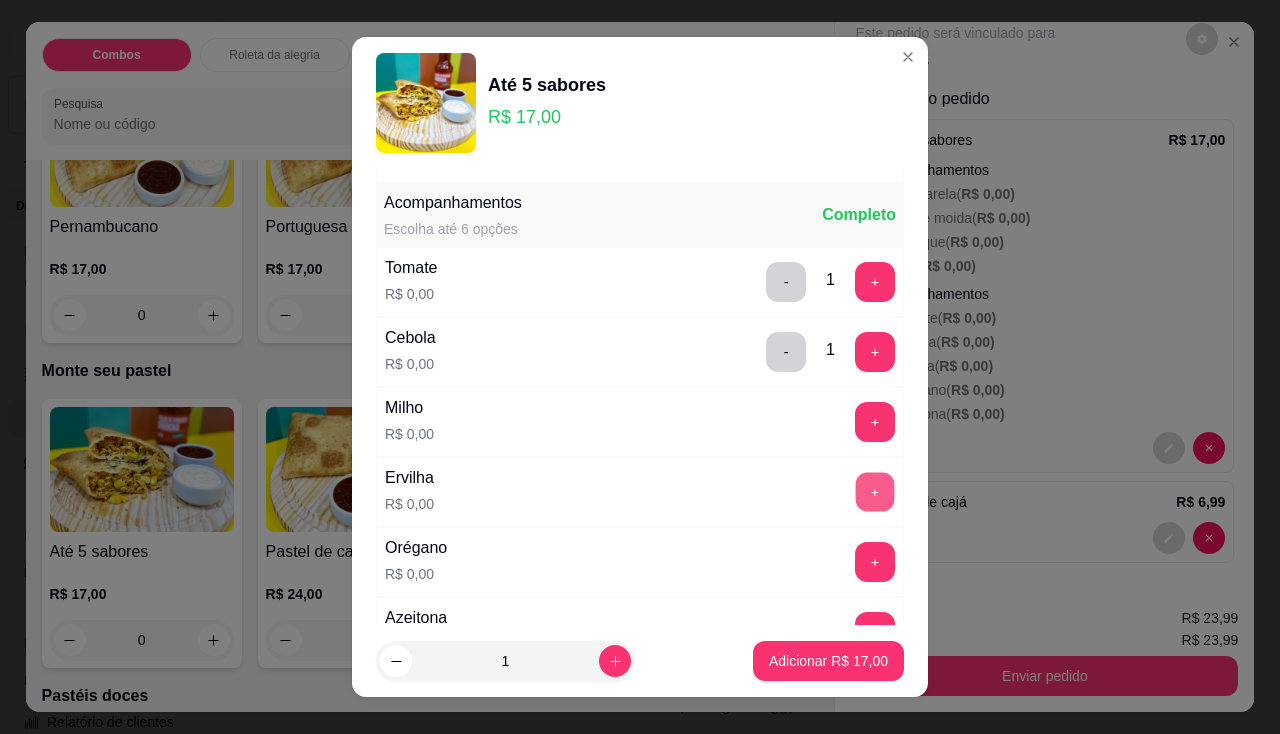 click on "+" at bounding box center [875, 491] 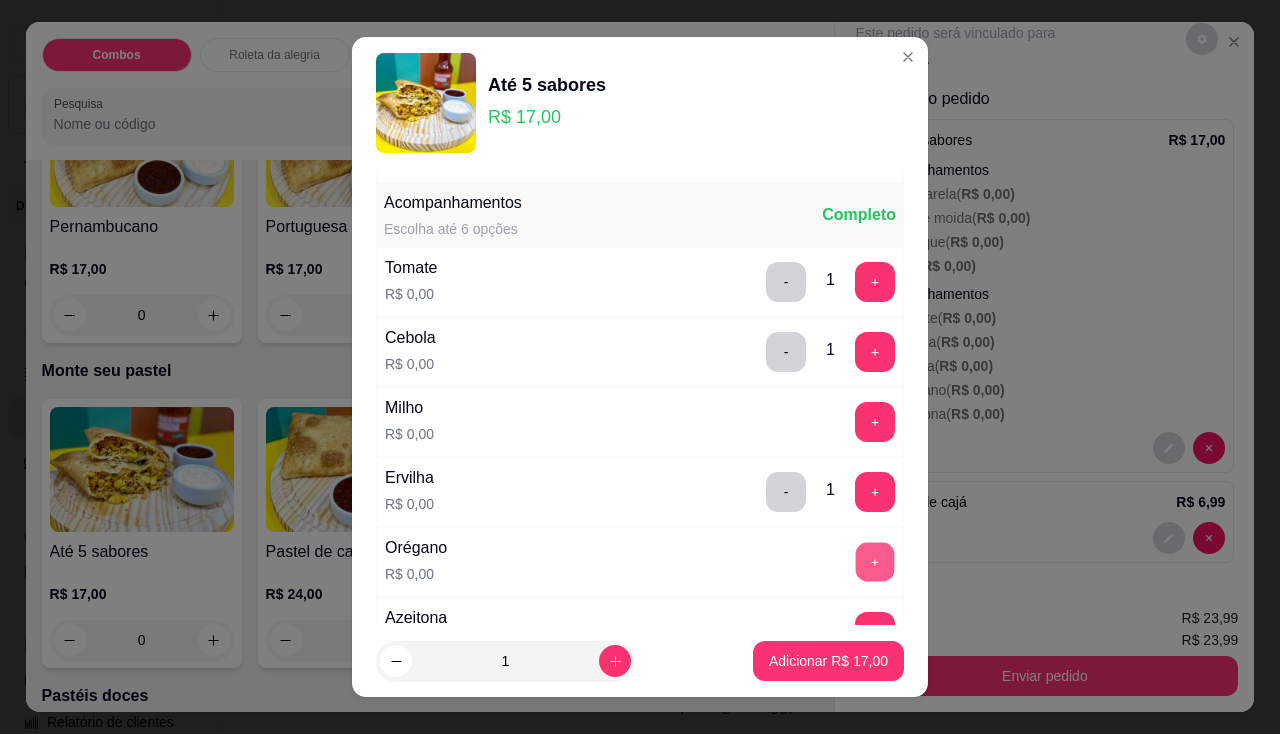 click on "+" at bounding box center (875, 561) 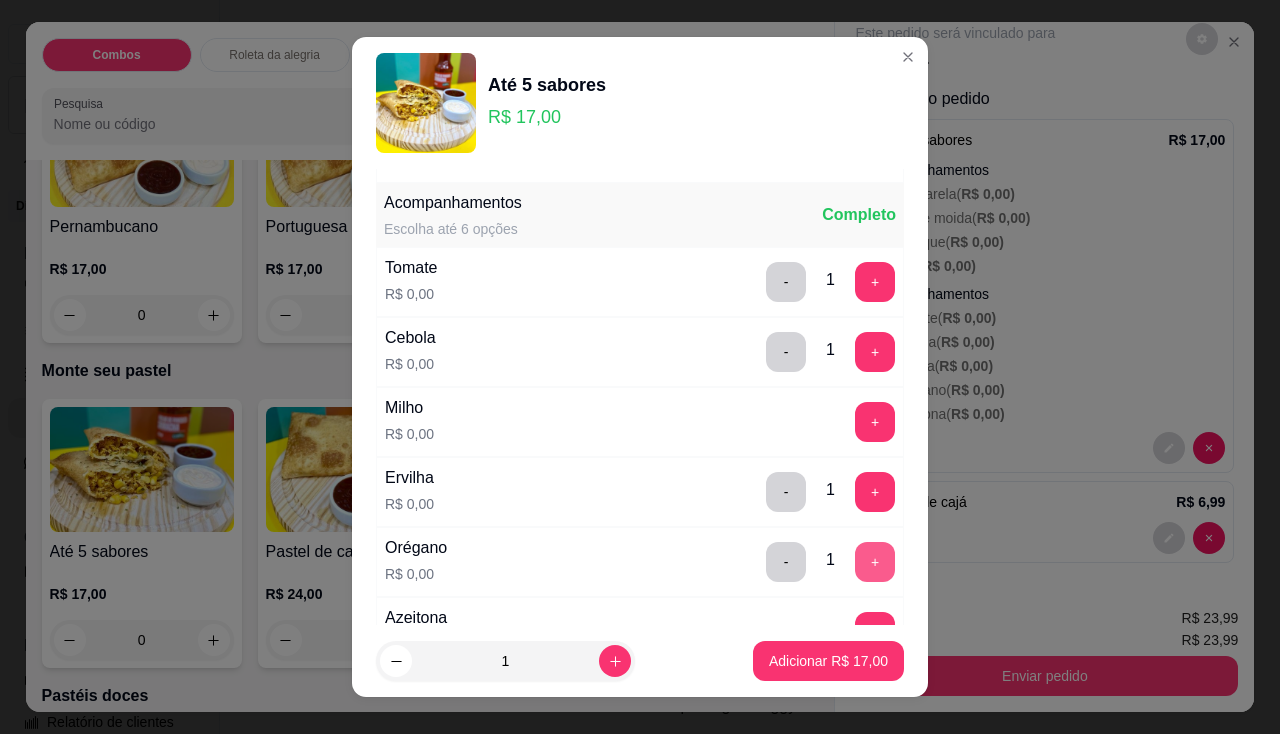 scroll, scrollTop: 1000, scrollLeft: 0, axis: vertical 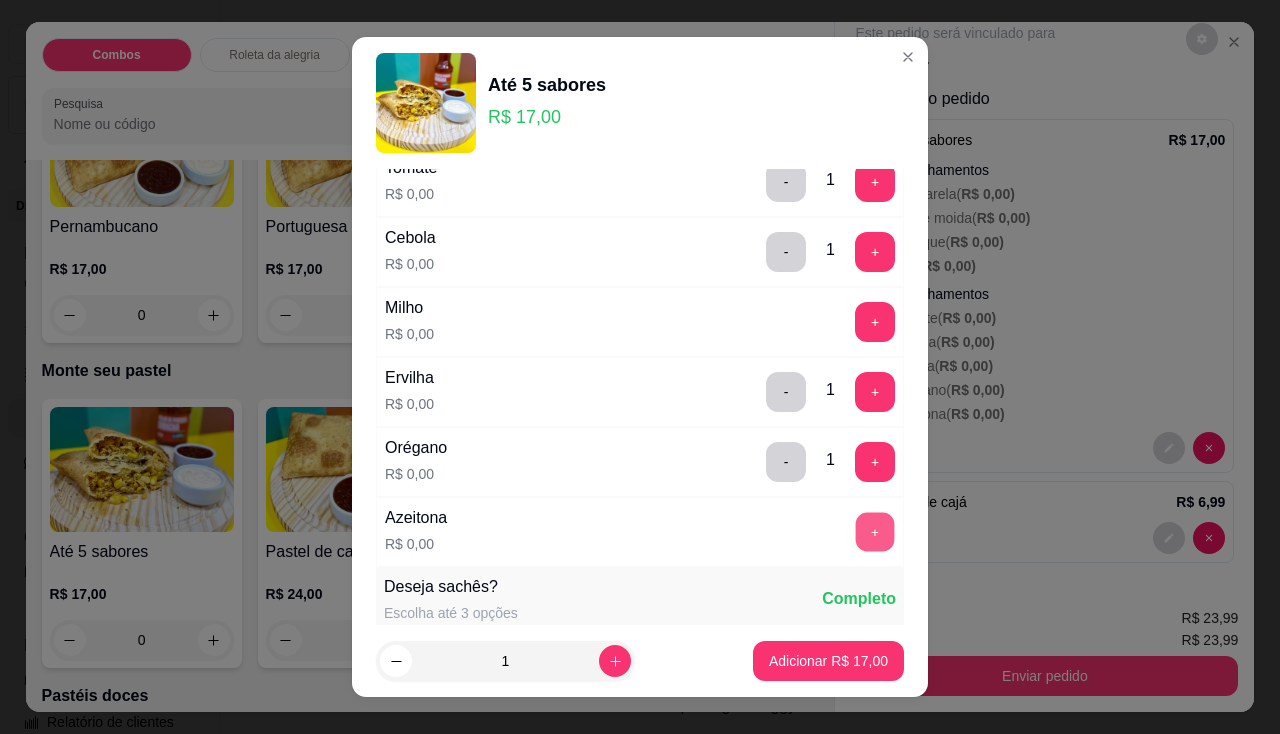 click on "+" at bounding box center [875, 531] 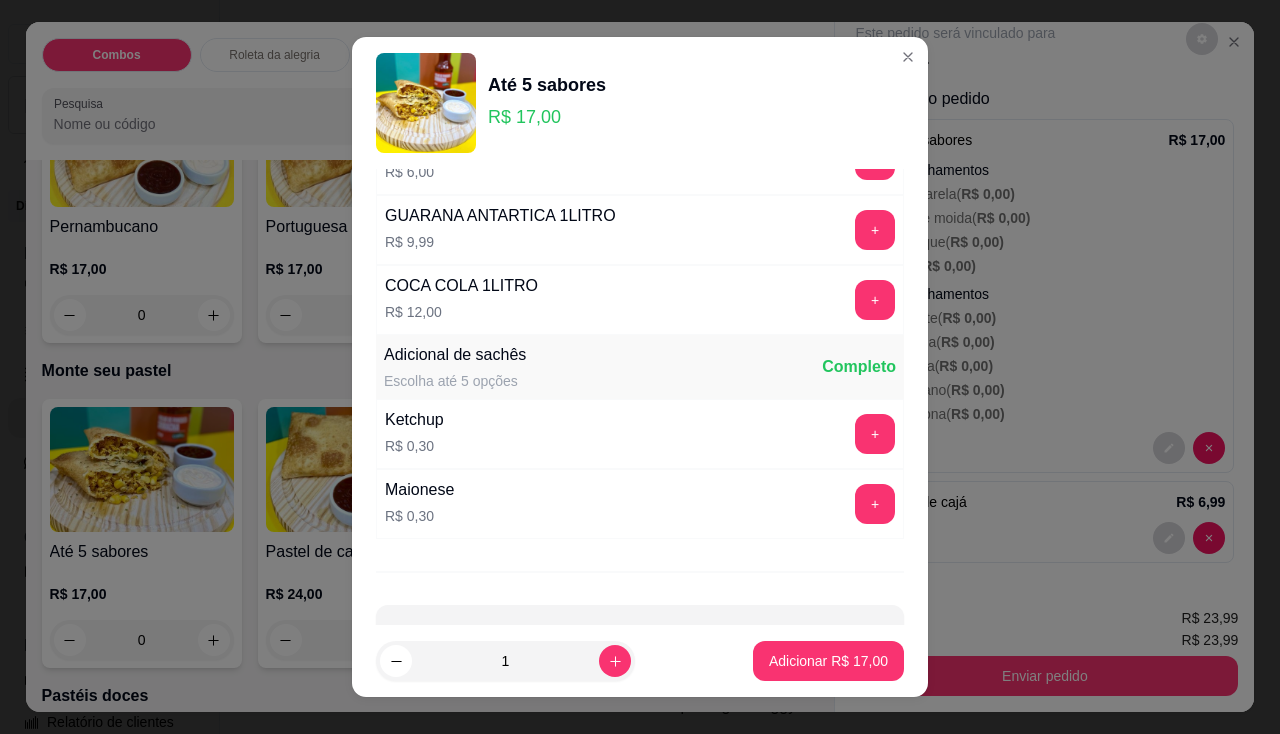 scroll, scrollTop: 2263, scrollLeft: 0, axis: vertical 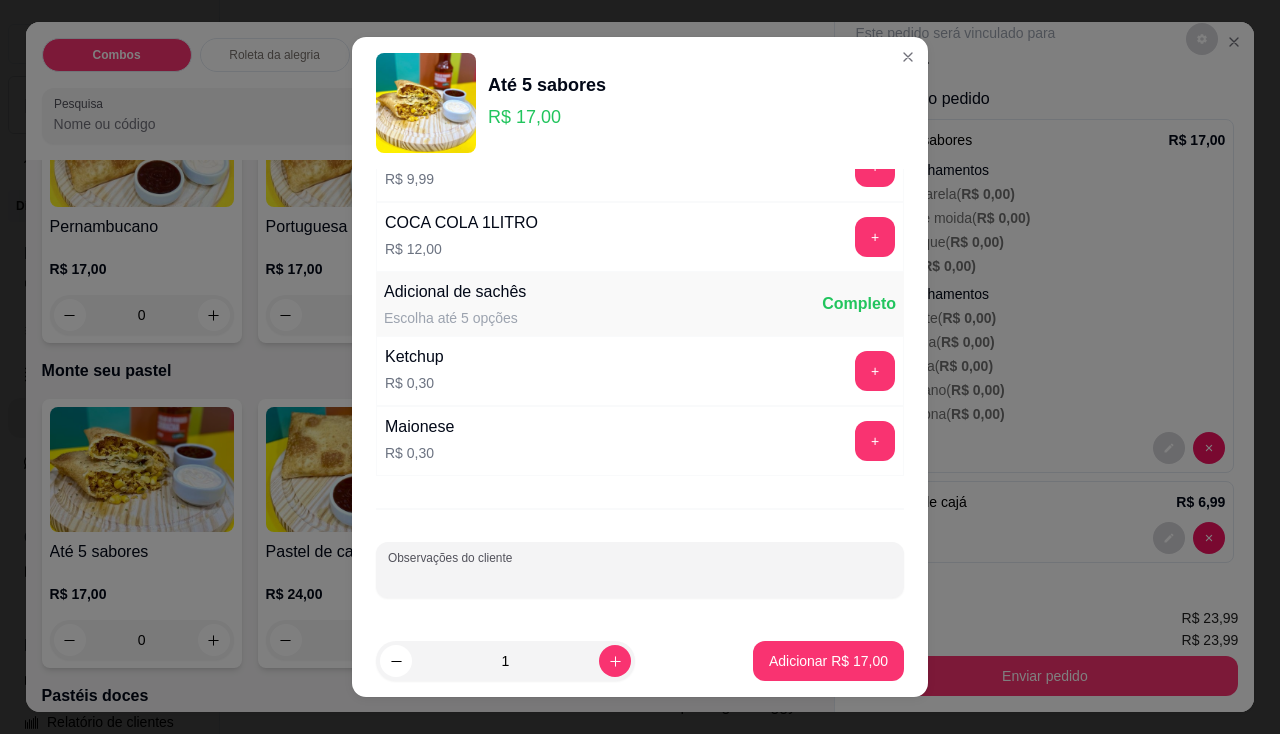 click on "Observações do cliente" at bounding box center [640, 578] 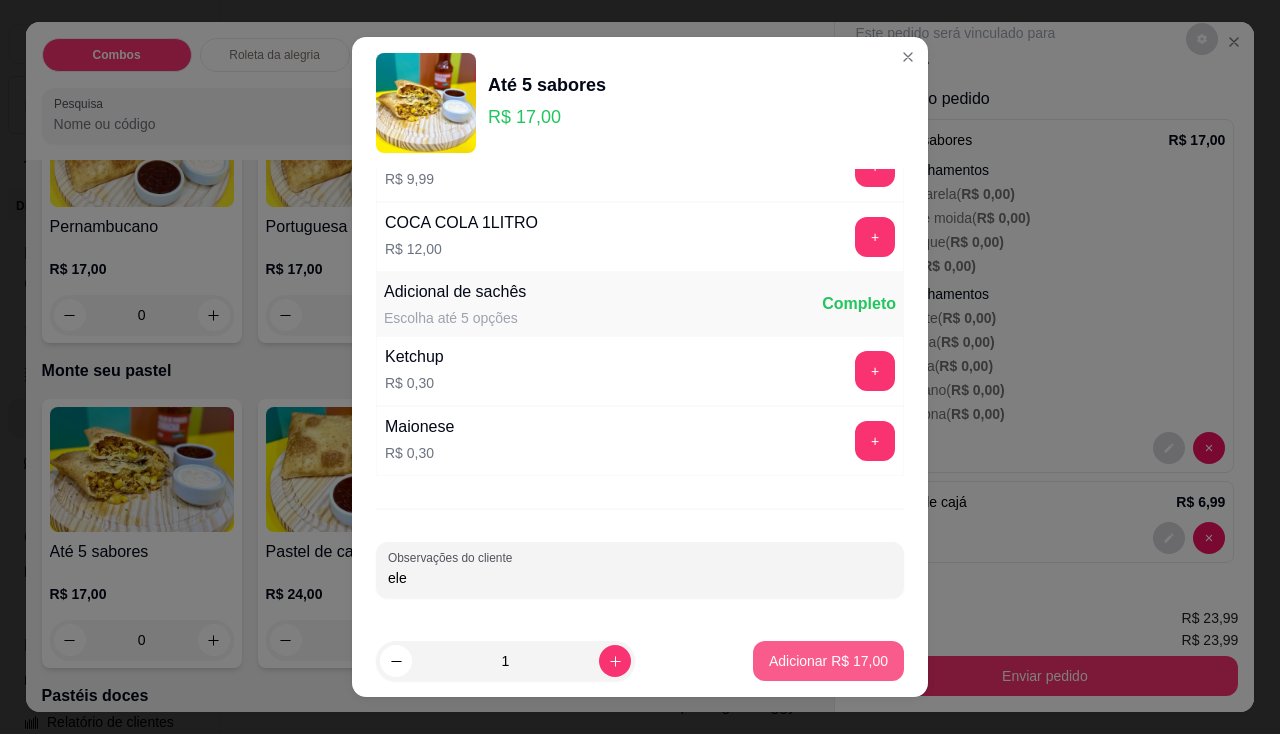 type on "ele" 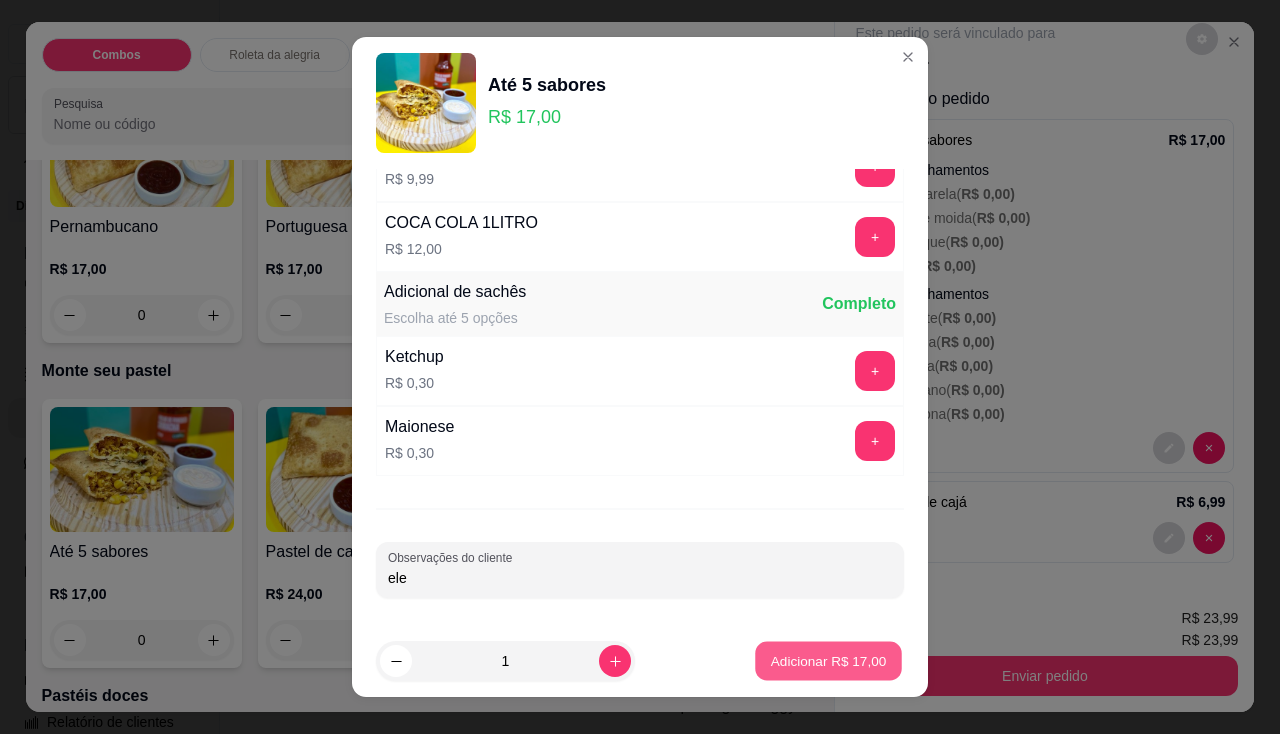 click on "Adicionar   R$ 17,00" at bounding box center [829, 661] 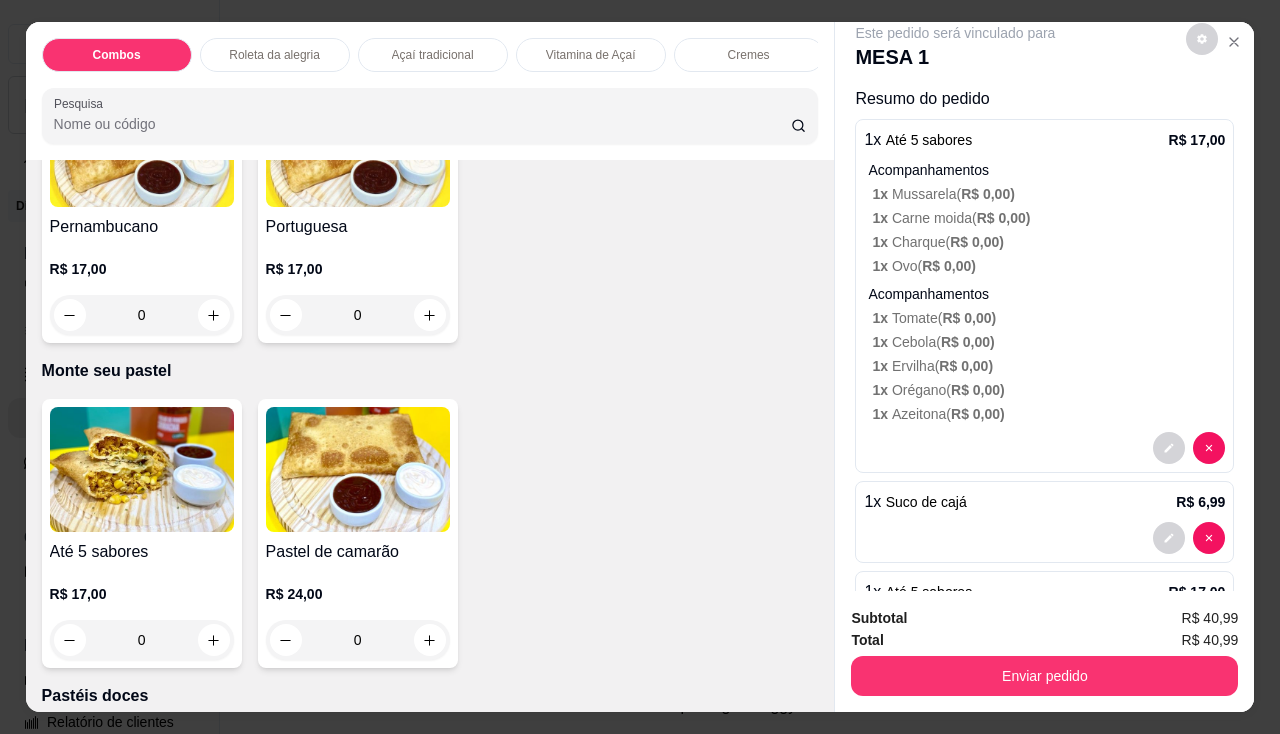 click at bounding box center (142, 469) 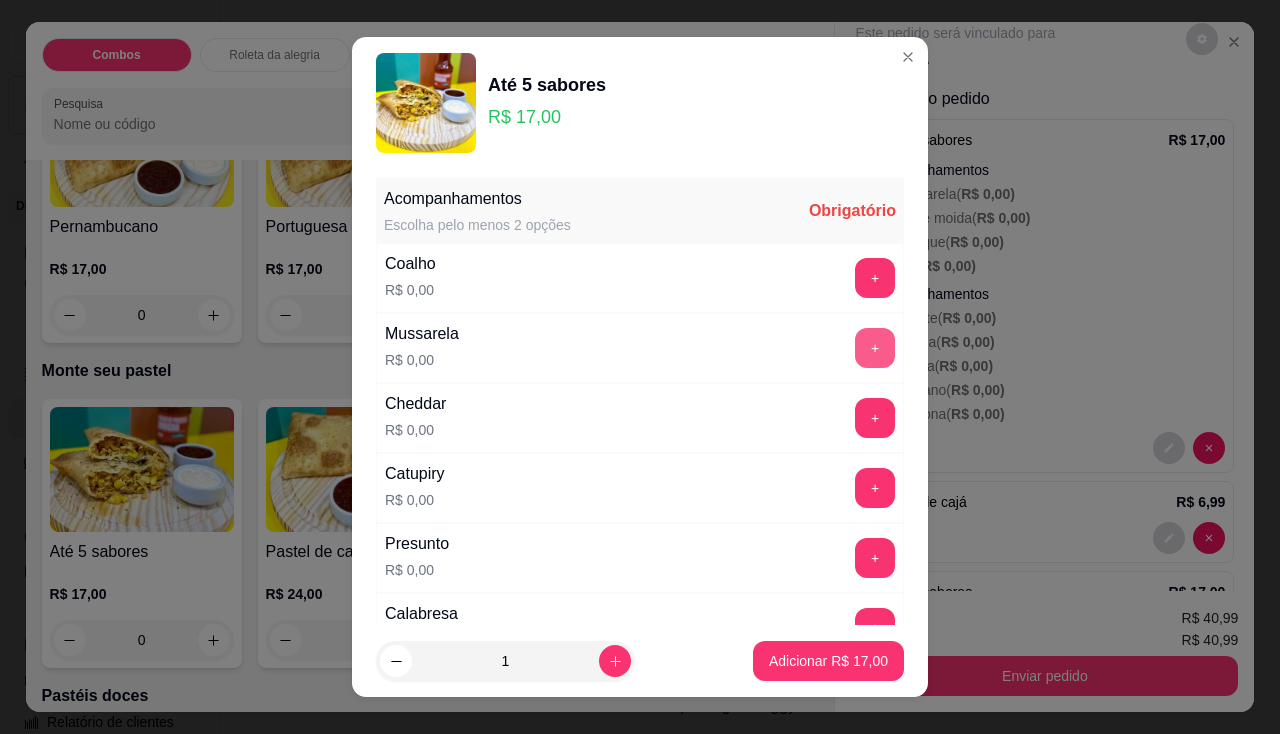 click on "+" at bounding box center [875, 348] 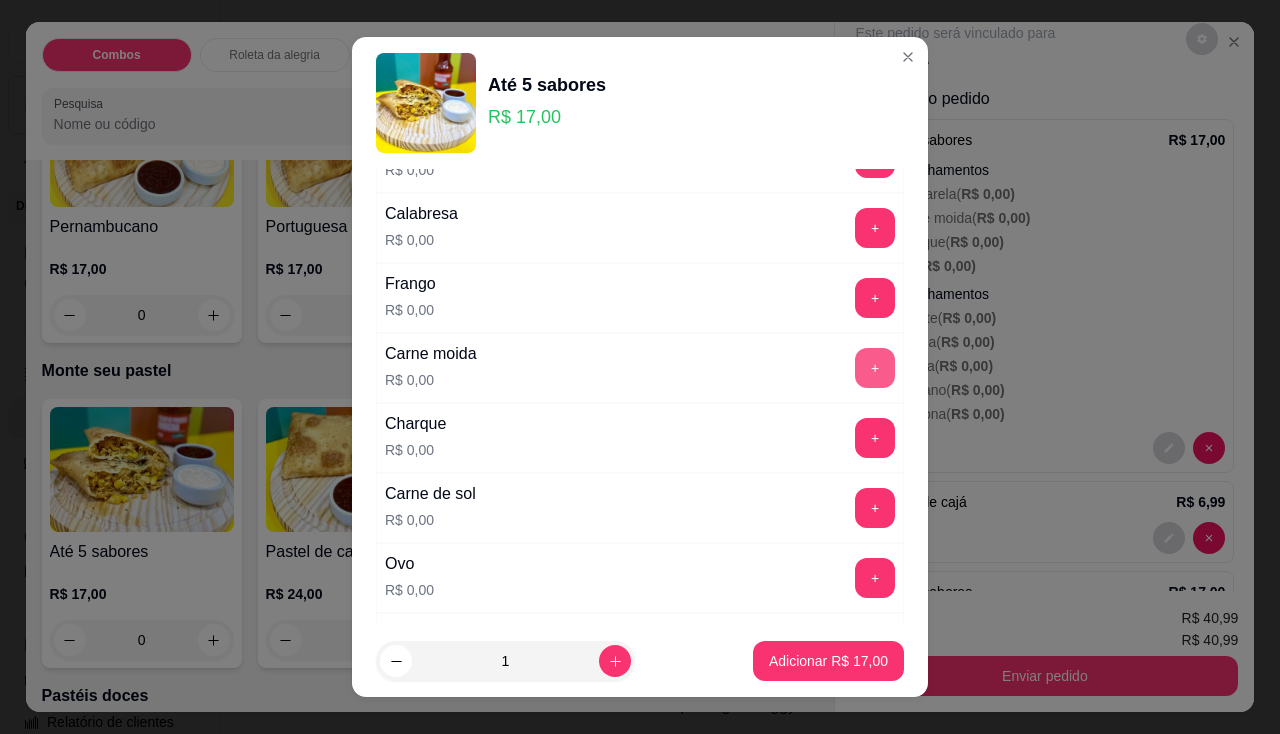 scroll, scrollTop: 500, scrollLeft: 0, axis: vertical 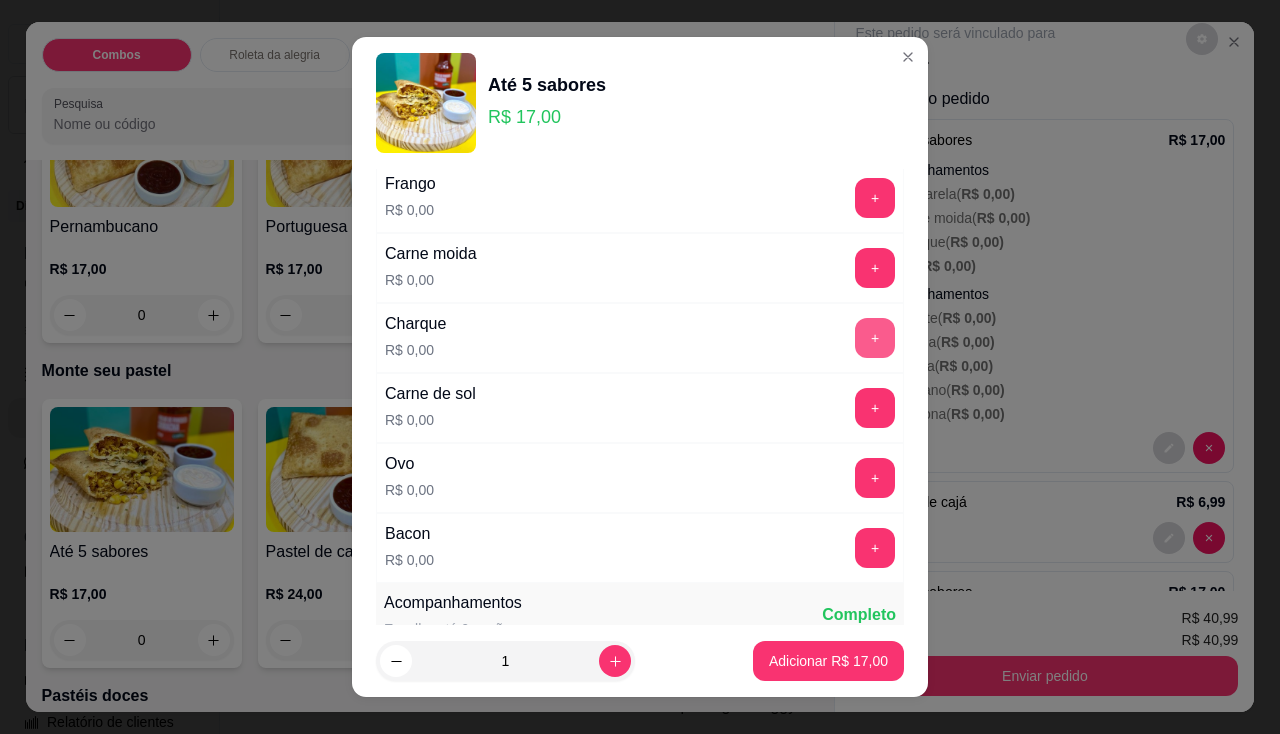 click on "+" at bounding box center (875, 338) 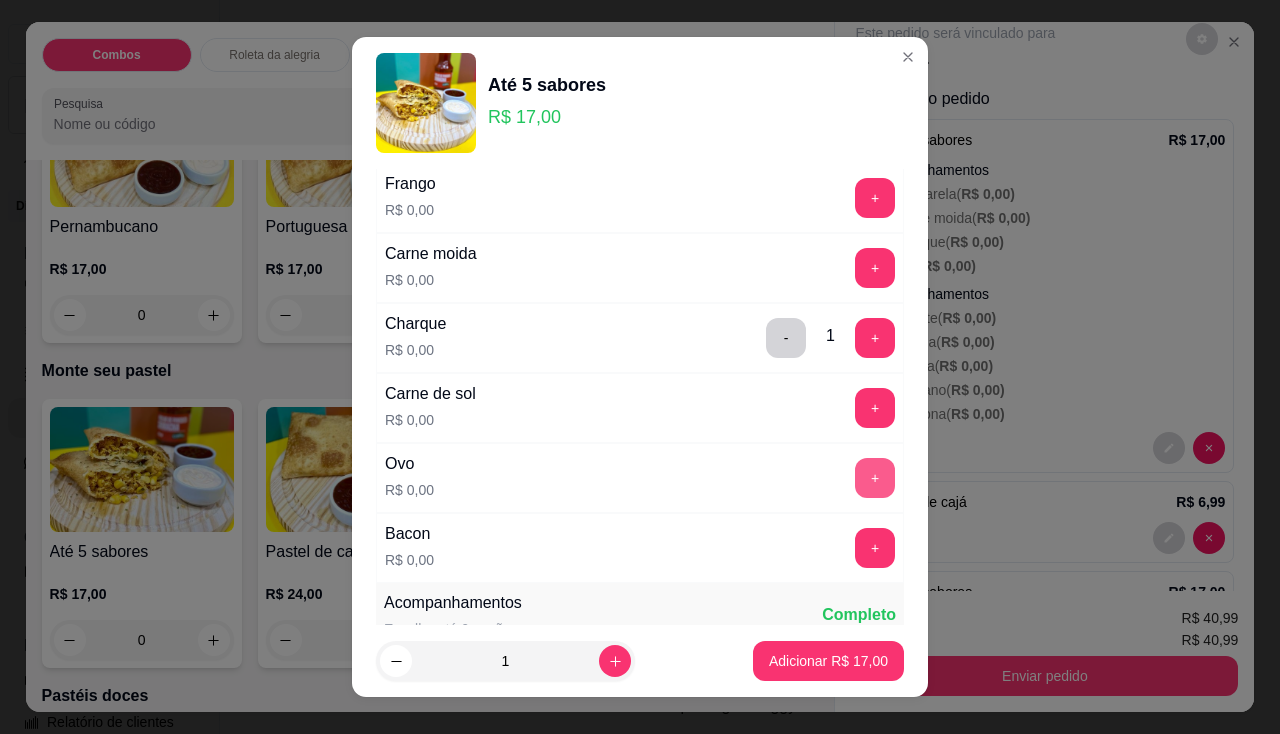 click on "+" at bounding box center [875, 478] 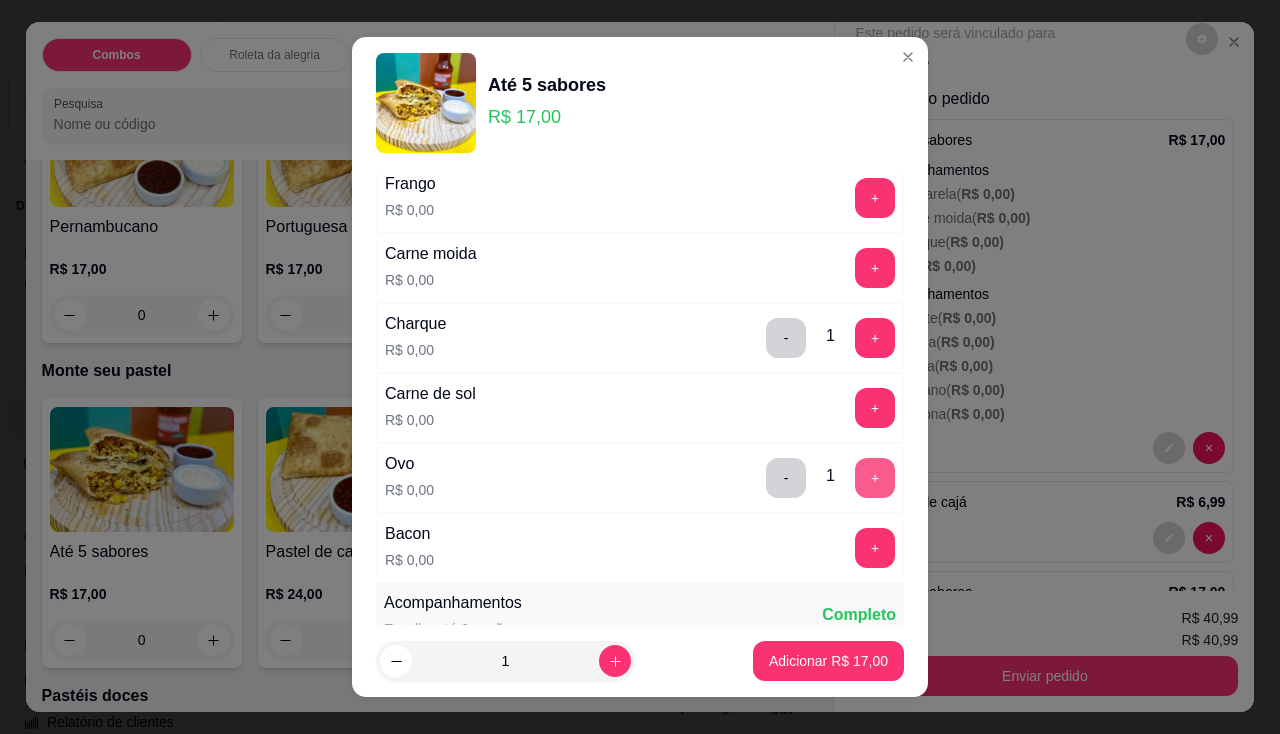 scroll, scrollTop: 700, scrollLeft: 0, axis: vertical 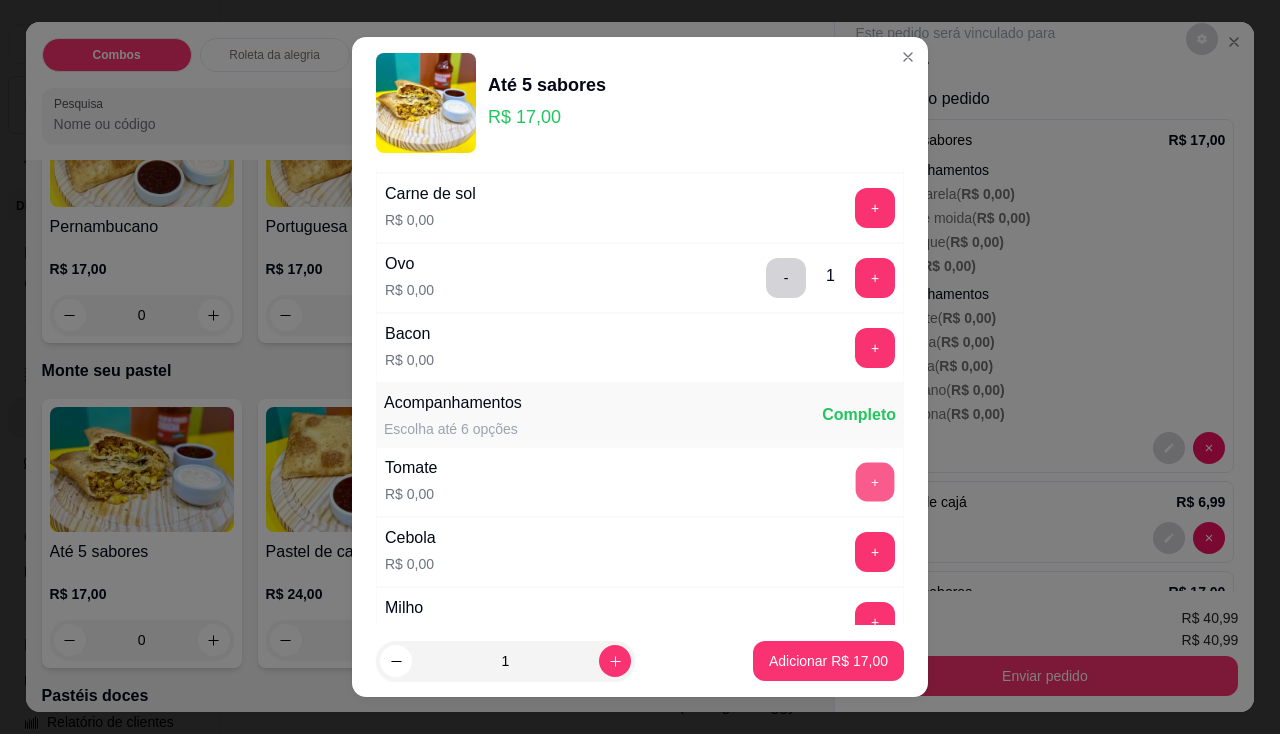 click on "+" at bounding box center [875, 481] 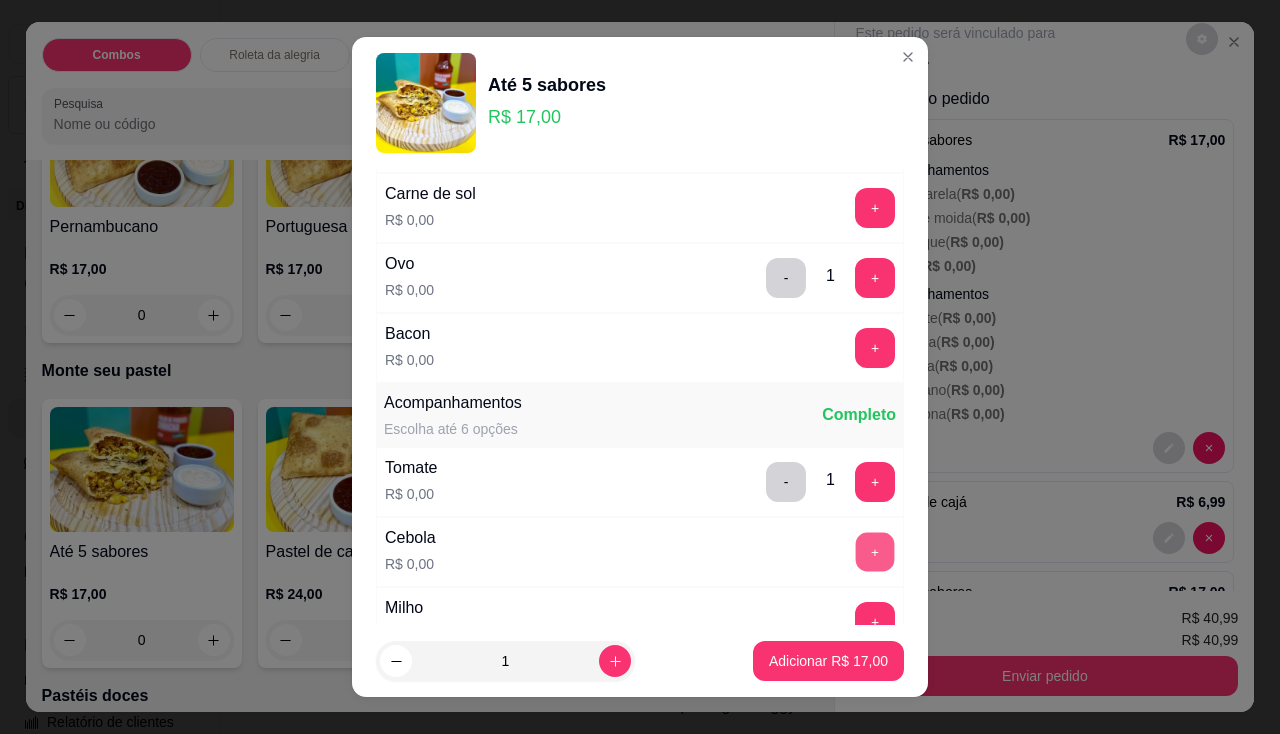 click on "+" at bounding box center (875, 551) 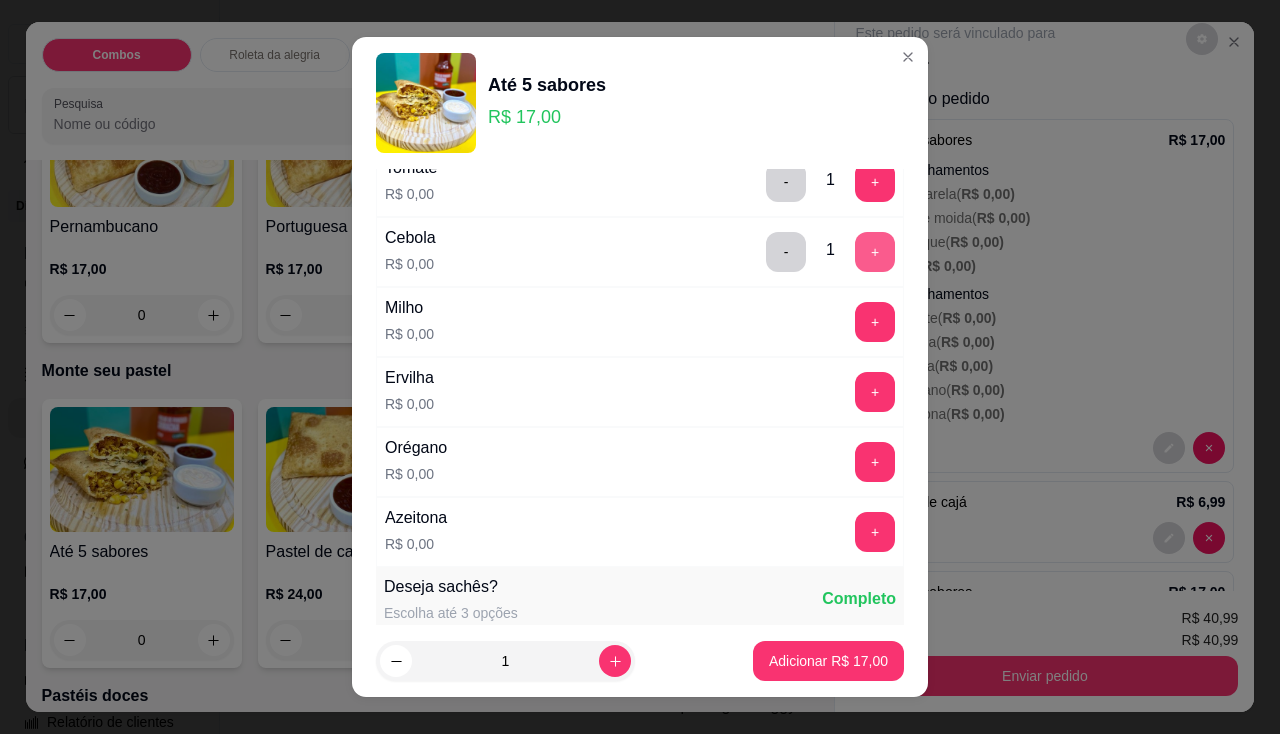 scroll, scrollTop: 1200, scrollLeft: 0, axis: vertical 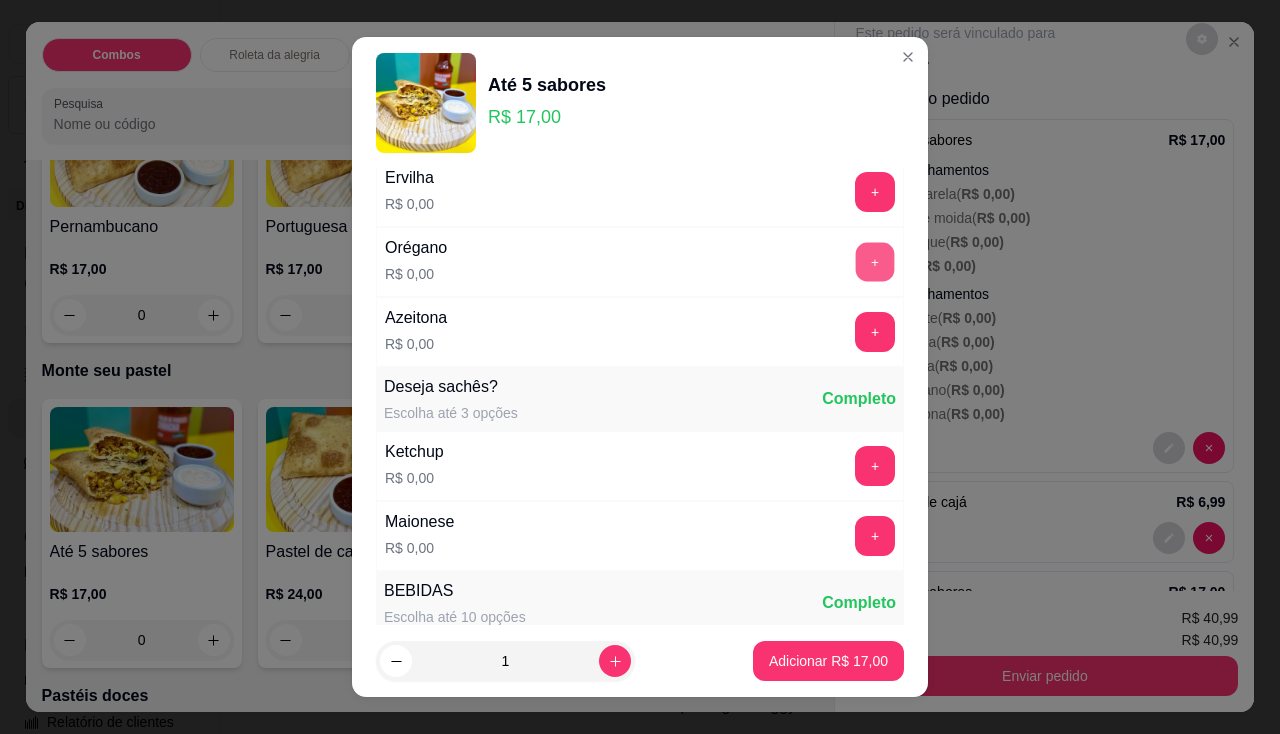 click on "+" at bounding box center (875, 261) 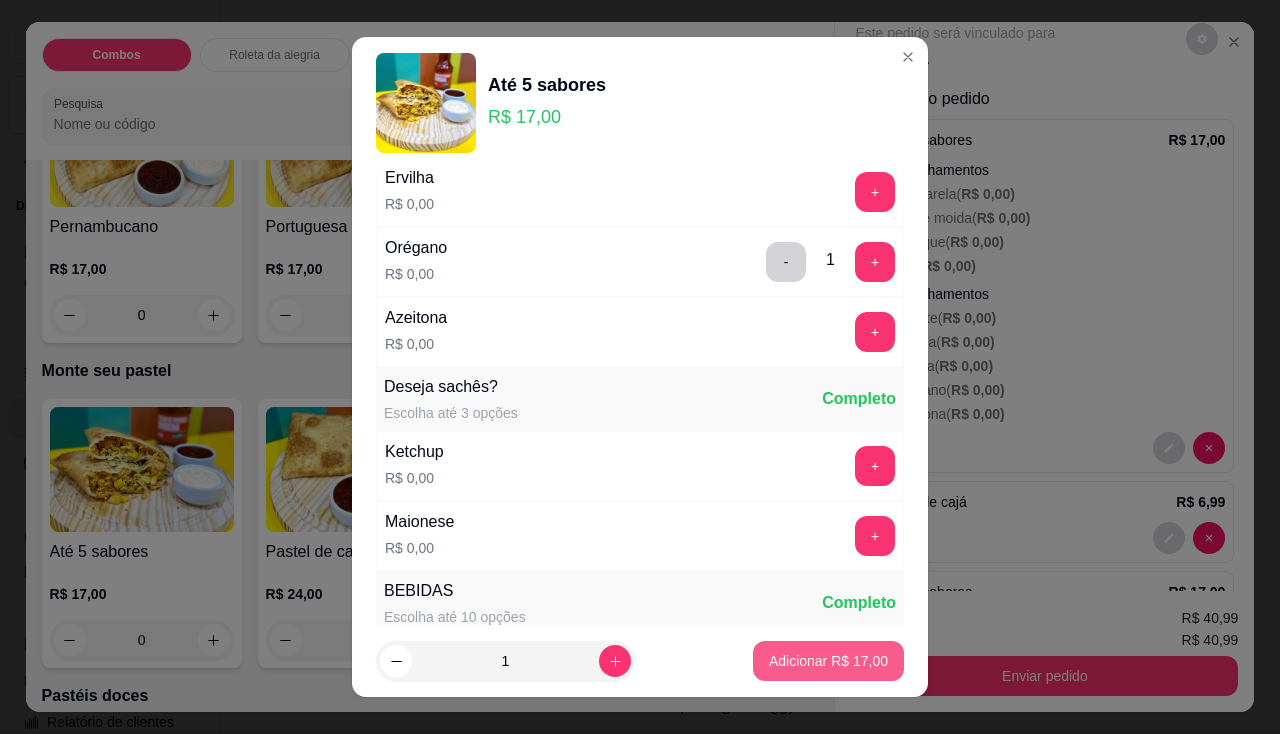 click on "Adicionar   R$ 17,00" at bounding box center [828, 661] 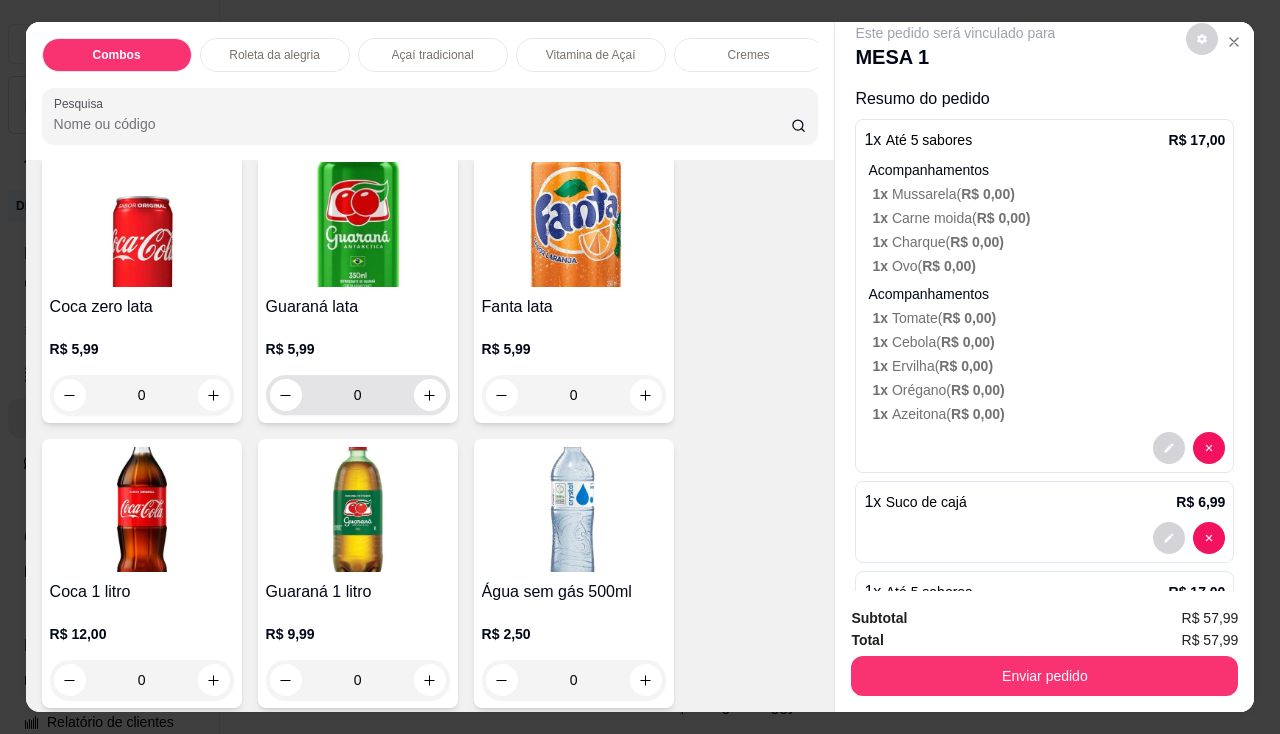 scroll, scrollTop: 5500, scrollLeft: 0, axis: vertical 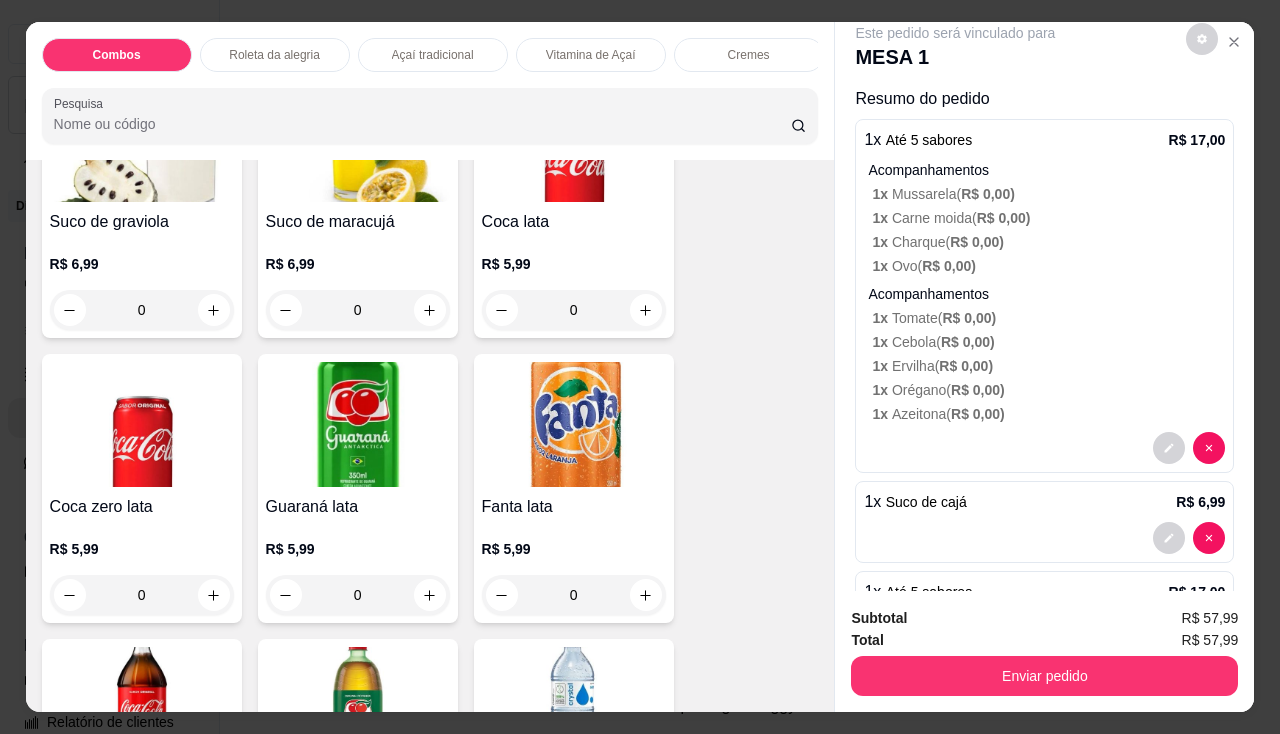 click on "R$ 5,99 0" at bounding box center (574, 282) 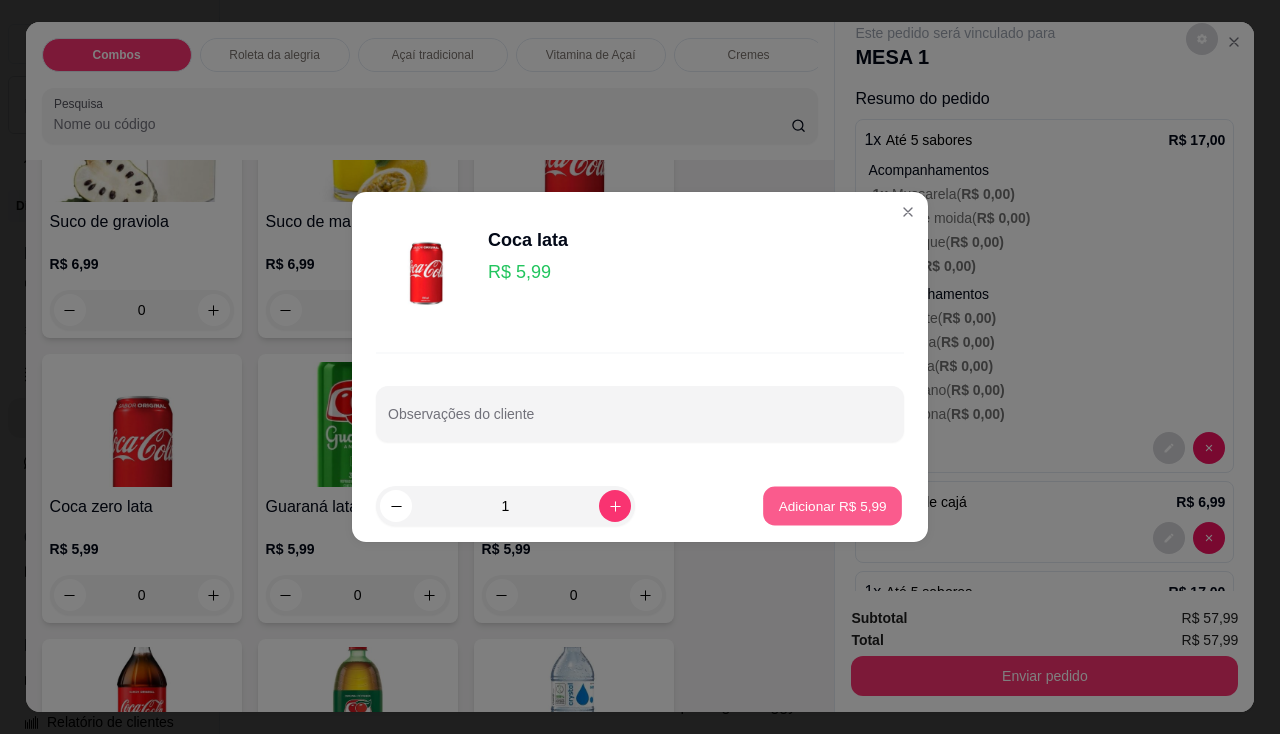 click on "Adicionar   R$ 5,99" at bounding box center (832, 505) 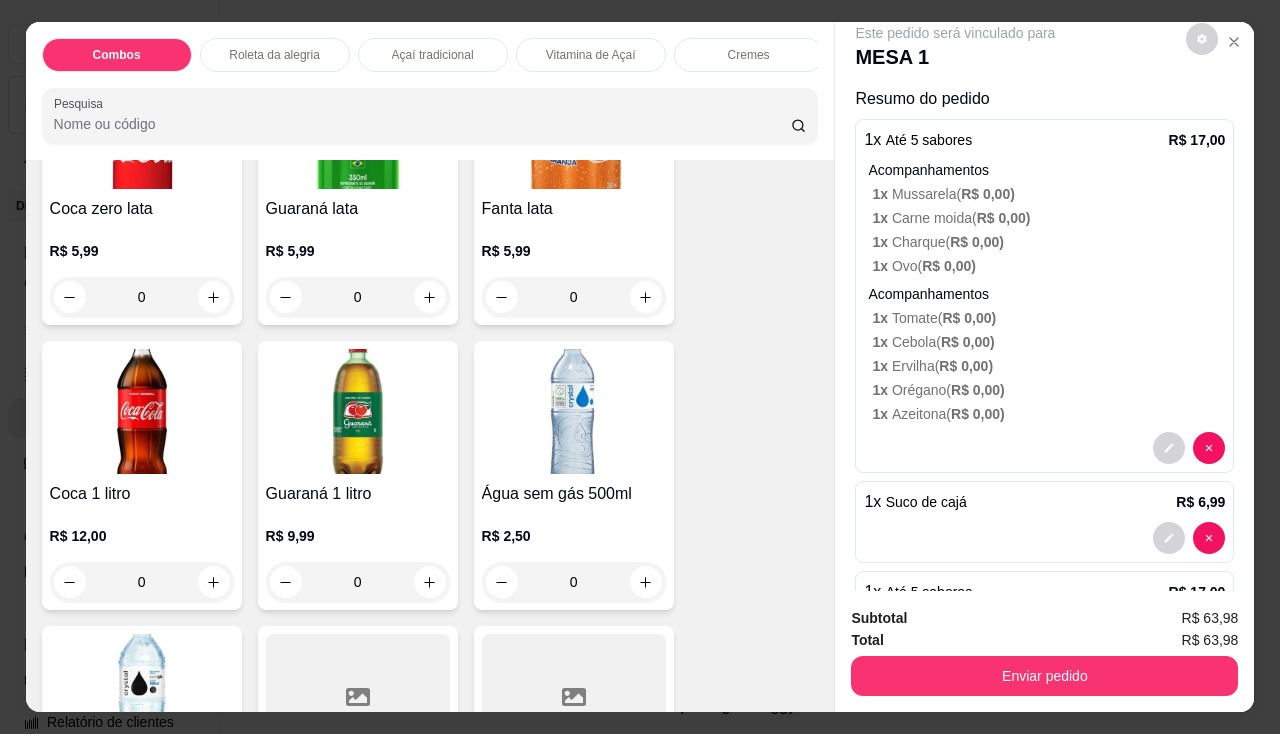 scroll, scrollTop: 6000, scrollLeft: 0, axis: vertical 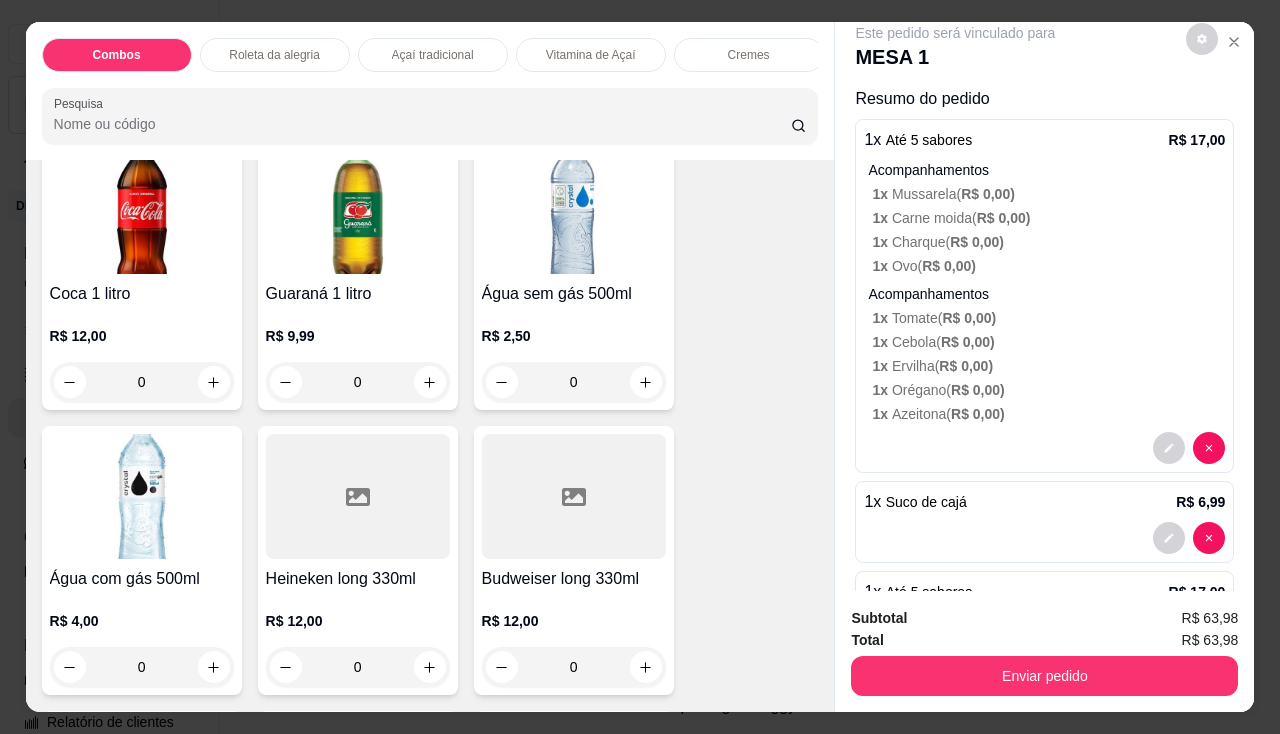 click at bounding box center (142, 496) 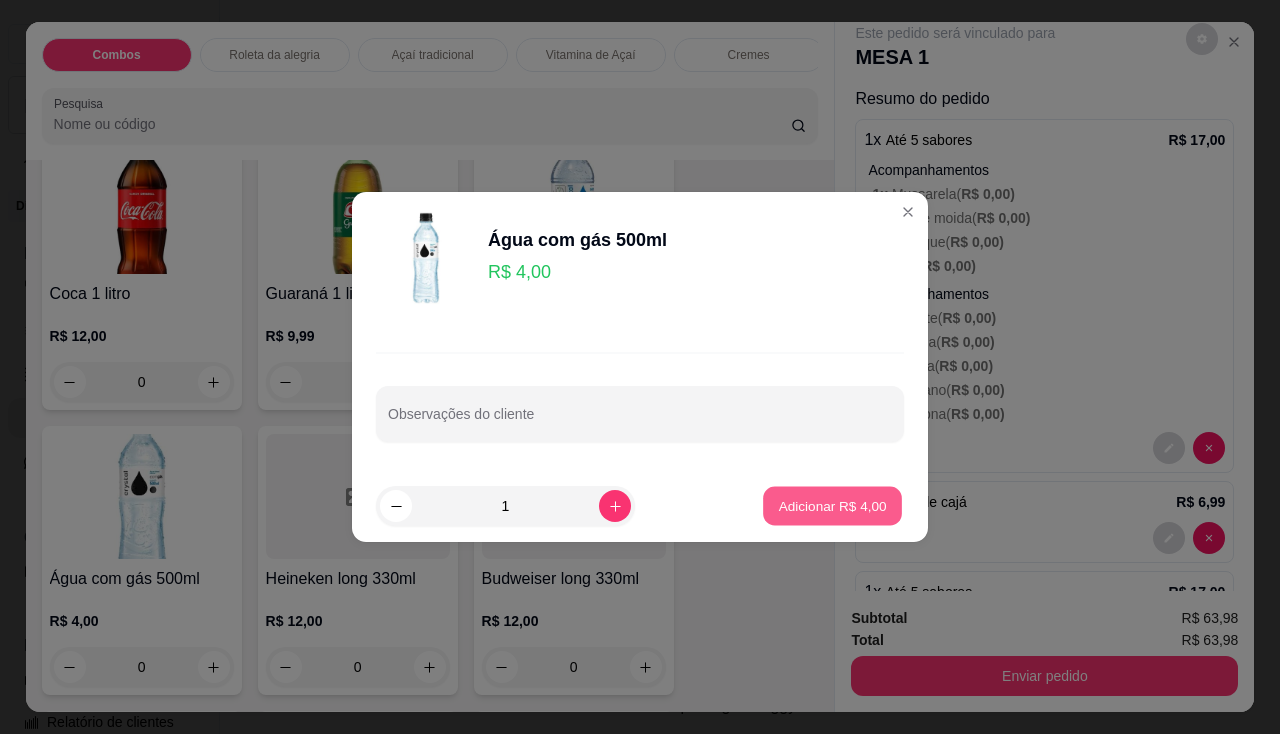 click on "Adicionar   R$ 4,00" at bounding box center (832, 505) 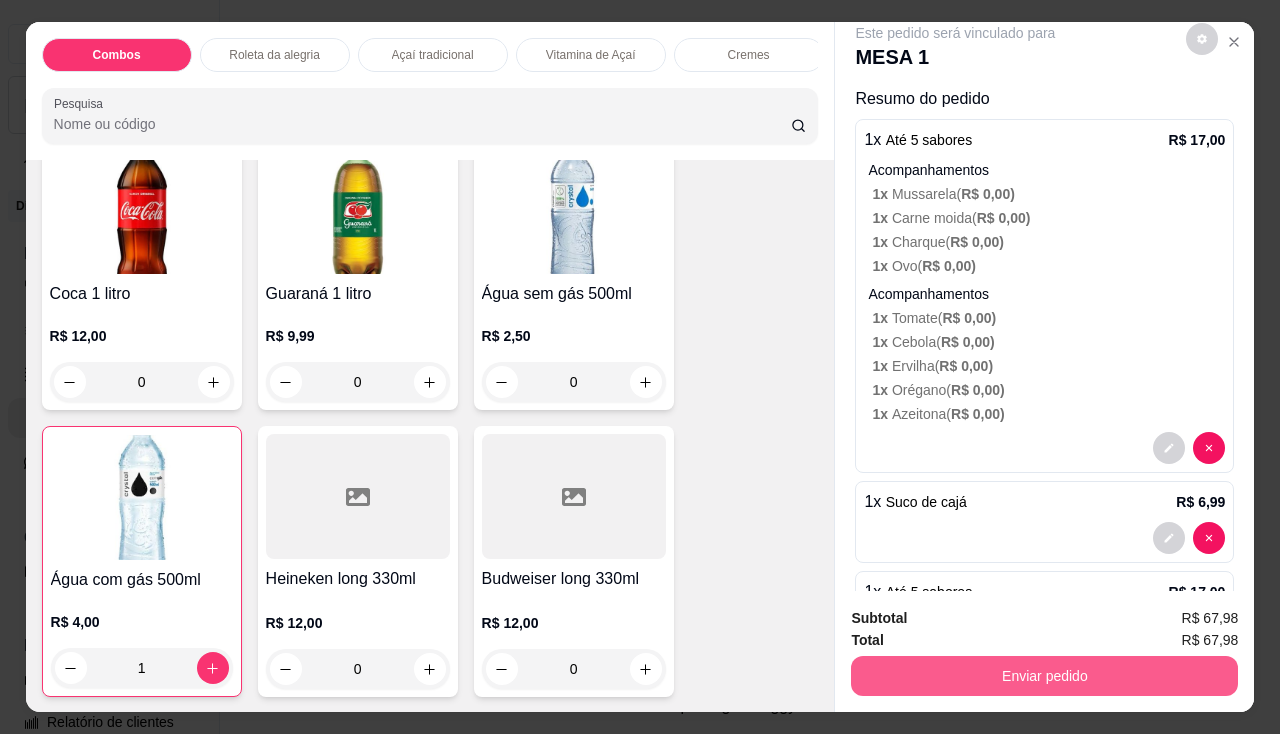 click on "Enviar pedido" at bounding box center (1044, 676) 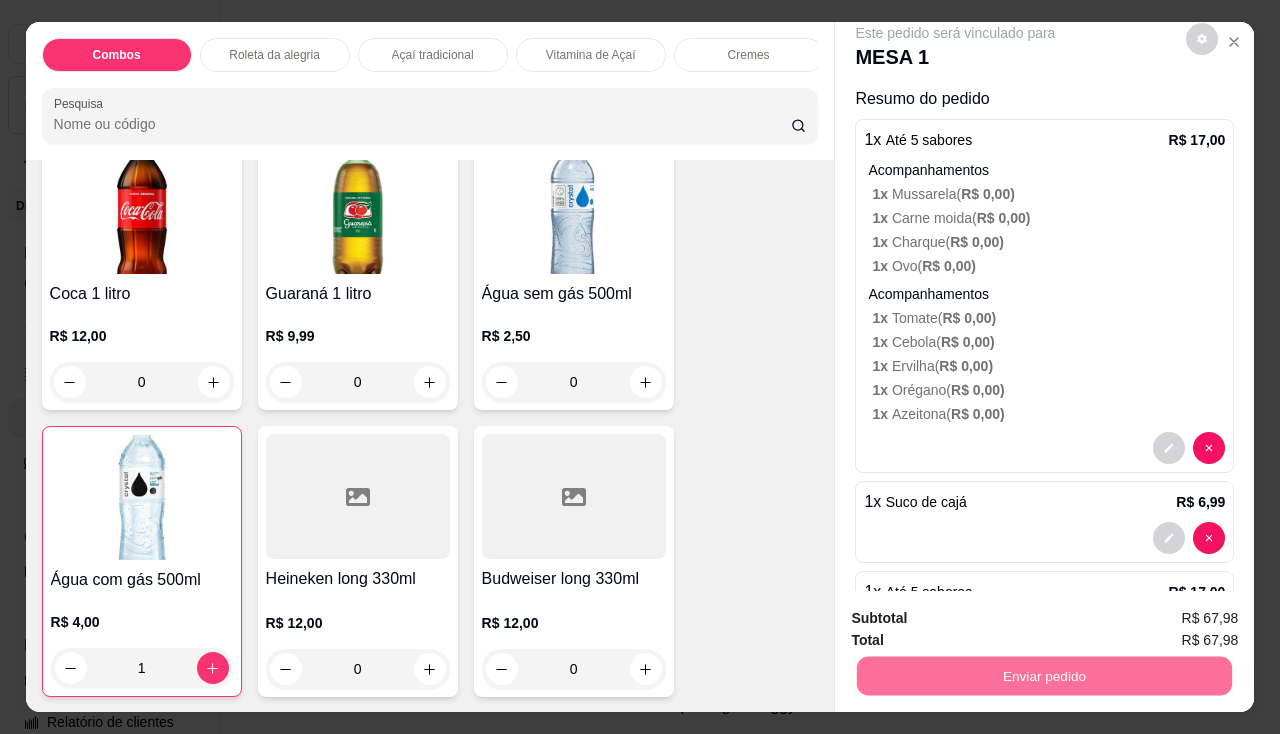 click on "Não registrar e enviar pedido" at bounding box center [979, 620] 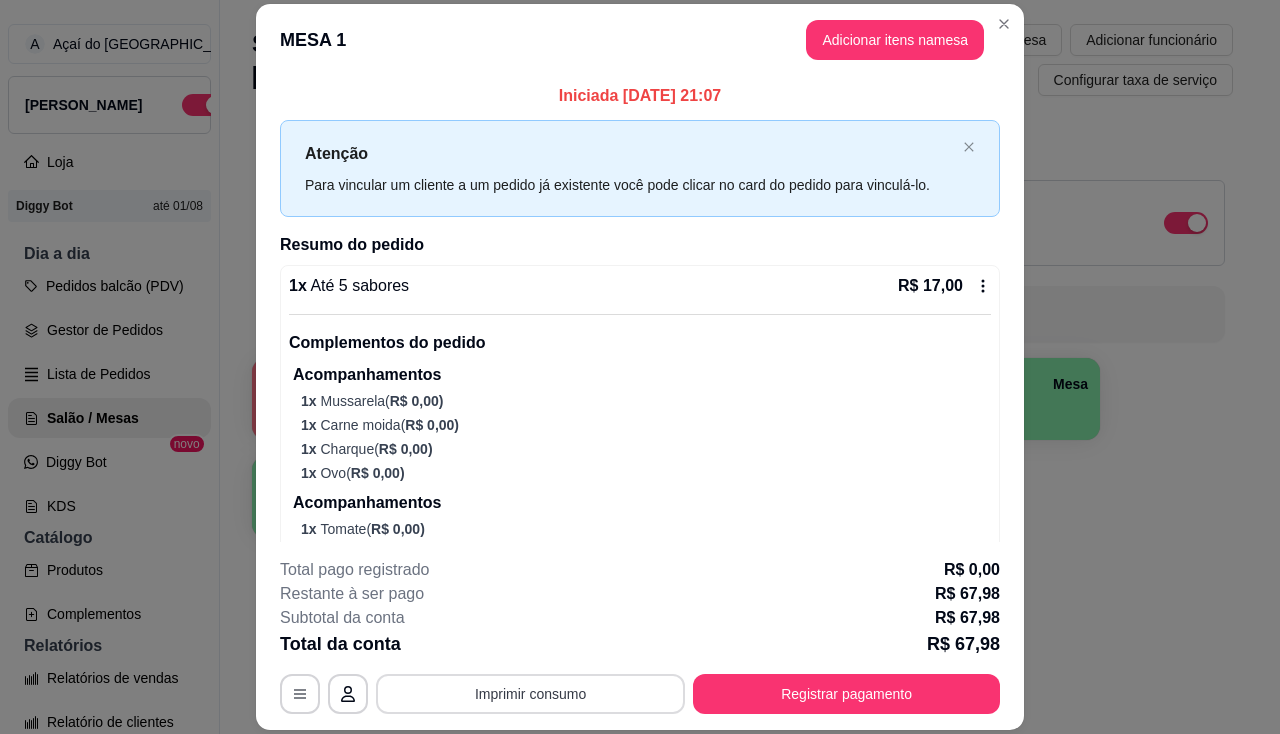 click on "Imprimir consumo" at bounding box center (530, 694) 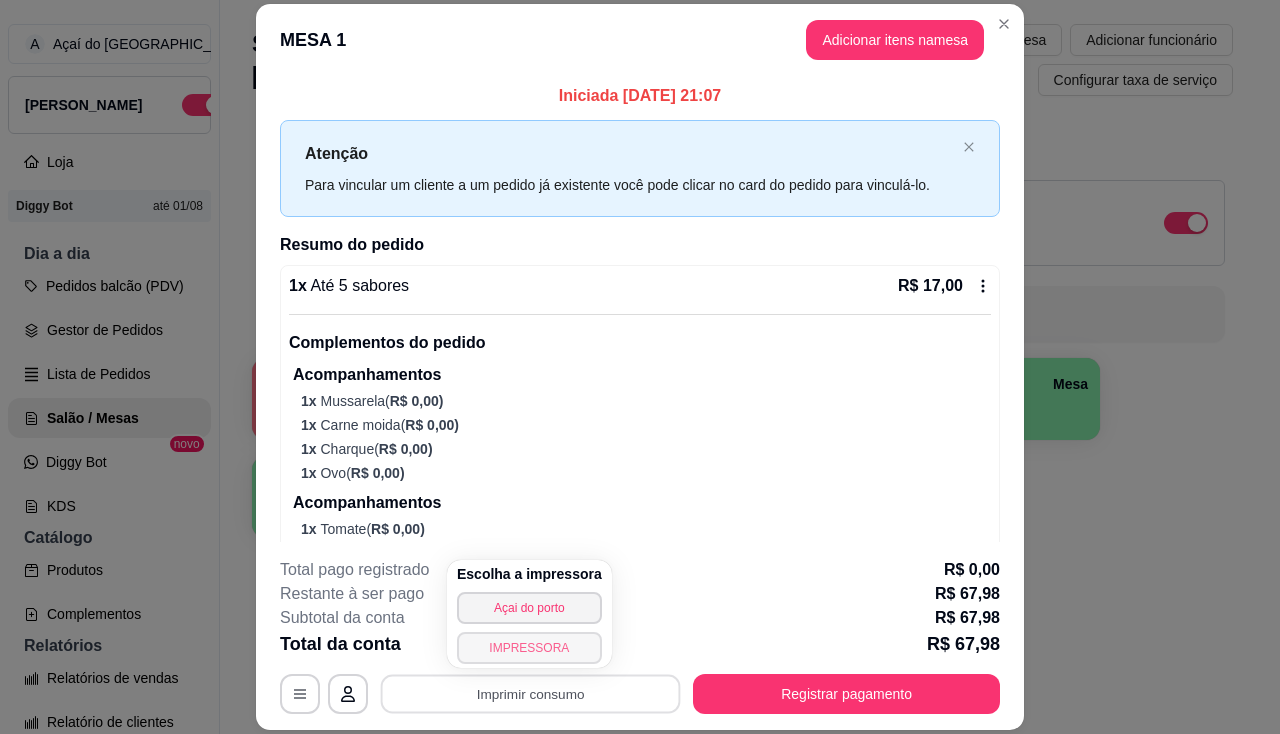 click on "IMPRESSORA" at bounding box center (529, 648) 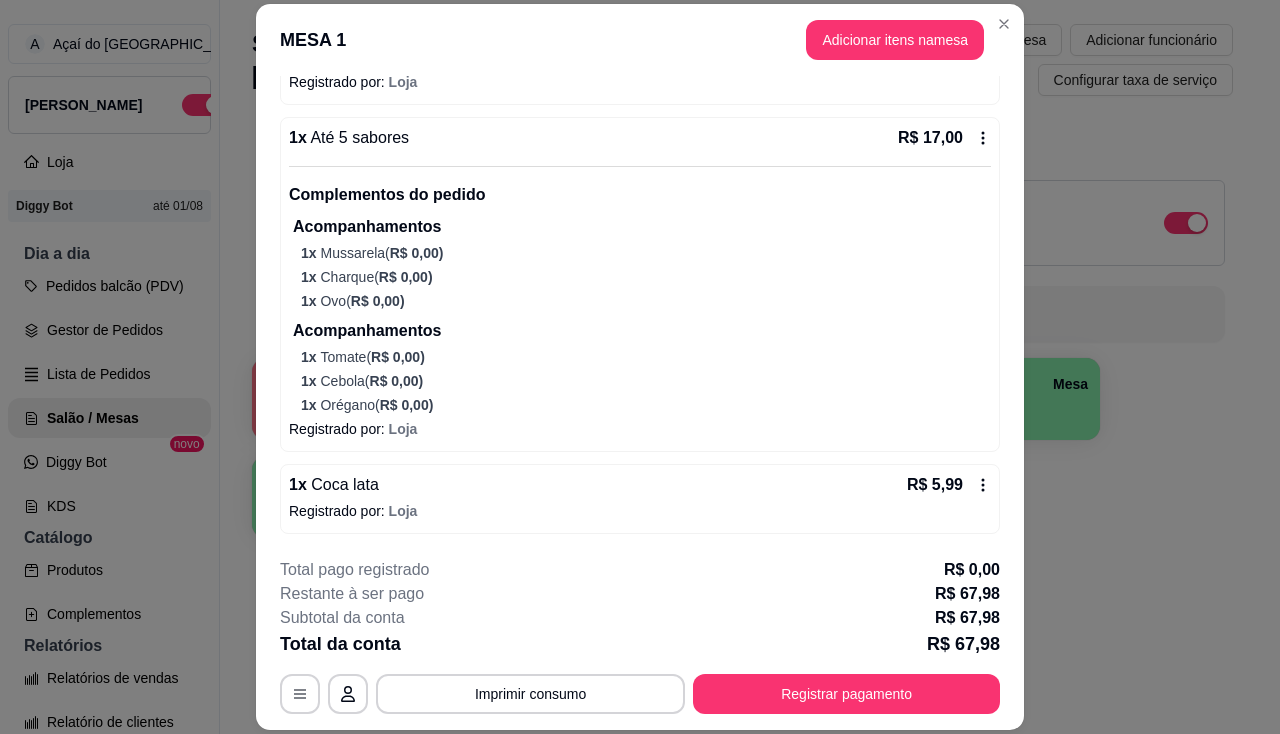 scroll, scrollTop: 1181, scrollLeft: 0, axis: vertical 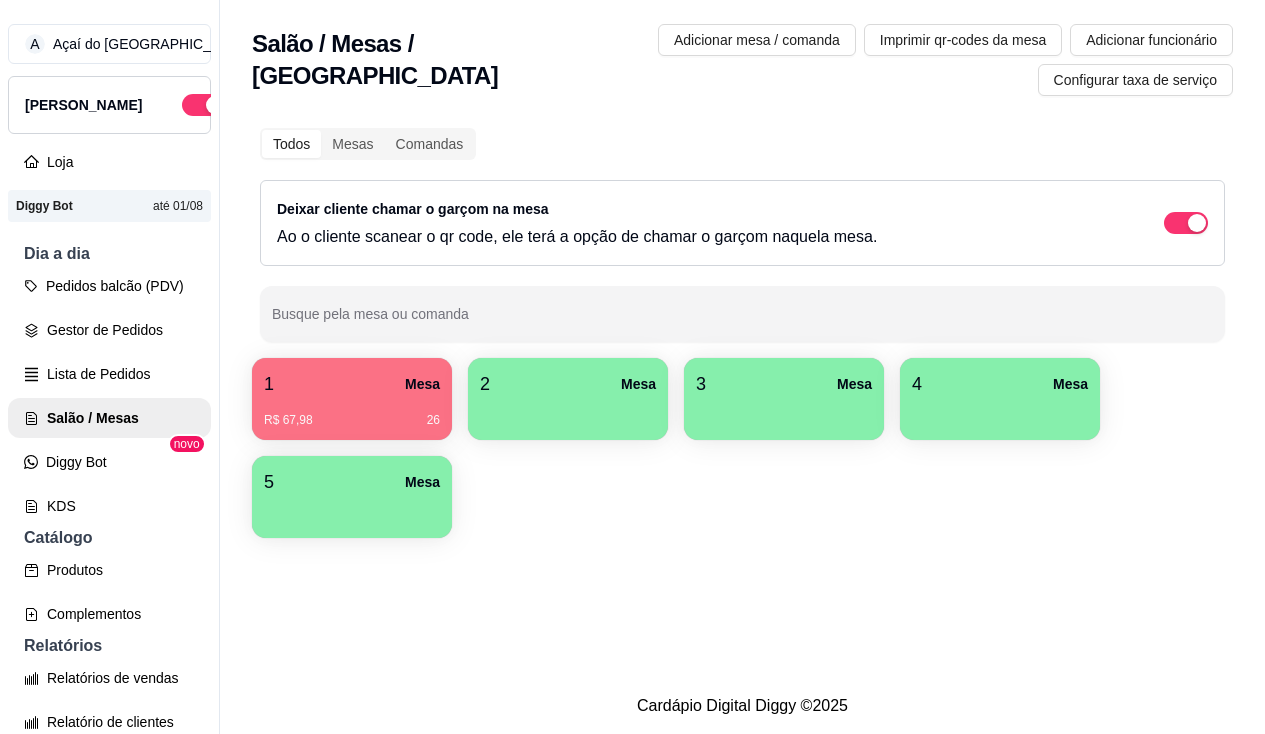 click on "1 Mesa" at bounding box center [352, 384] 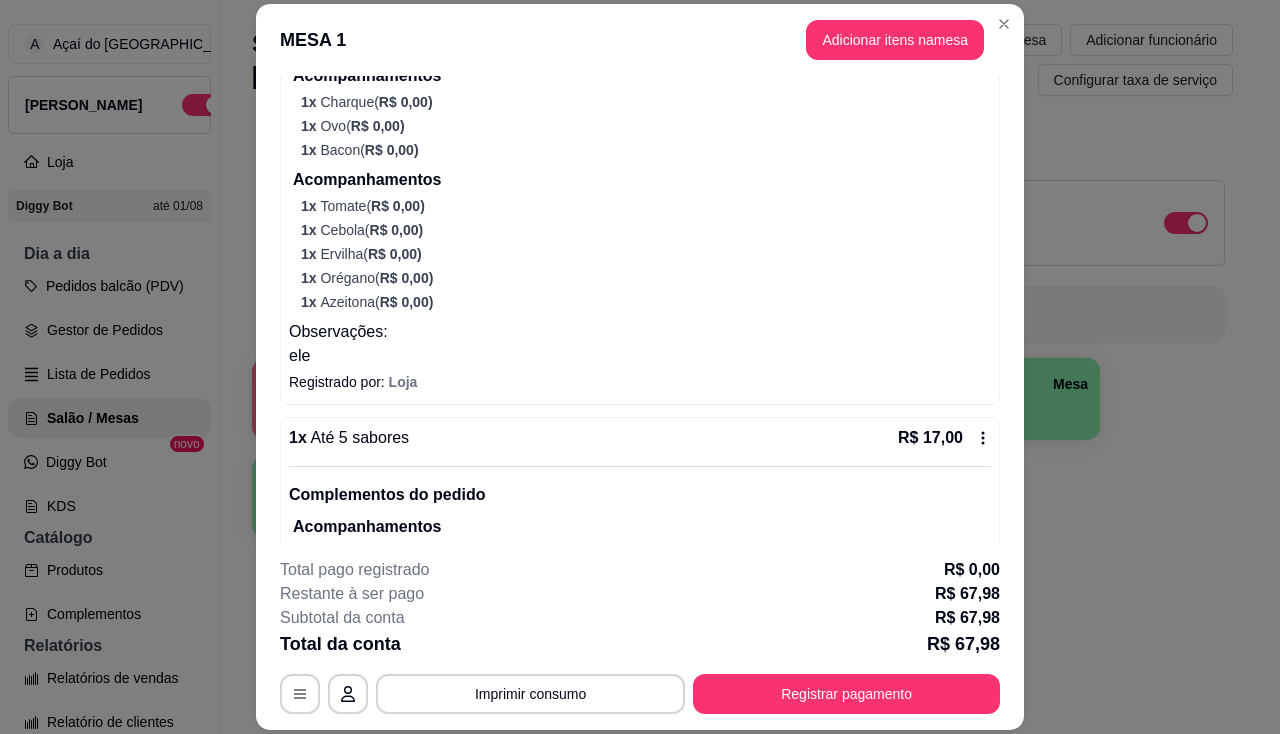 scroll, scrollTop: 1181, scrollLeft: 0, axis: vertical 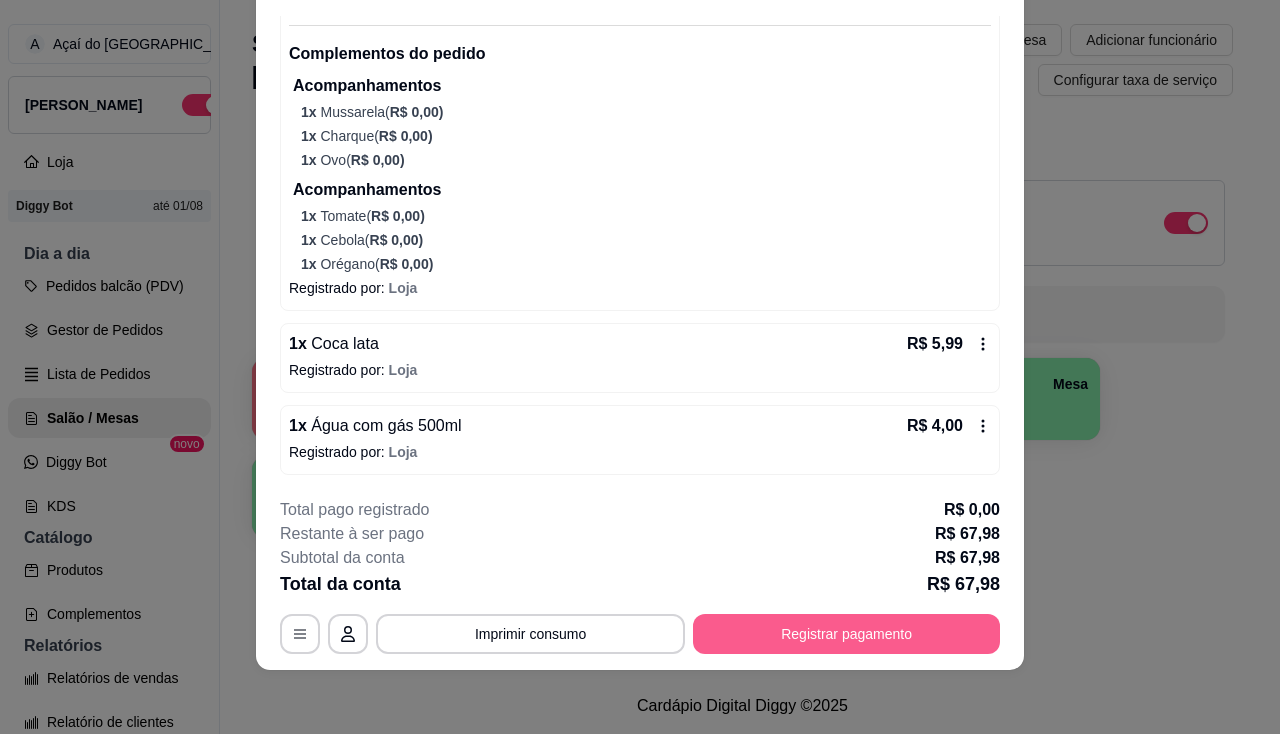 click on "Registrar pagamento" at bounding box center [846, 634] 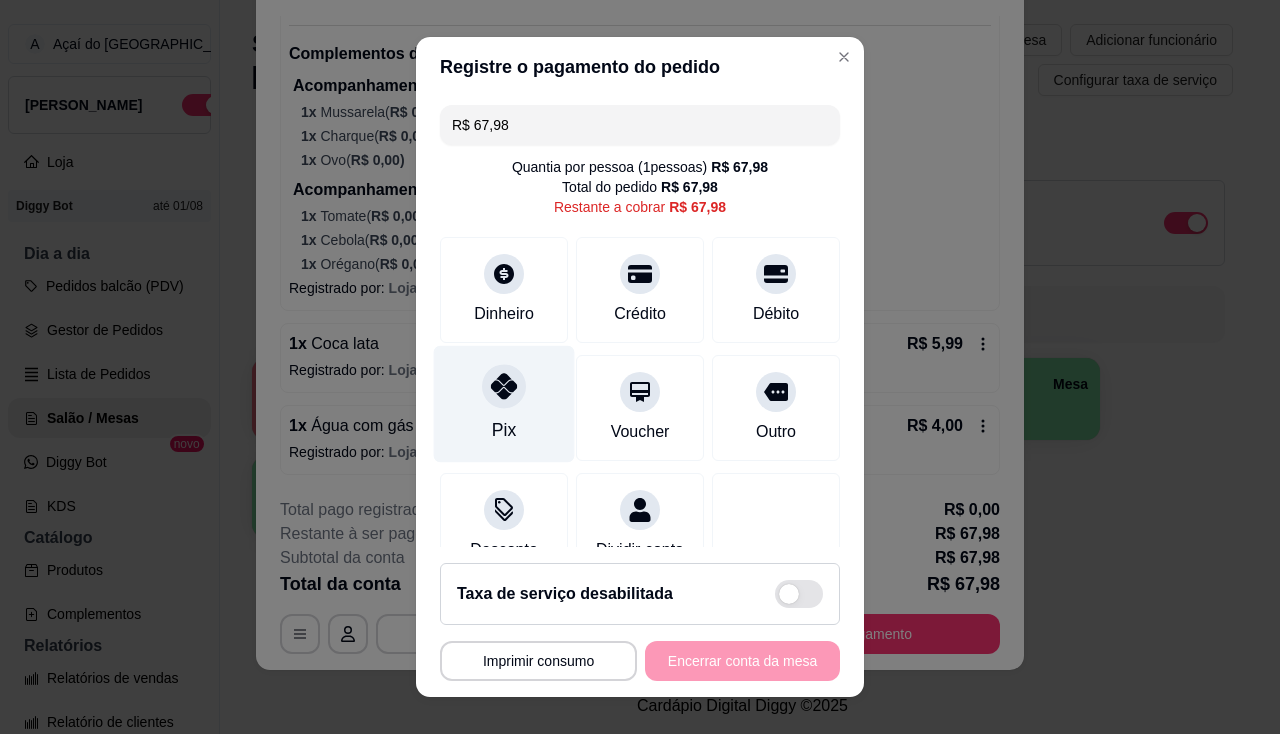 click at bounding box center [504, 386] 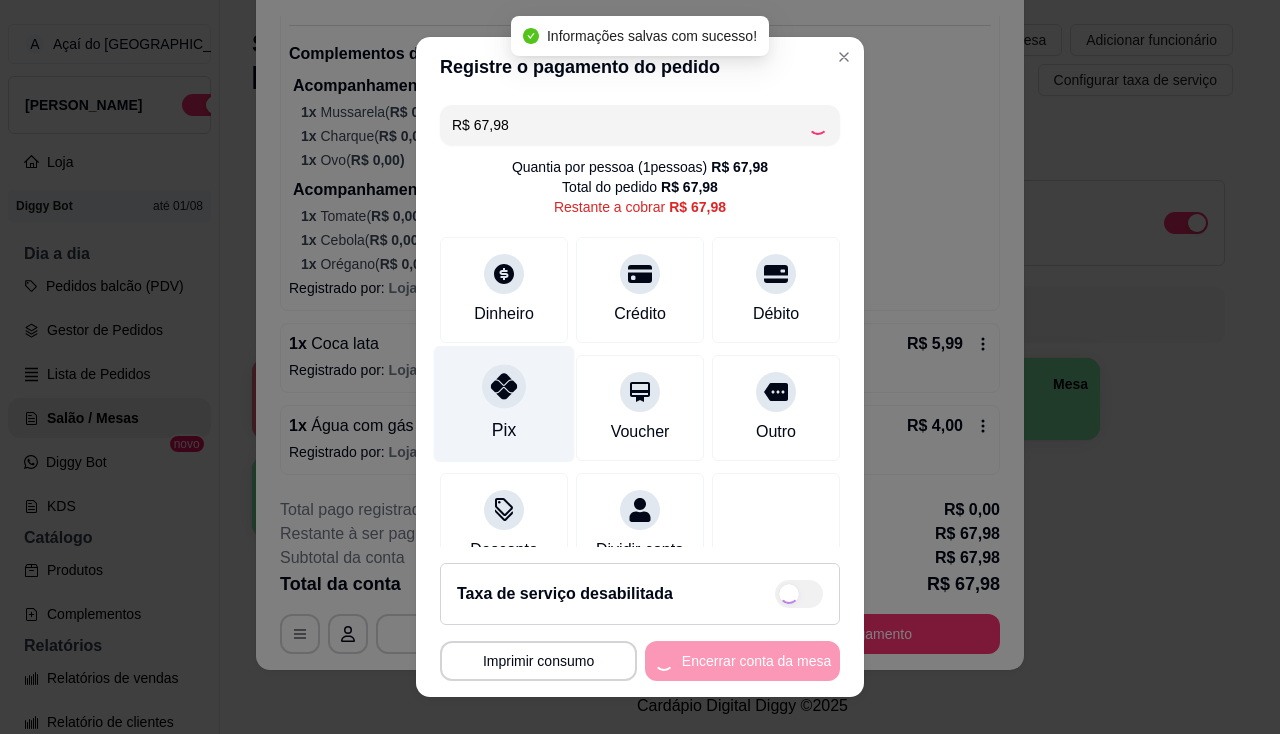 type on "R$ 0,00" 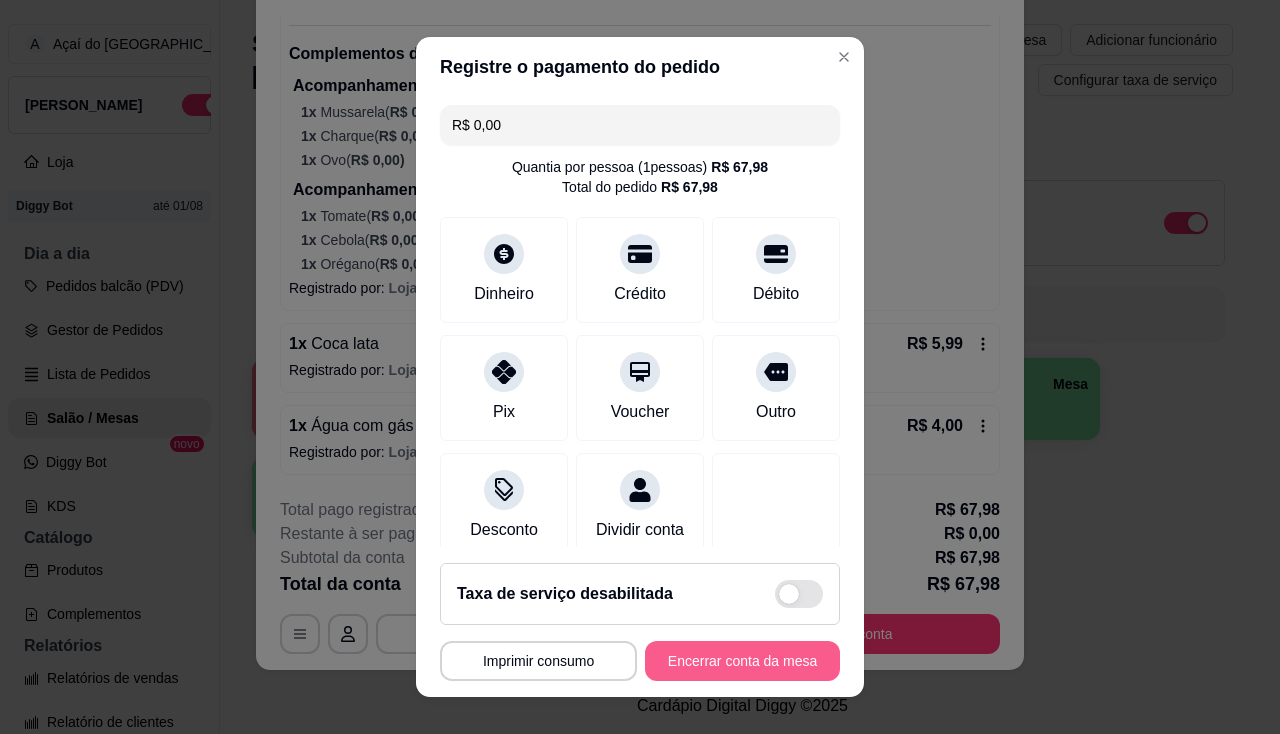 click on "Encerrar conta da mesa" at bounding box center (742, 661) 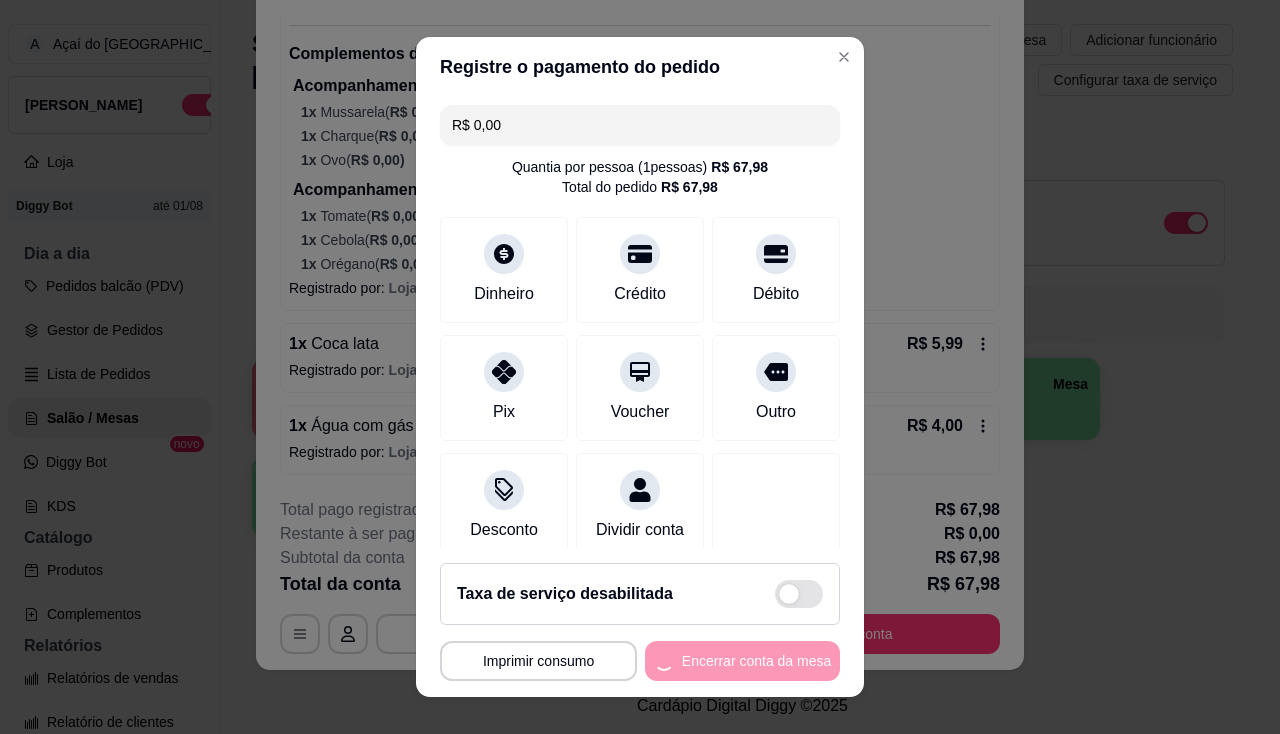 scroll, scrollTop: 0, scrollLeft: 0, axis: both 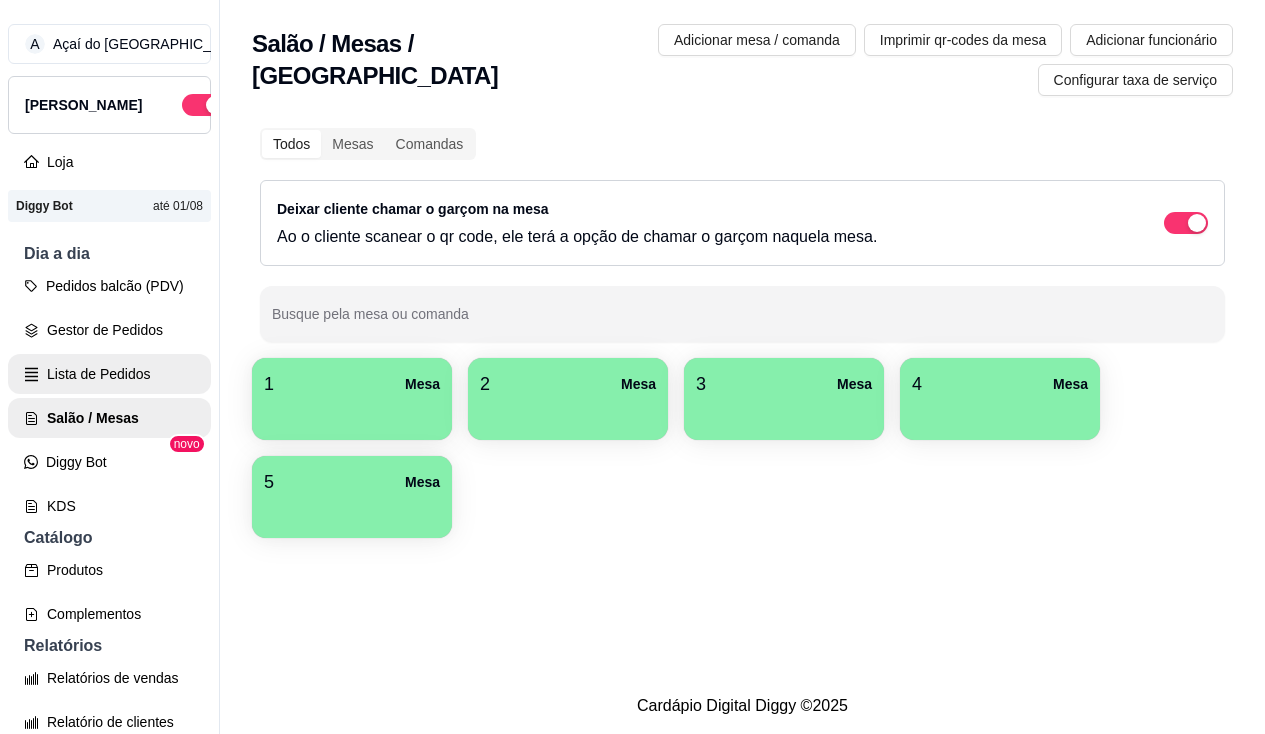 click on "Lista de Pedidos" at bounding box center (109, 374) 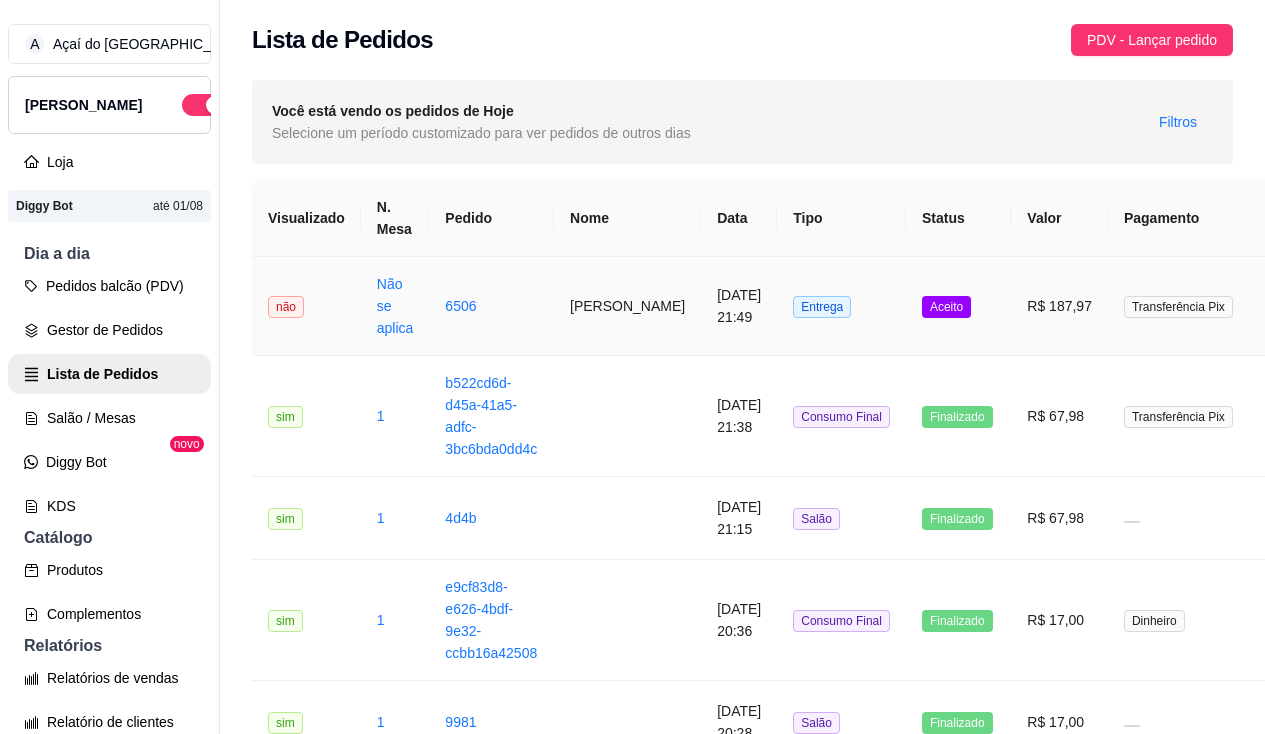 click on "6506" at bounding box center [491, 306] 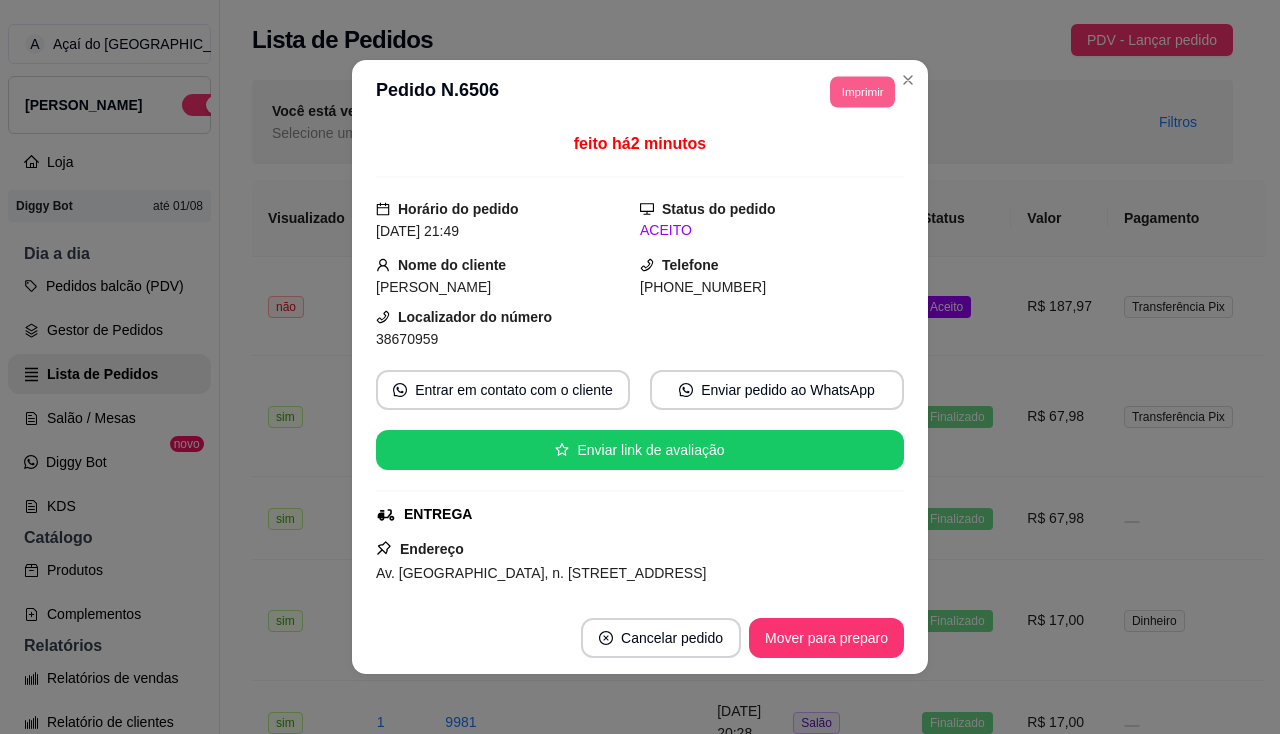 click on "Imprimir" at bounding box center [862, 91] 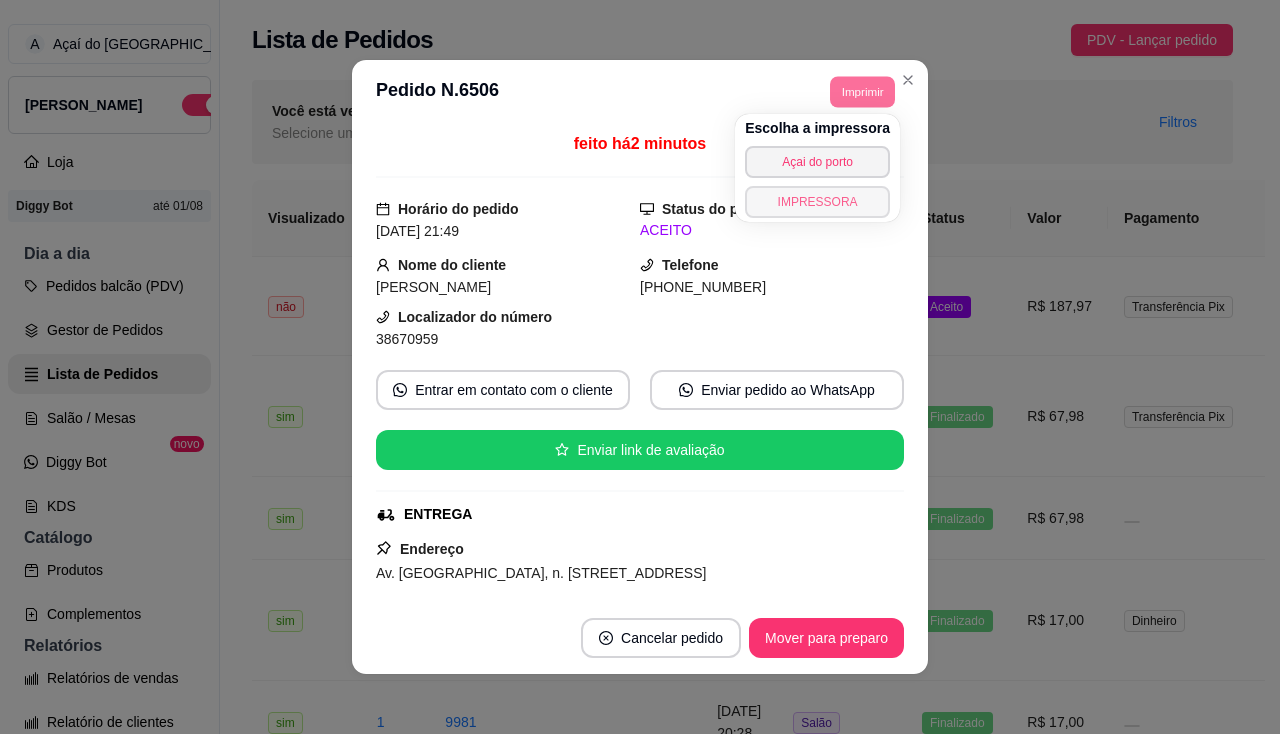 click on "IMPRESSORA" at bounding box center [817, 202] 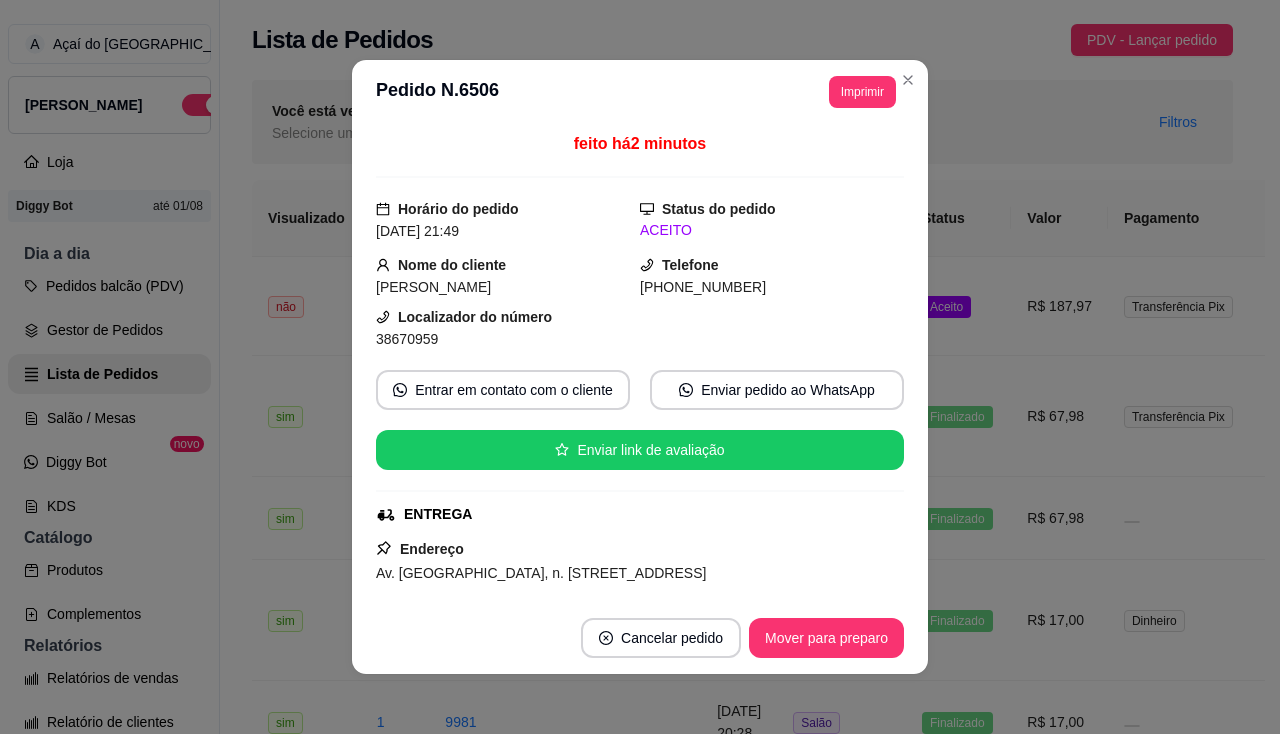 click on "feito há  2   minutos Horário do pedido [DATE] 21:49 Status do pedido ACEITO Nome do cliente [PERSON_NAME] Telefone [PHONE_NUMBER] Localizador do número 38670959 Entrar em contato com o cliente Enviar pedido ao WhatsApp Enviar link de avaliação ENTREGA Endereço  Av. [GEOGRAPHIC_DATA], n. 501, Porto coqueiral - 55590000 Quadra 9, lote 4 - Casa Branca, com o portão branco, número 501 Taxa de entrega  R$ 10,00 Copiar Endereço Pagamento Transferência Pix  PIX   R$ 187,97 Status do pagamento Pago Resumo do pedido 1 x     Misto R$ 19,00 1 x     Escolha até 5 sabores R$ 27,00   1 x   Carne  ( R$ 0,00 )   1 x   Ovo  ( R$ 0,00 )   1 x   Ervilha  ( R$ 0,00 ) 2 x     Escolha até 5 sabores R$ 54,00   2 x   Frango  ( R$ 0,00 )   2 x   Queijo mussarela  ( R$ 0,00 ) 1 x     Coca-Cola 1 litro R$ 15,00 1 x     Guaraná antártica 1 litro R$ 15,00 1 x     Açaí tradicional 300ml R$ 22,99   1 x   Banana  ( R$ 0,00 )   1 x   Granola  ( R$ 0,00 )   1 x   Leite em pó  ( R$ 0,00 )   1 x   Uva  (" at bounding box center (640, 363) 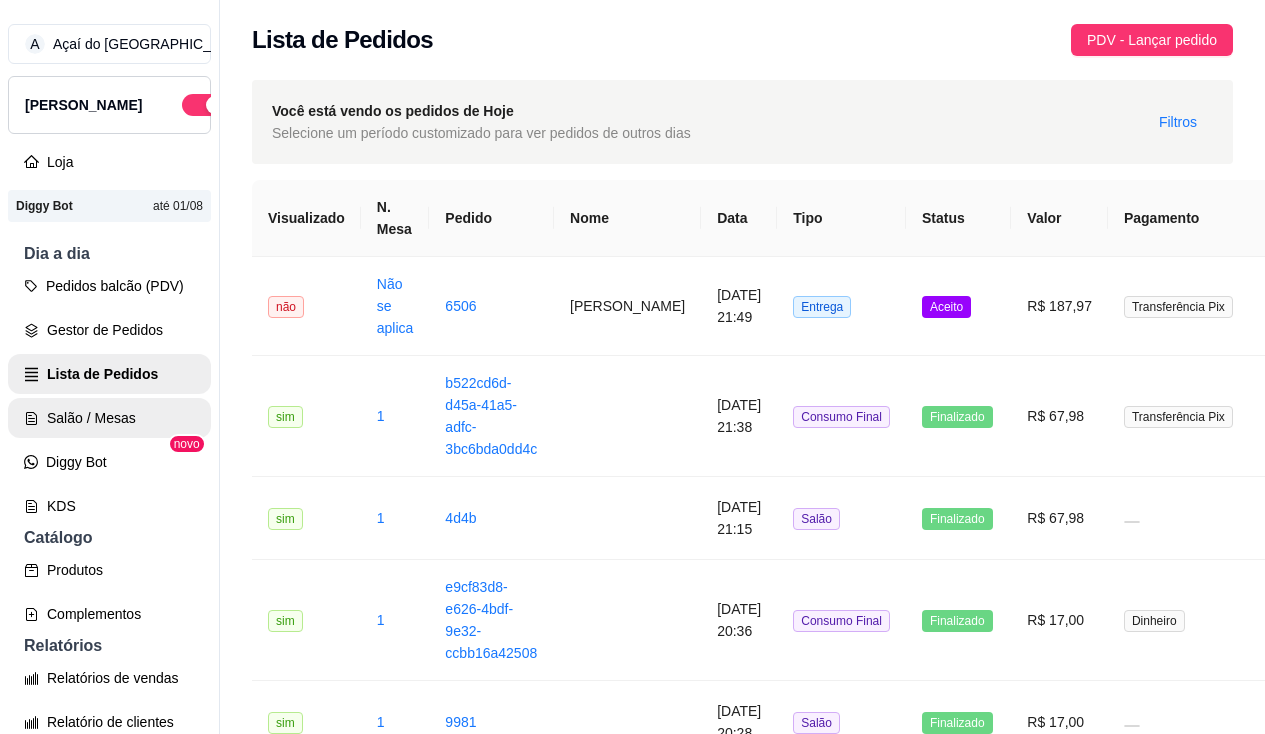 click on "Salão / Mesas" at bounding box center [109, 418] 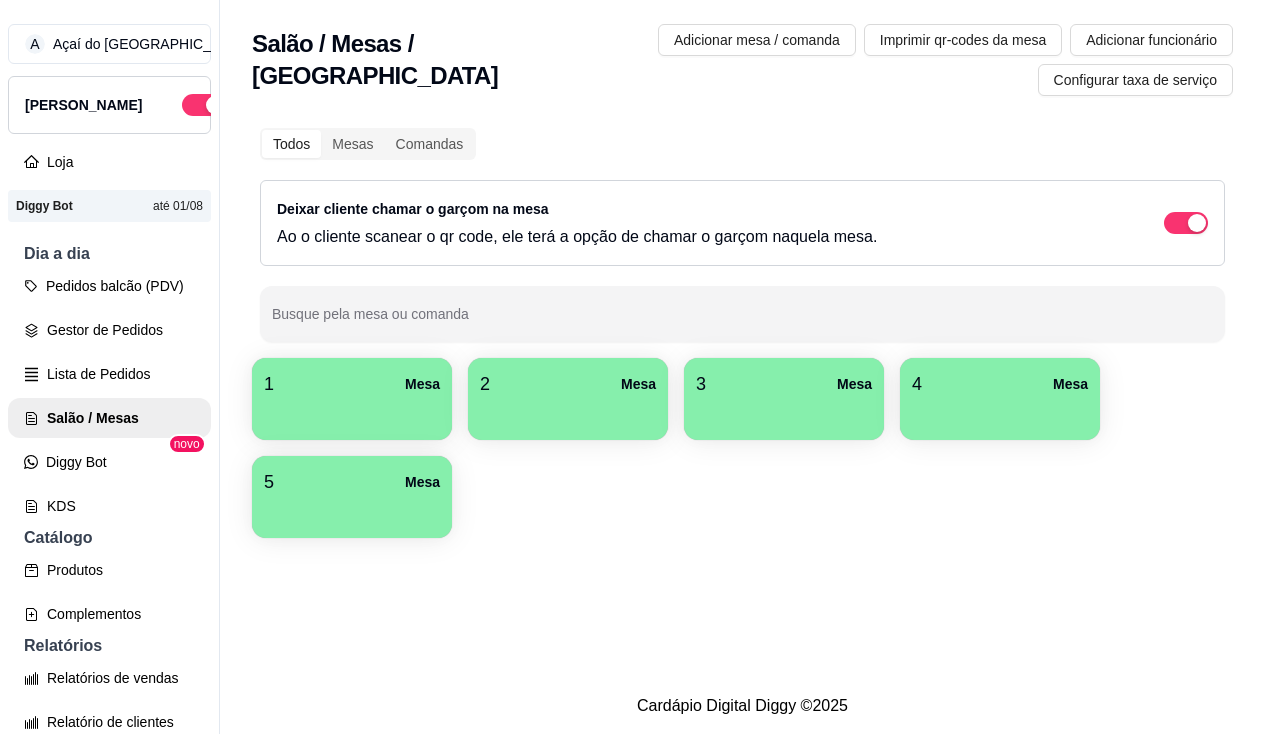 click at bounding box center (352, 413) 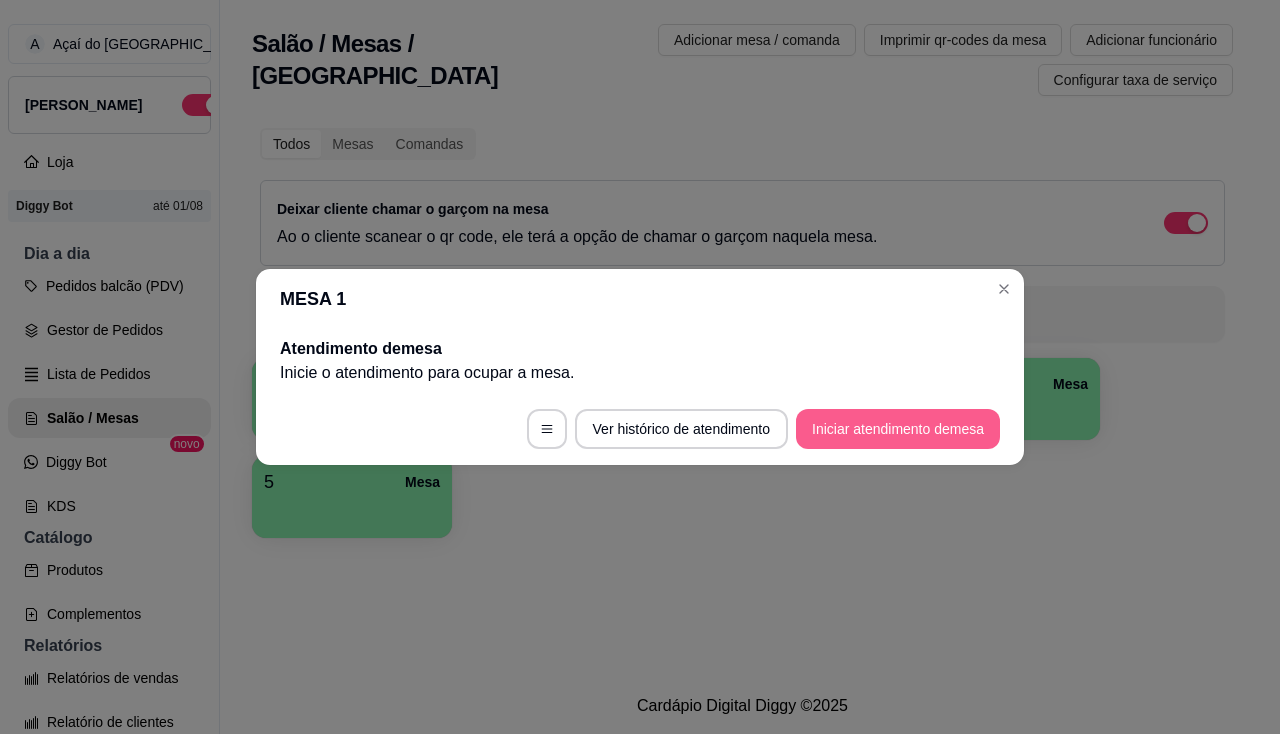 click on "Iniciar atendimento de  mesa" at bounding box center [898, 429] 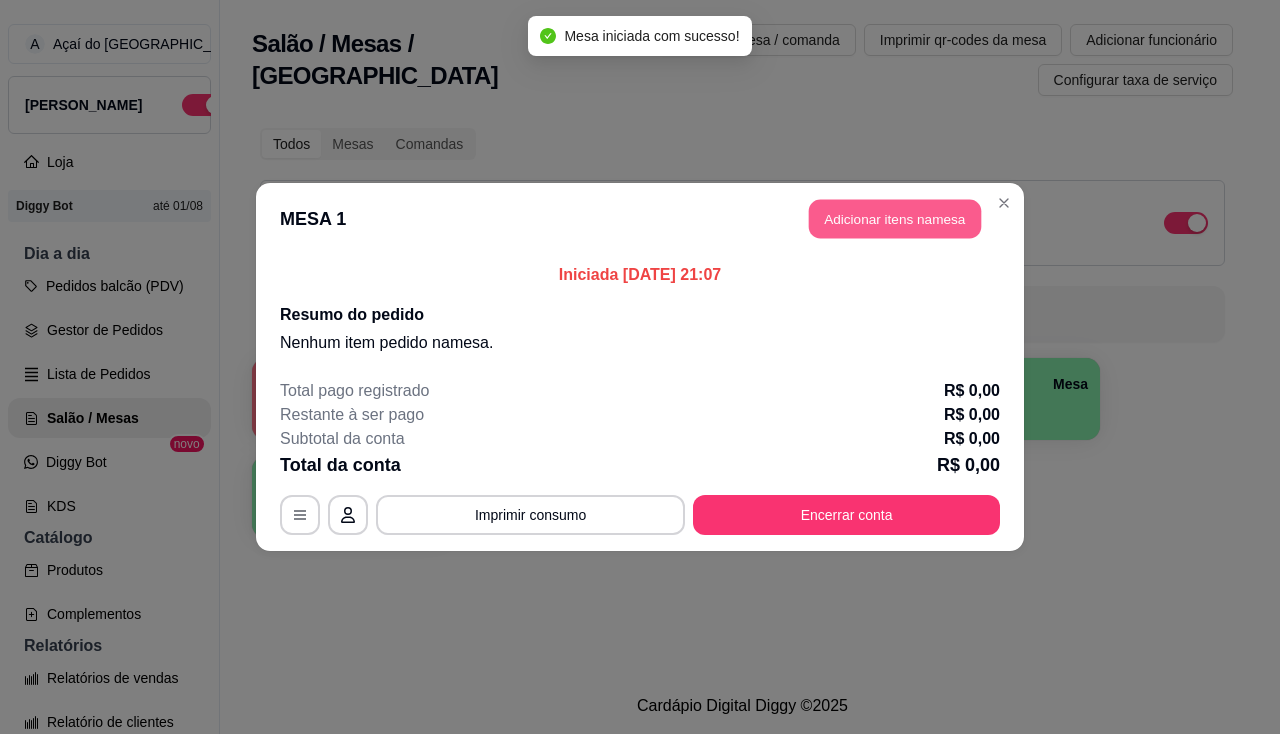 click on "Adicionar itens na  mesa" at bounding box center (895, 219) 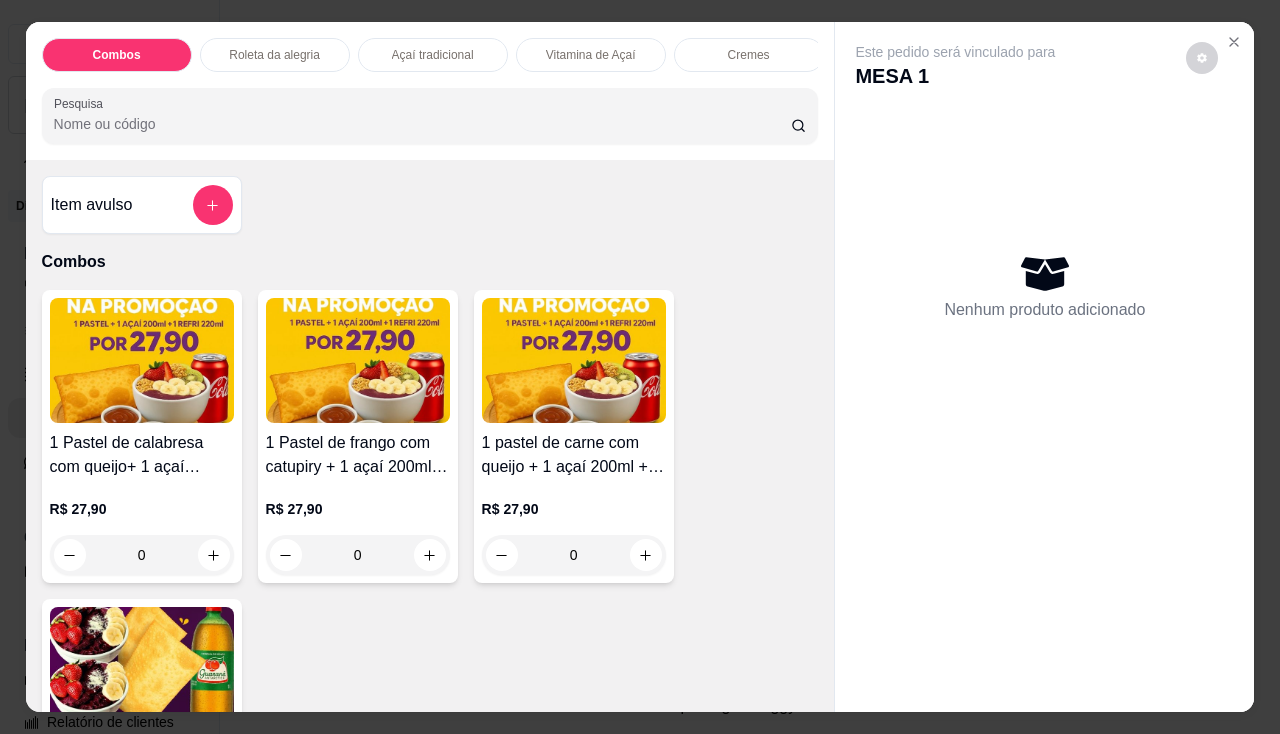 click on "Açaí tradicional" at bounding box center [433, 55] 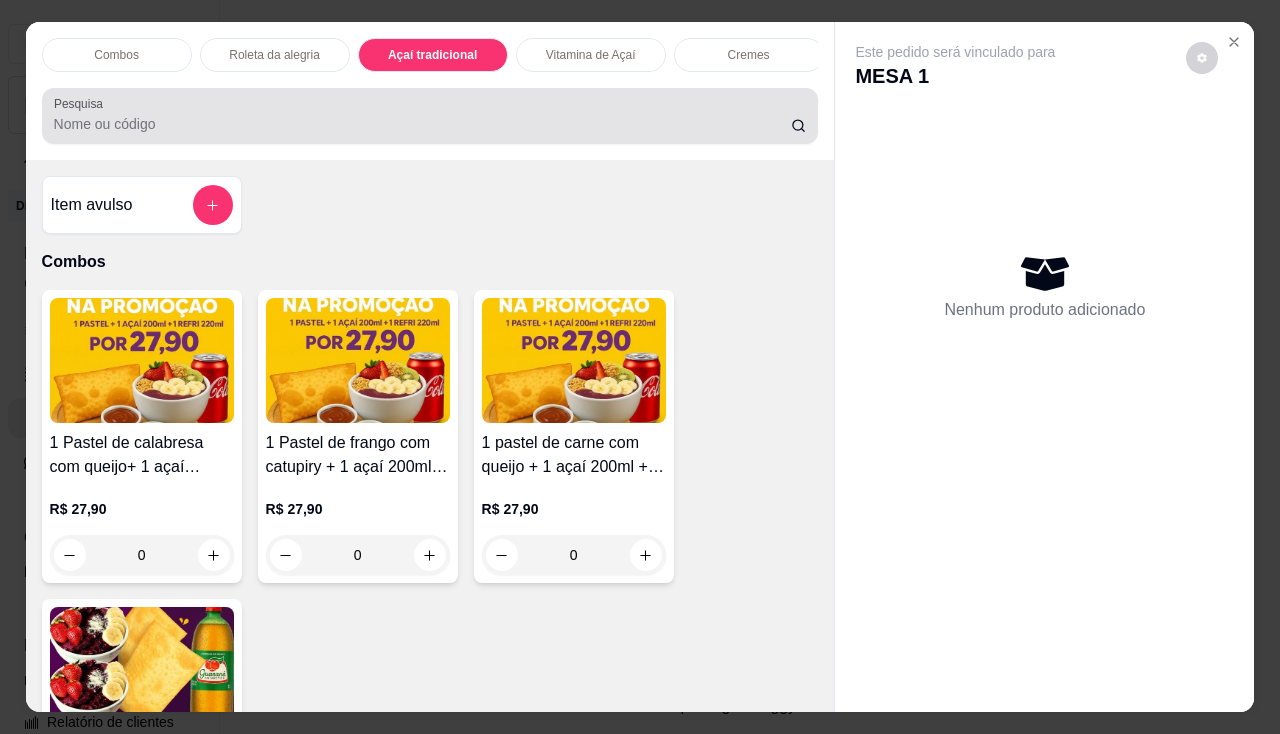 scroll, scrollTop: 1049, scrollLeft: 0, axis: vertical 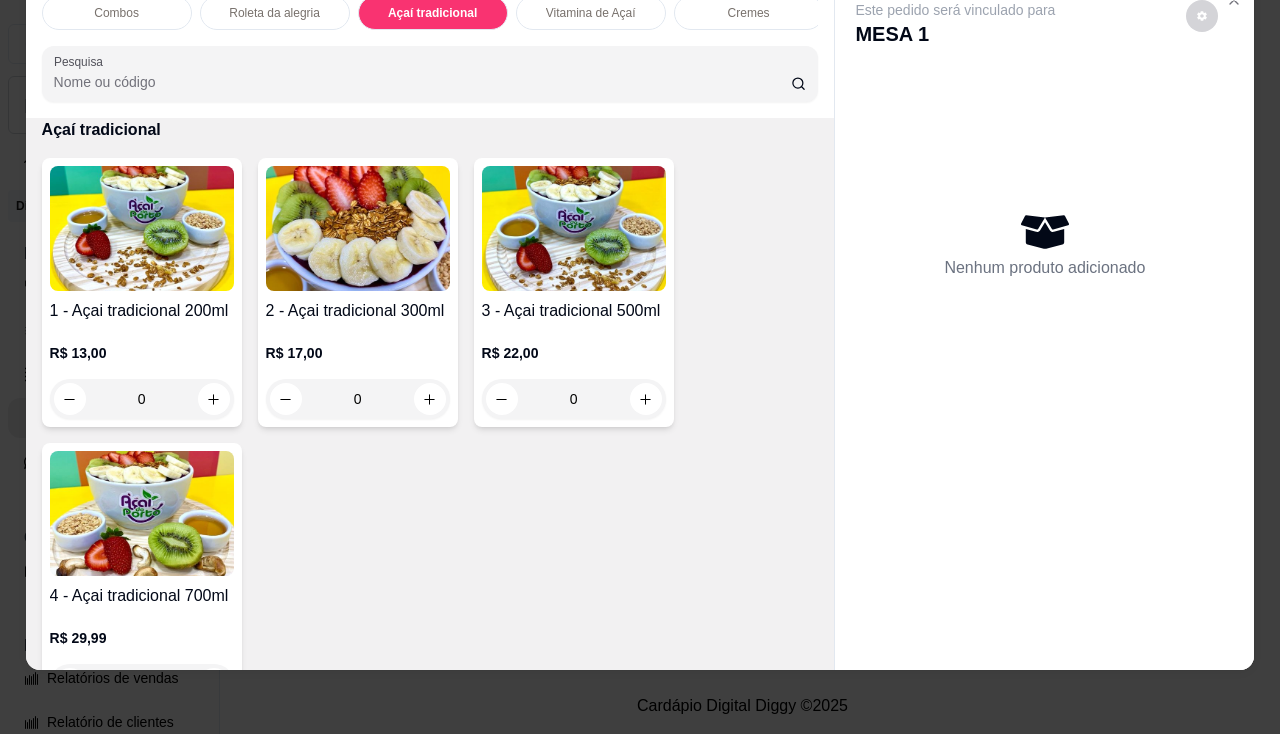 click on "1 - Açai tradicional 200ml   R$ 13,00 0" at bounding box center (142, 292) 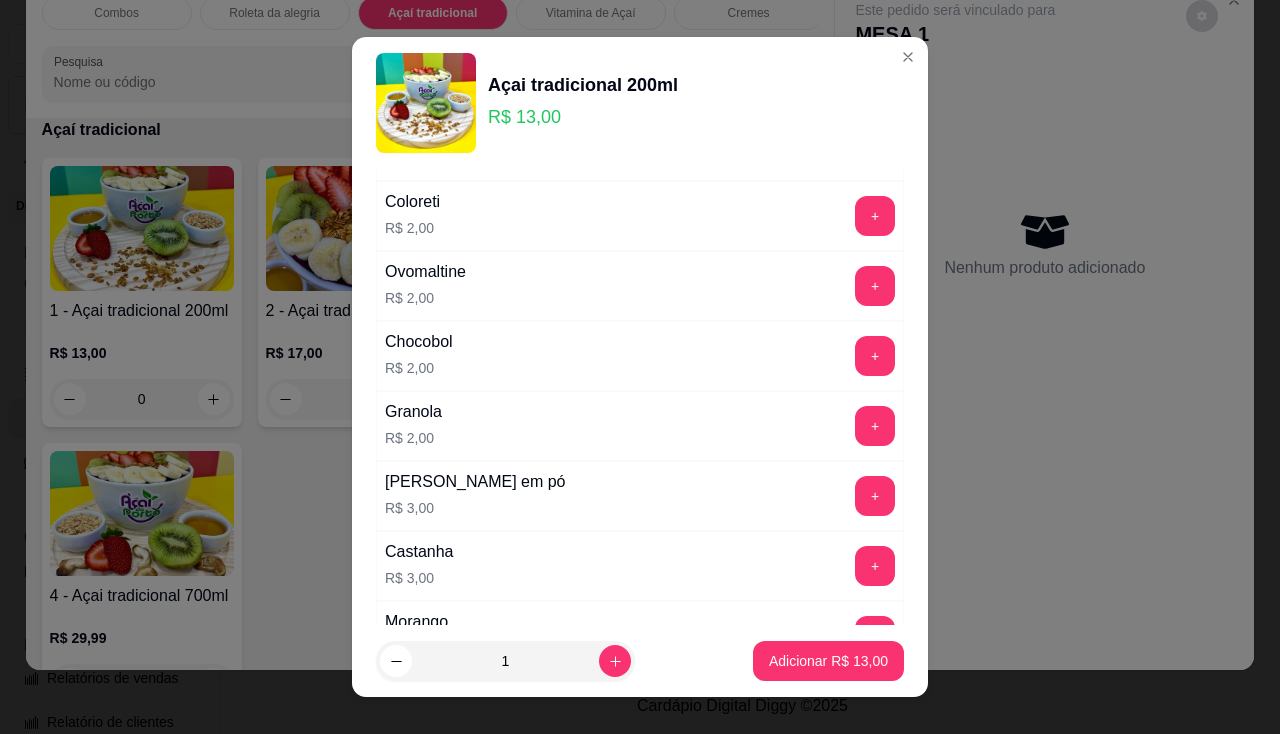 scroll, scrollTop: 2100, scrollLeft: 0, axis: vertical 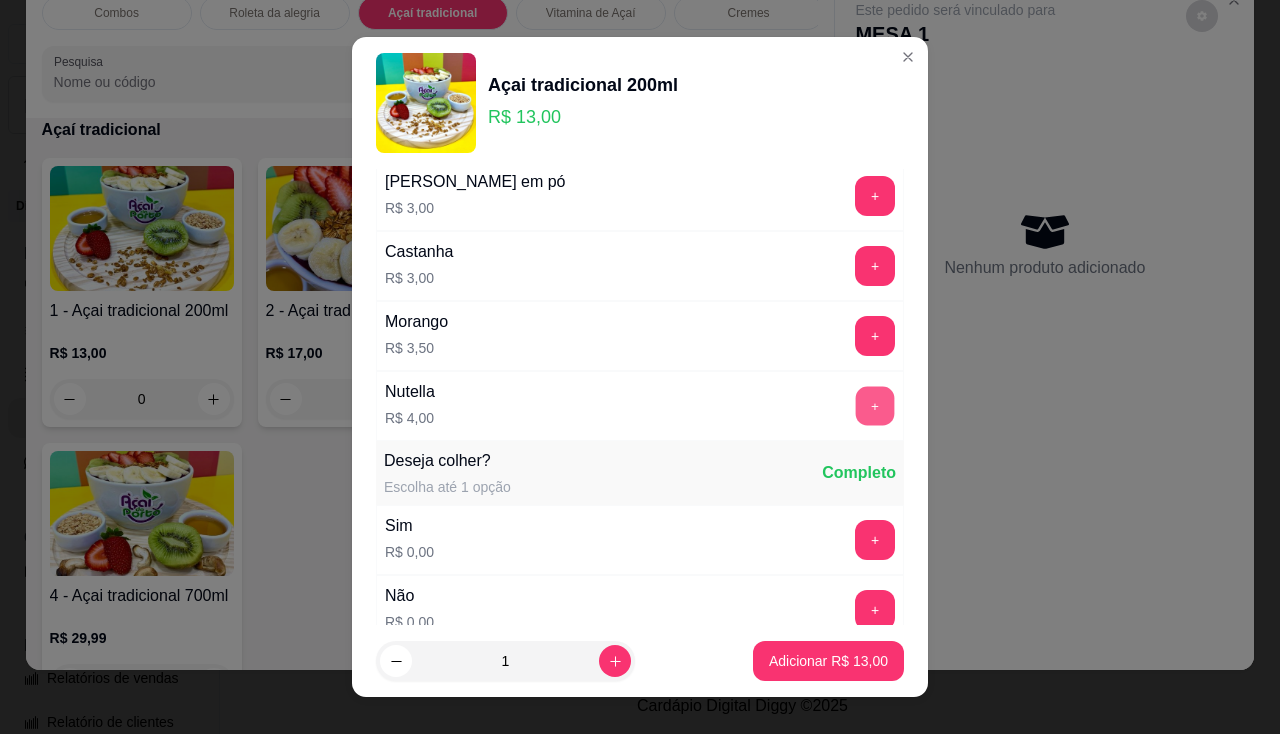 click on "+" at bounding box center (875, 405) 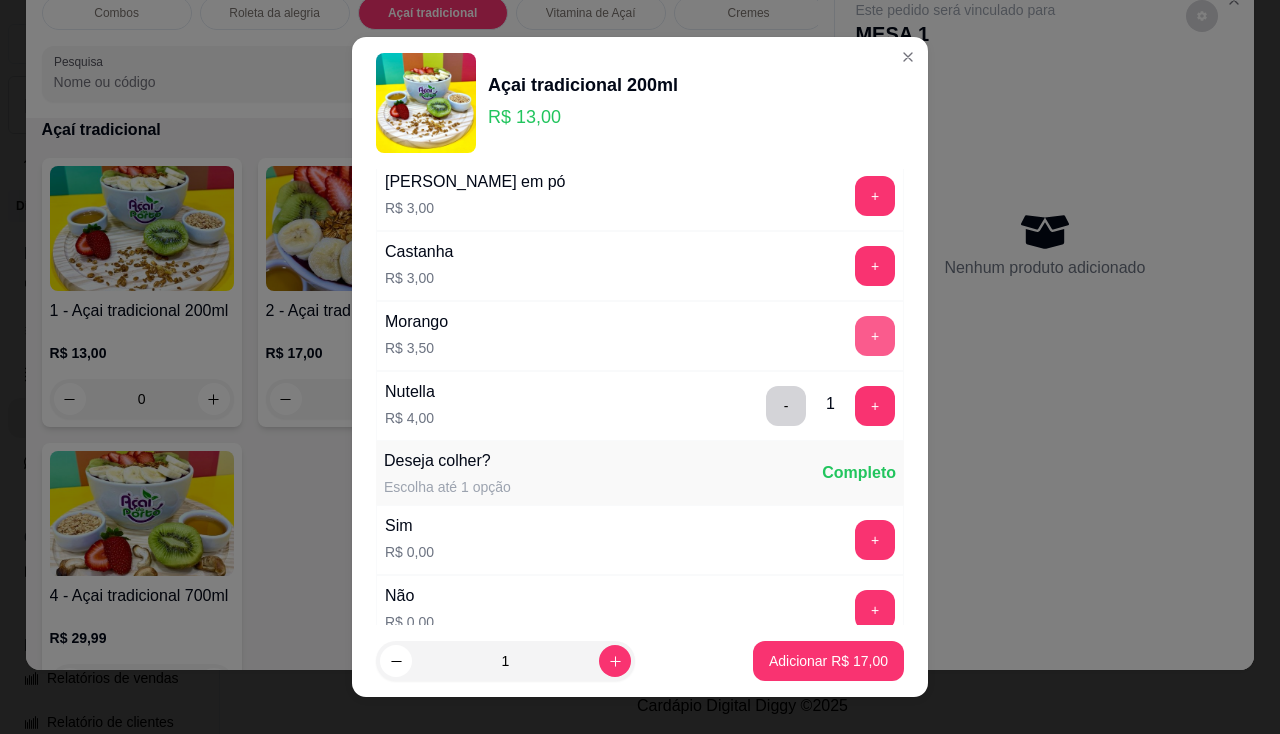 click on "+" at bounding box center (875, 336) 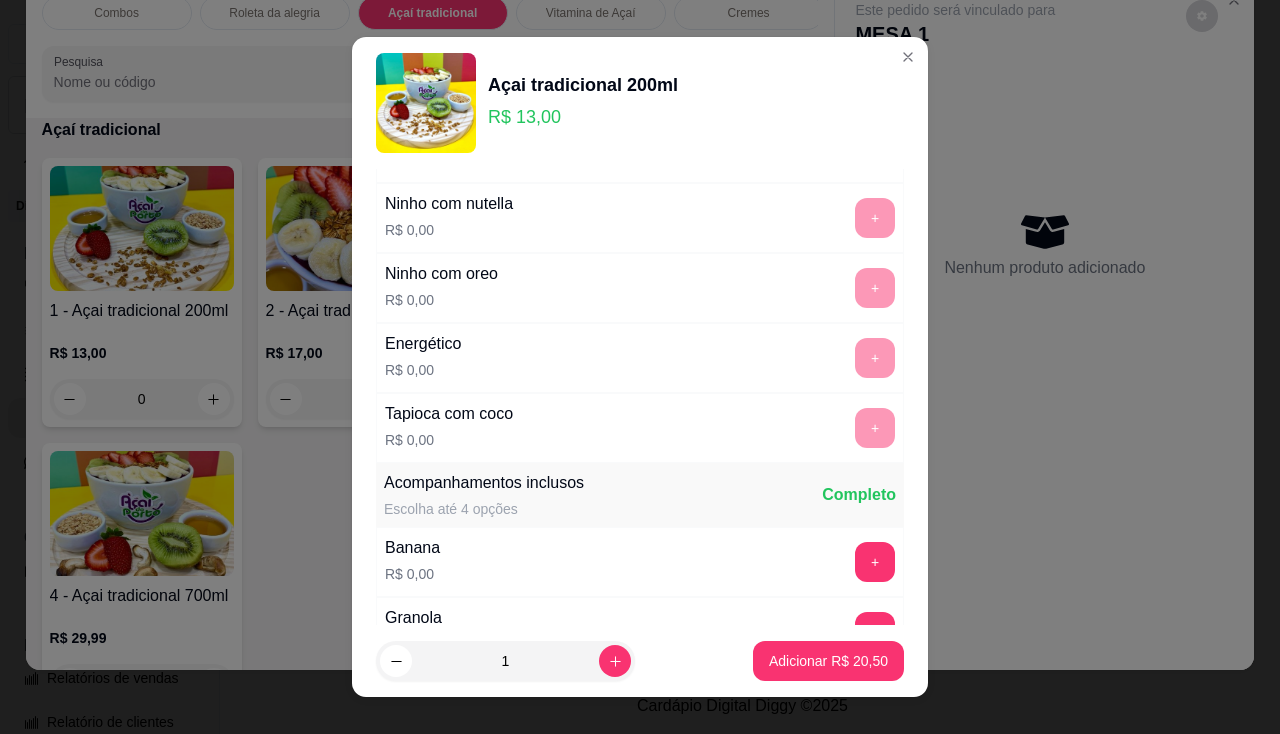 scroll, scrollTop: 300, scrollLeft: 0, axis: vertical 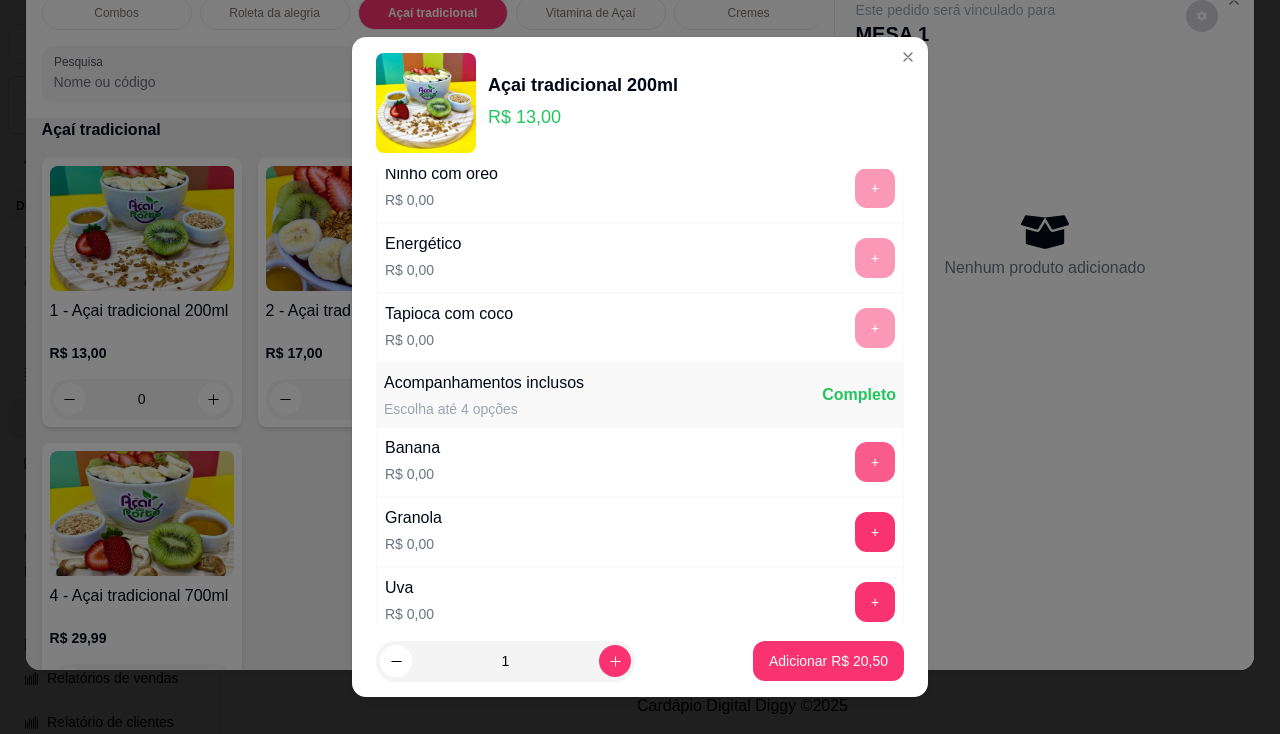 click on "+" at bounding box center (875, 462) 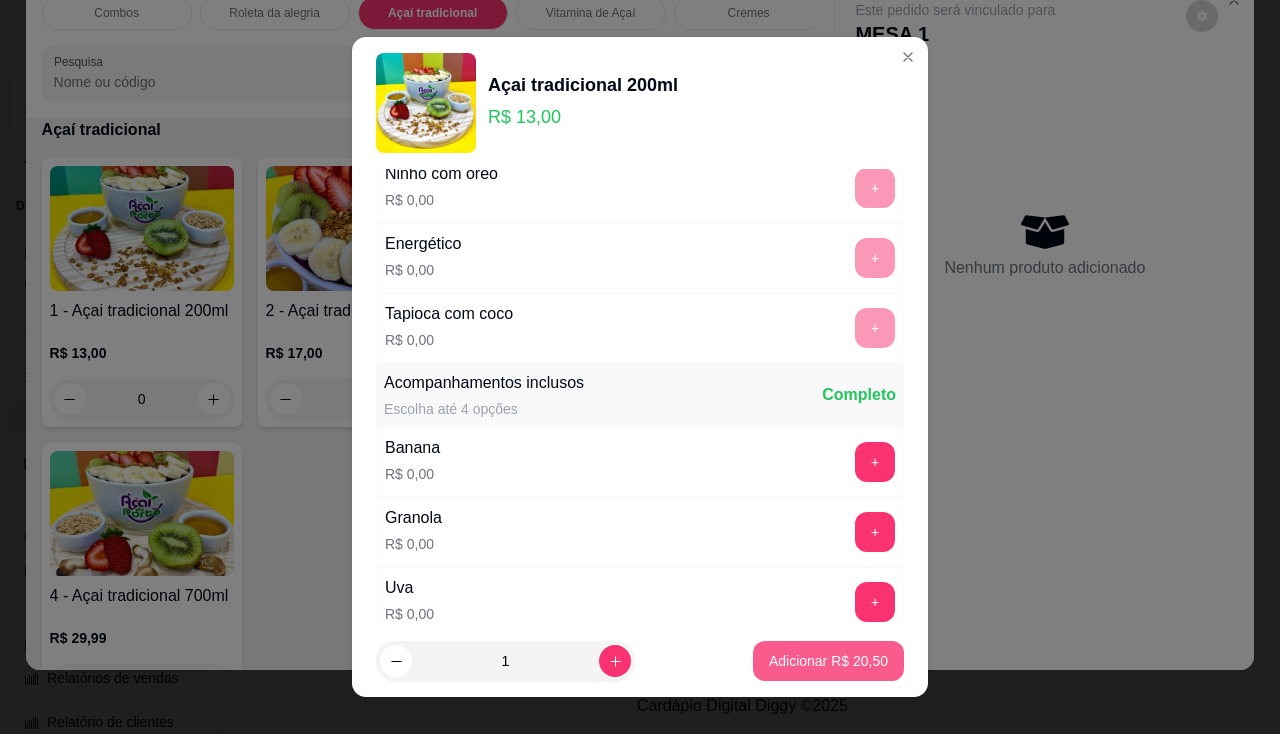 click on "Adicionar   R$ 20,50" at bounding box center (828, 661) 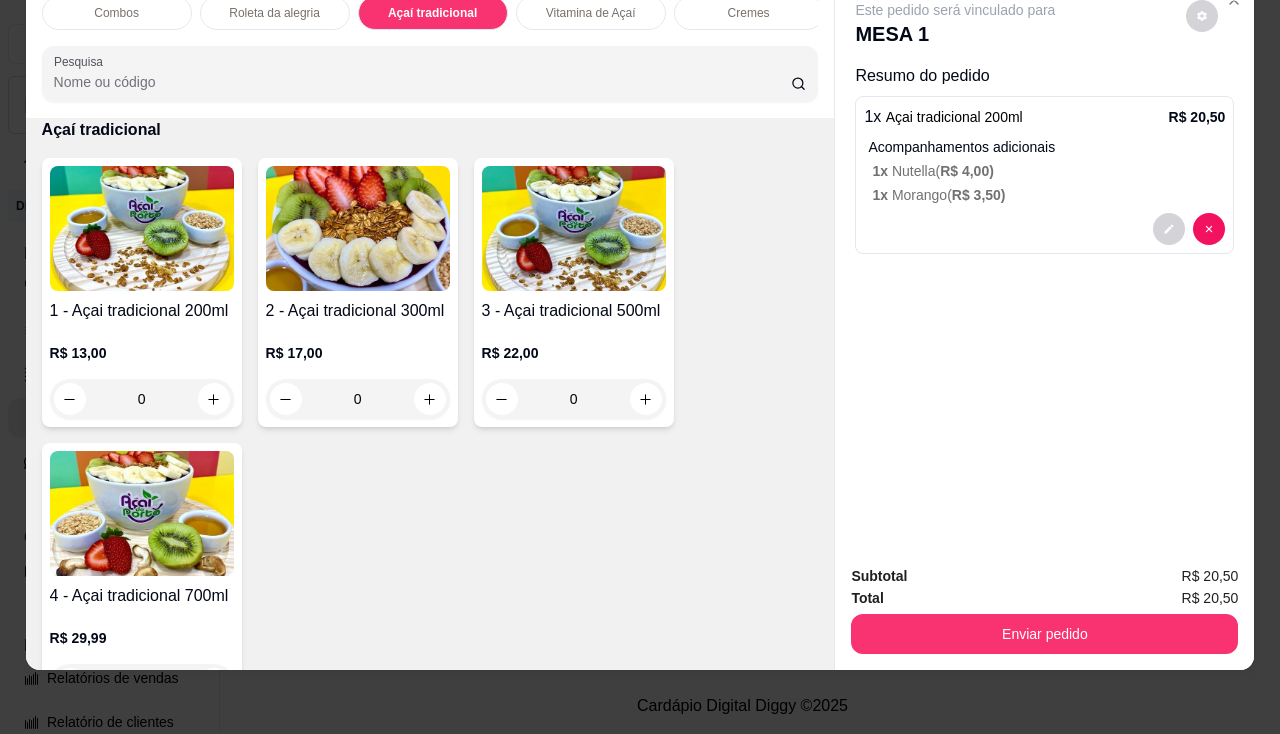 click at bounding box center (574, 228) 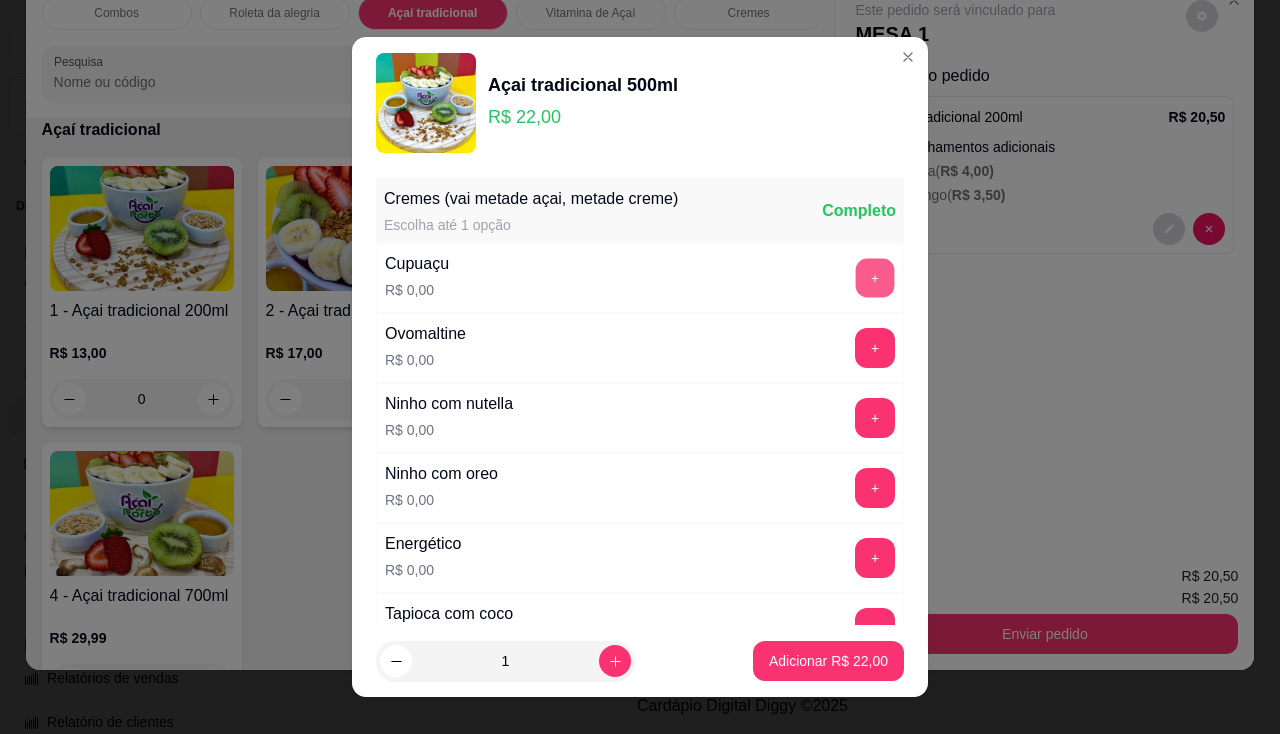 click on "+" at bounding box center (875, 277) 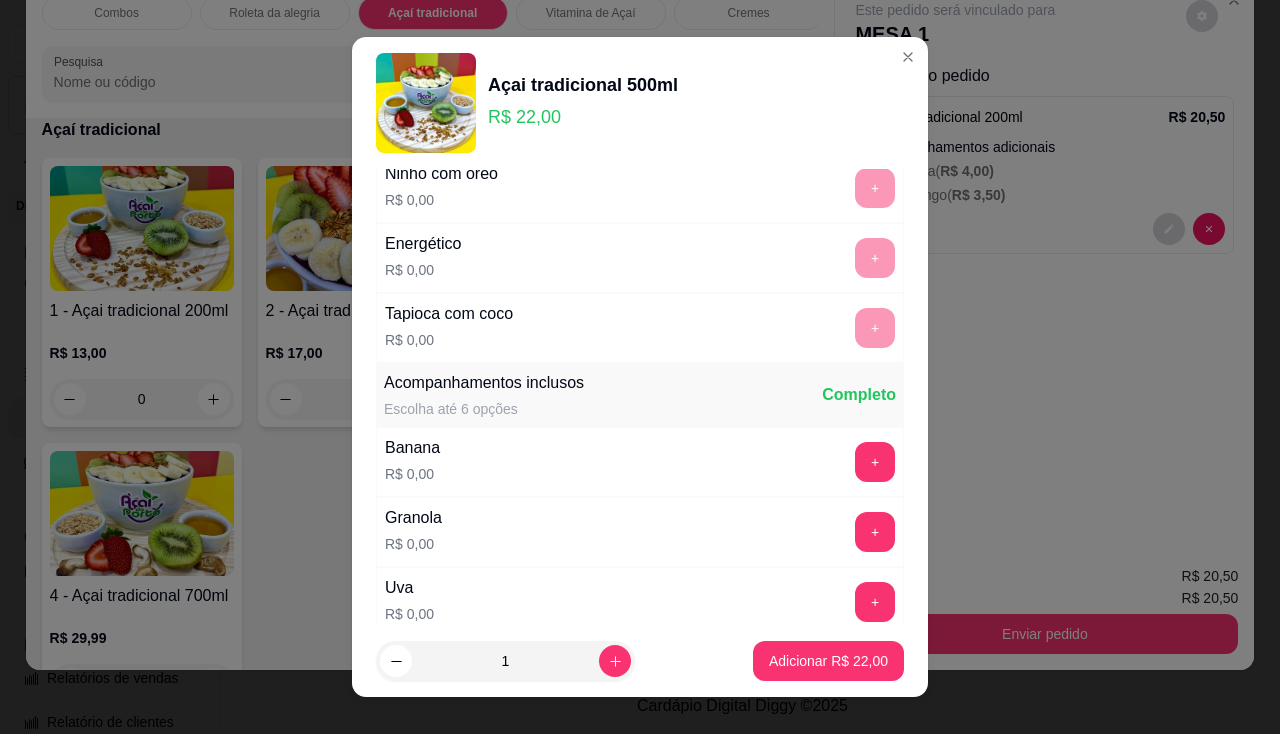 scroll, scrollTop: 400, scrollLeft: 0, axis: vertical 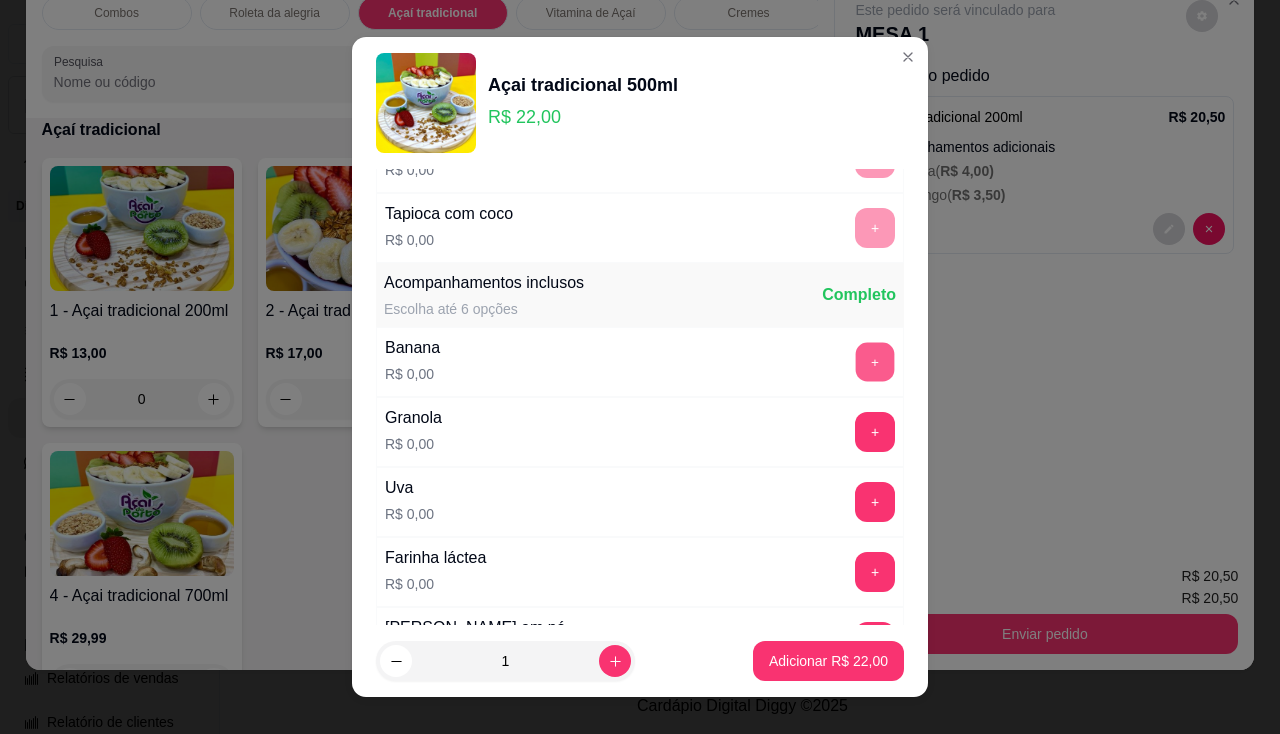click on "+" at bounding box center [875, 361] 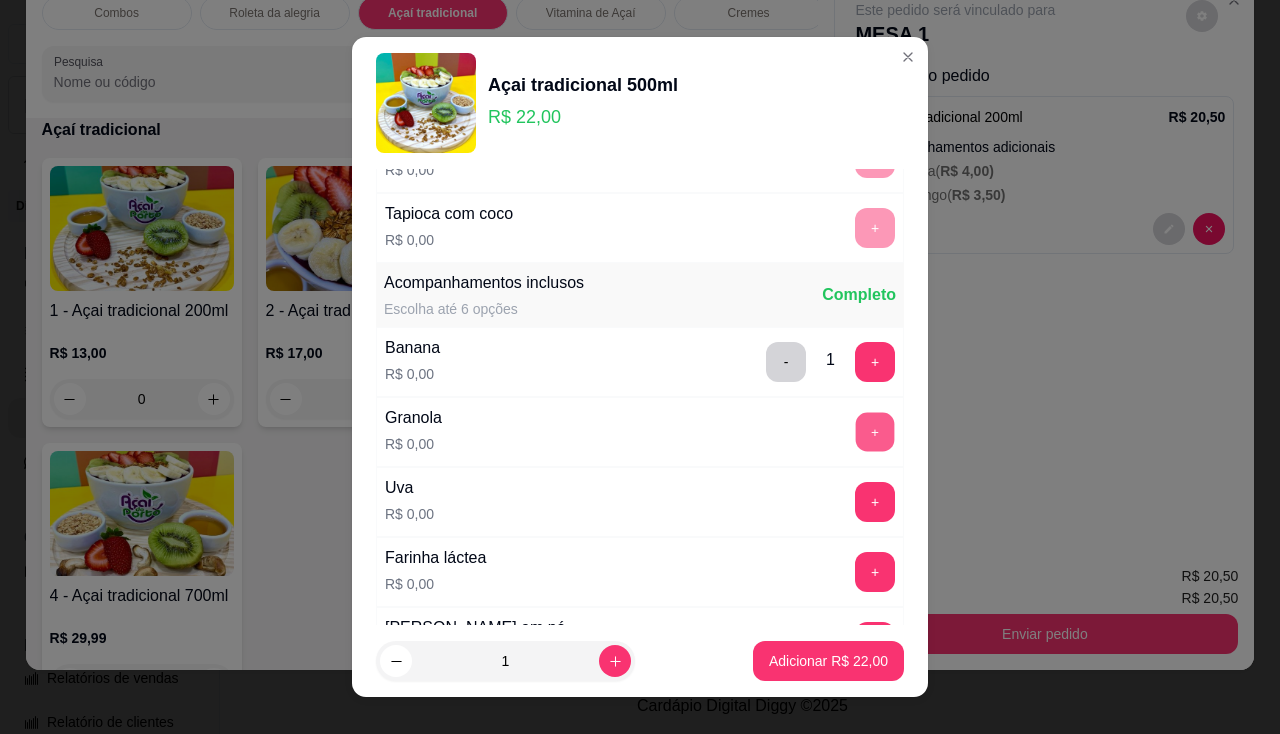 click on "+" at bounding box center (875, 431) 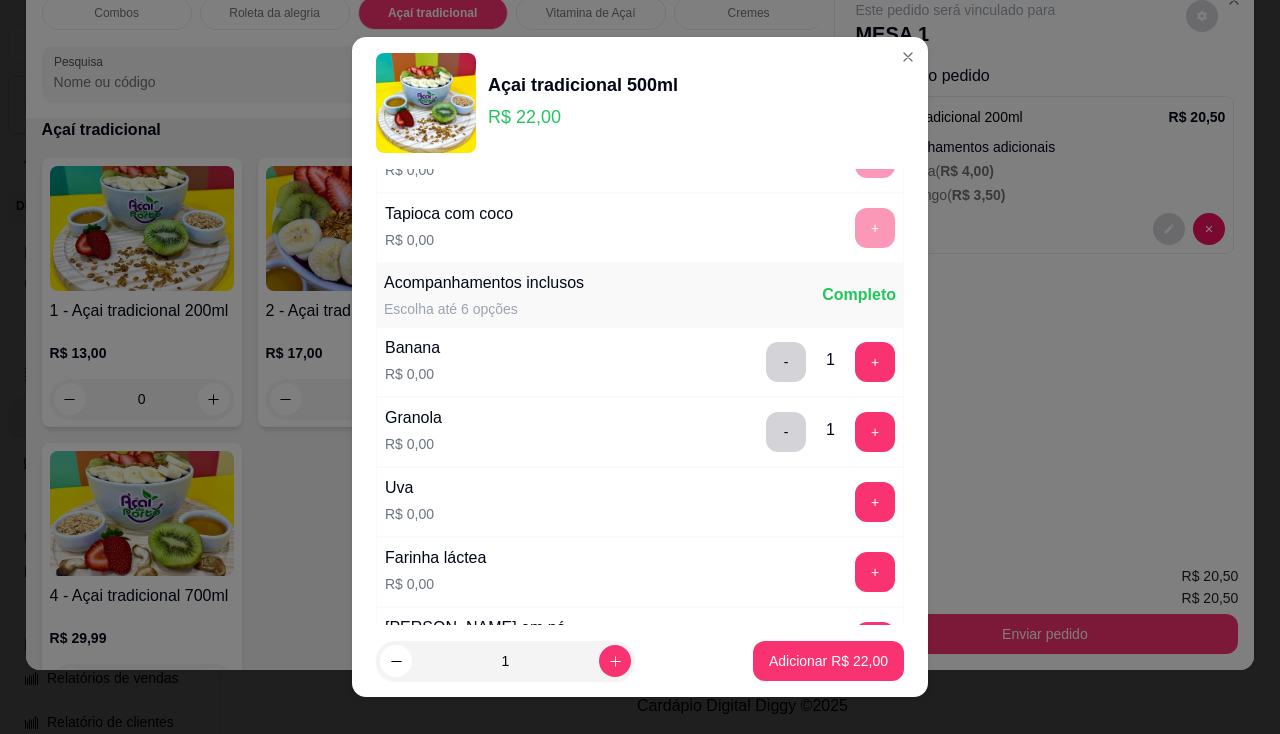 scroll, scrollTop: 700, scrollLeft: 0, axis: vertical 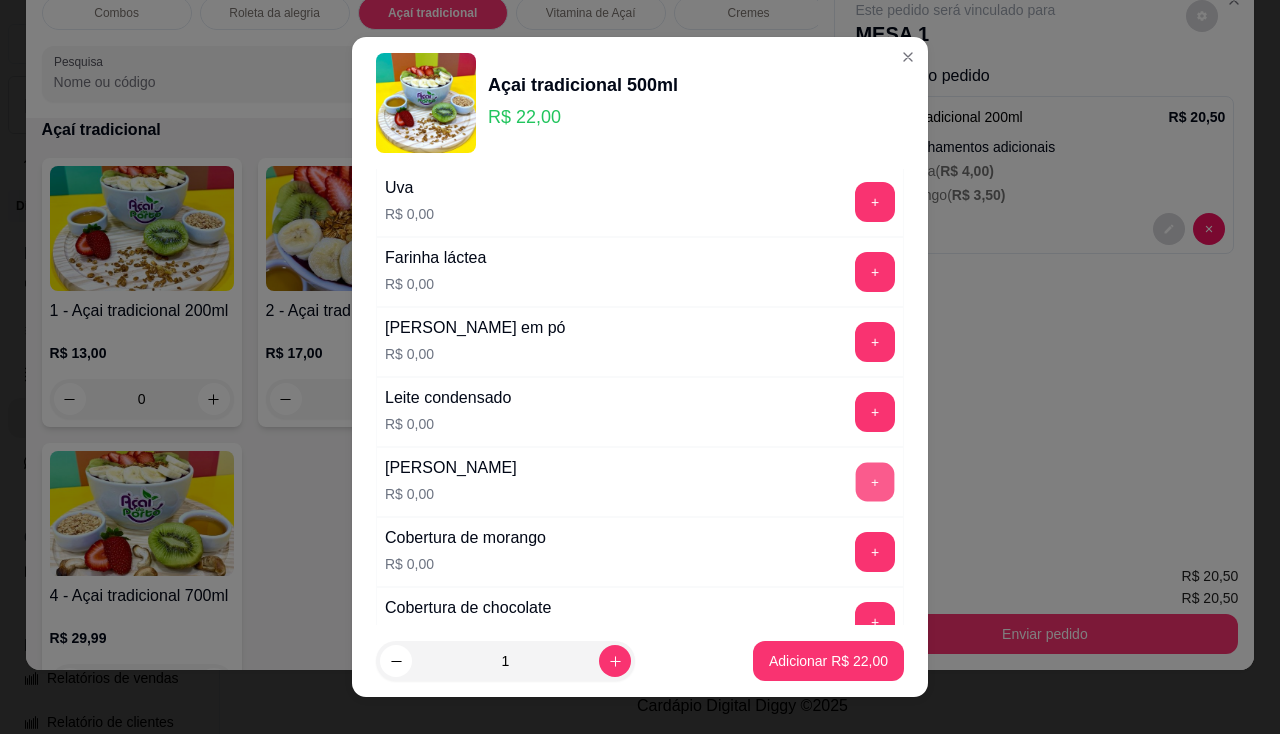 click on "+" at bounding box center [875, 481] 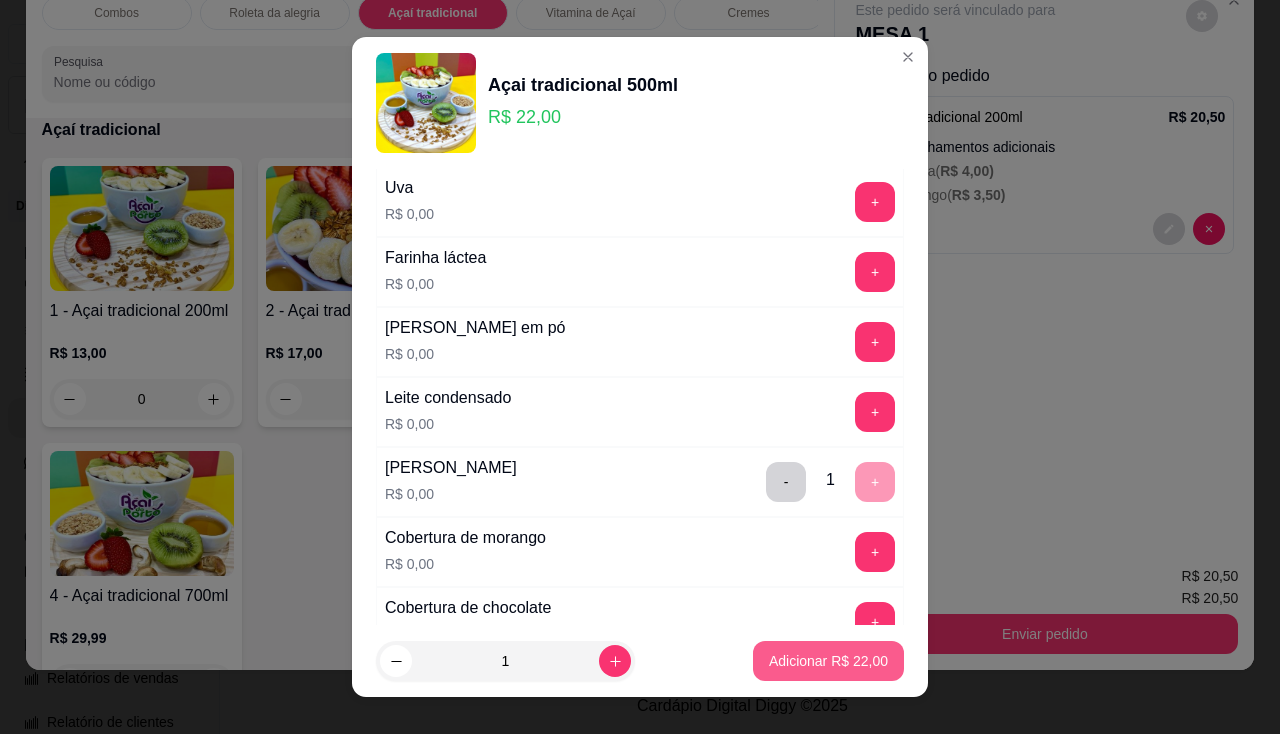 click on "Adicionar   R$ 22,00" at bounding box center (828, 661) 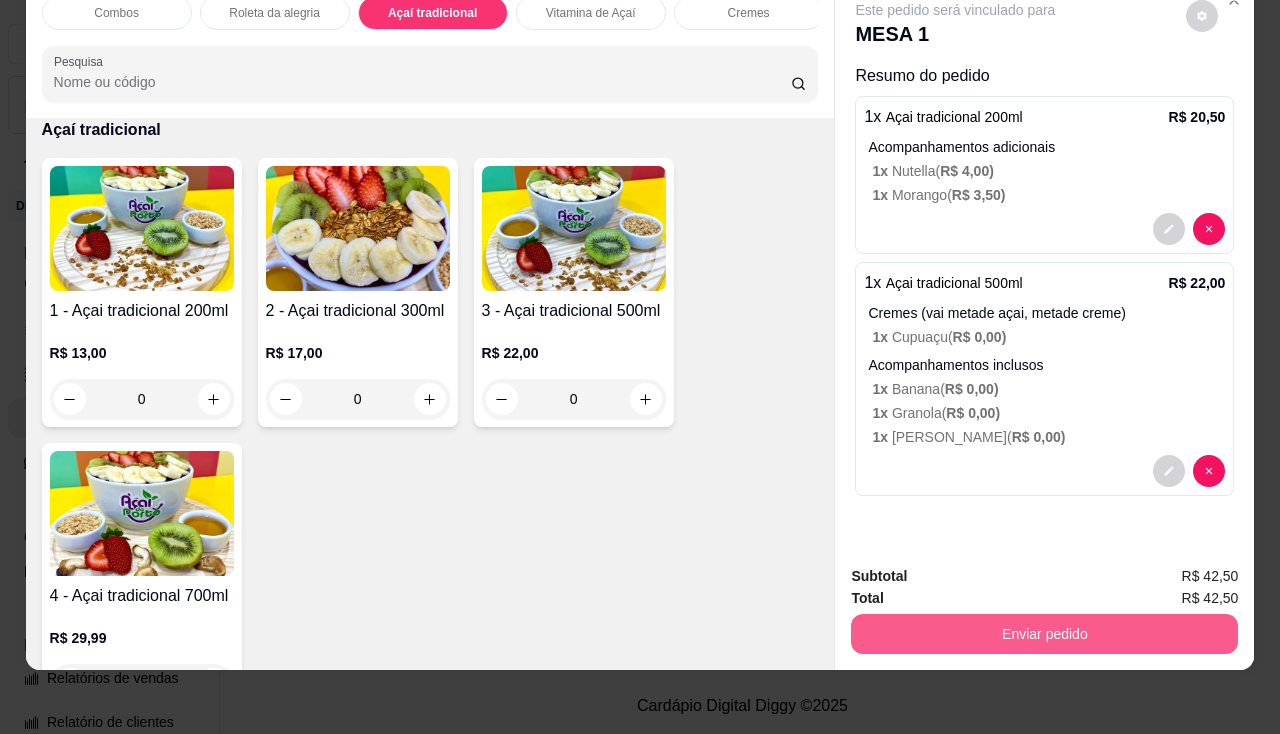 click on "Enviar pedido" at bounding box center [1044, 634] 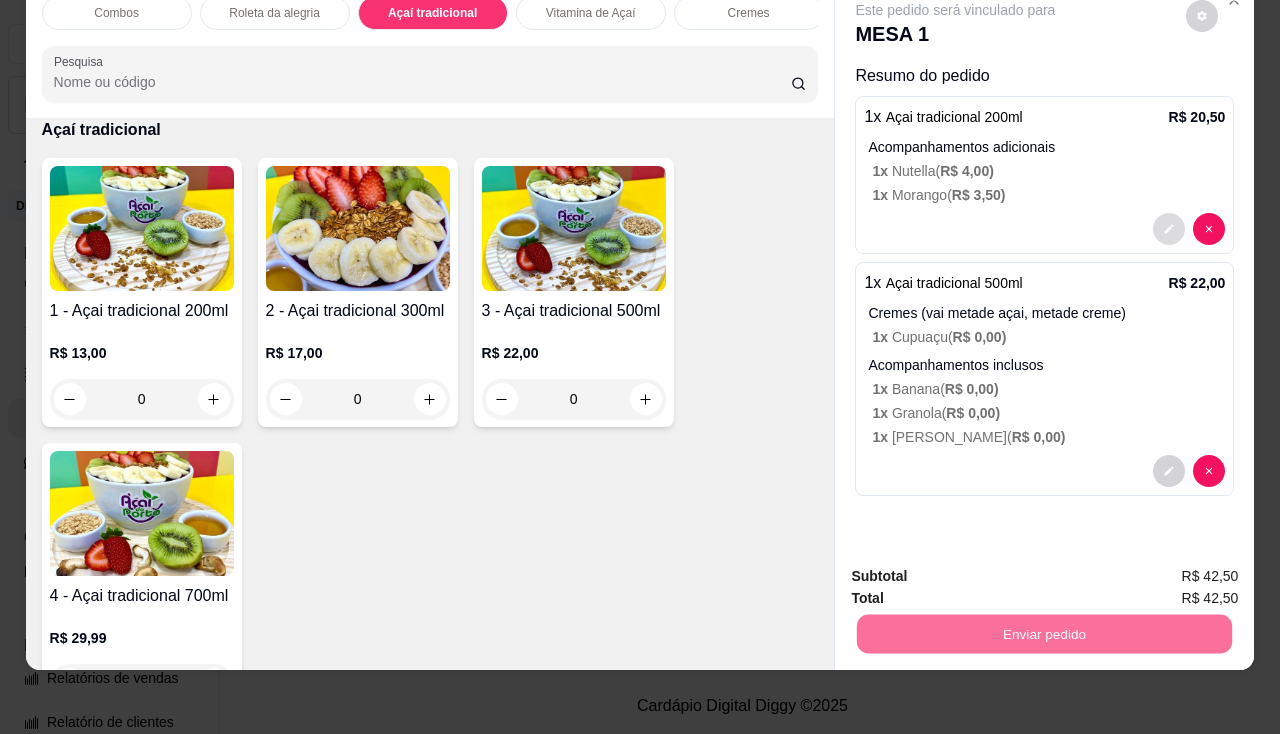 click 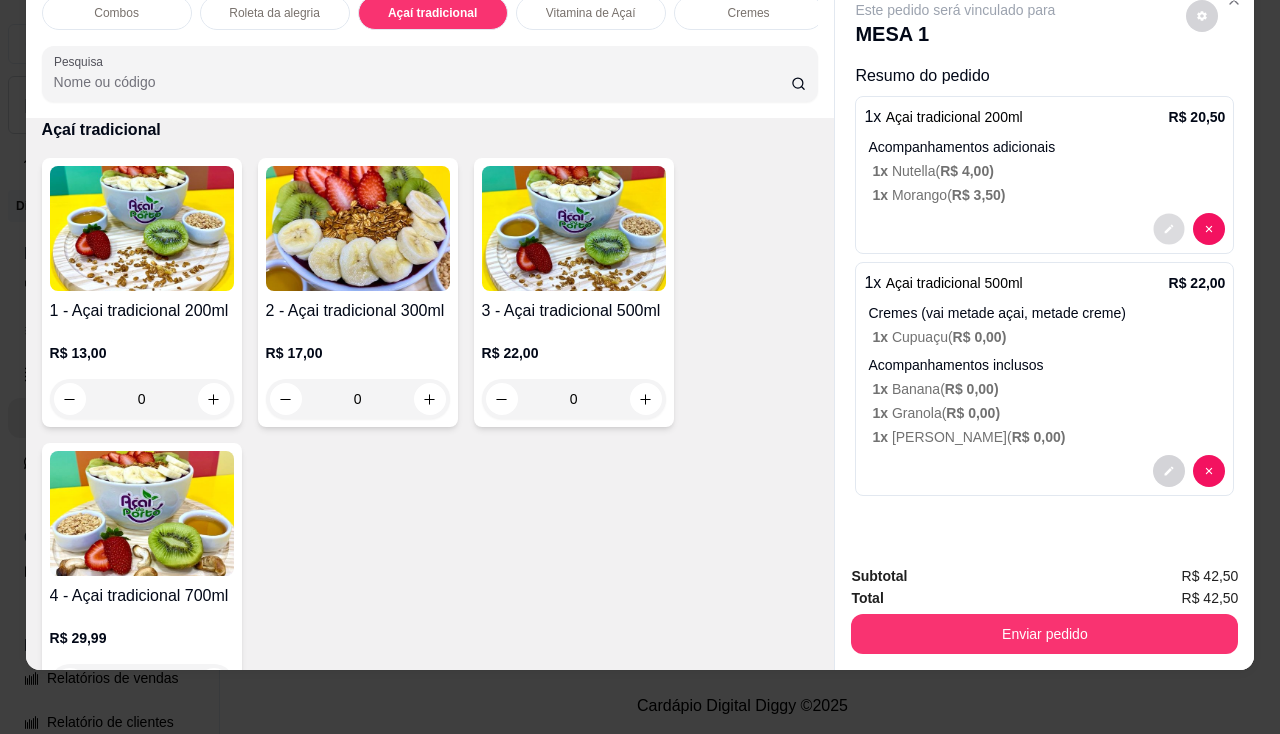 click 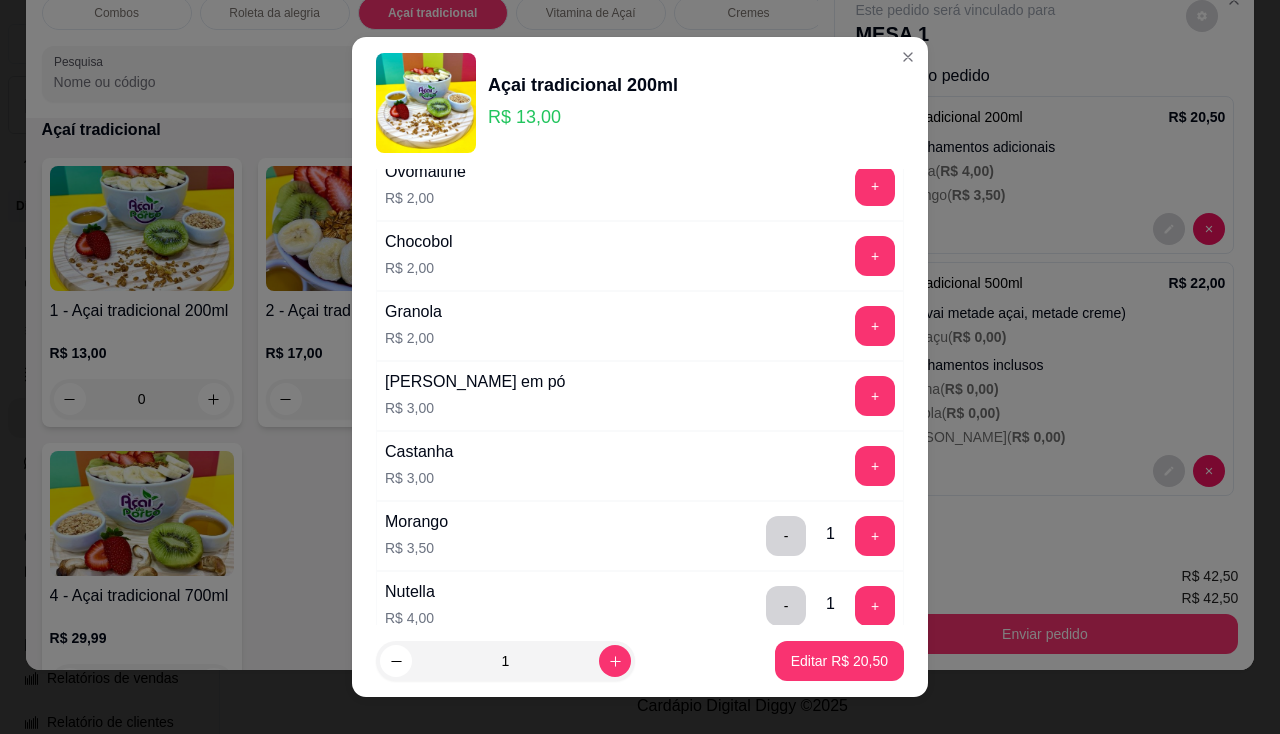 scroll, scrollTop: 2100, scrollLeft: 0, axis: vertical 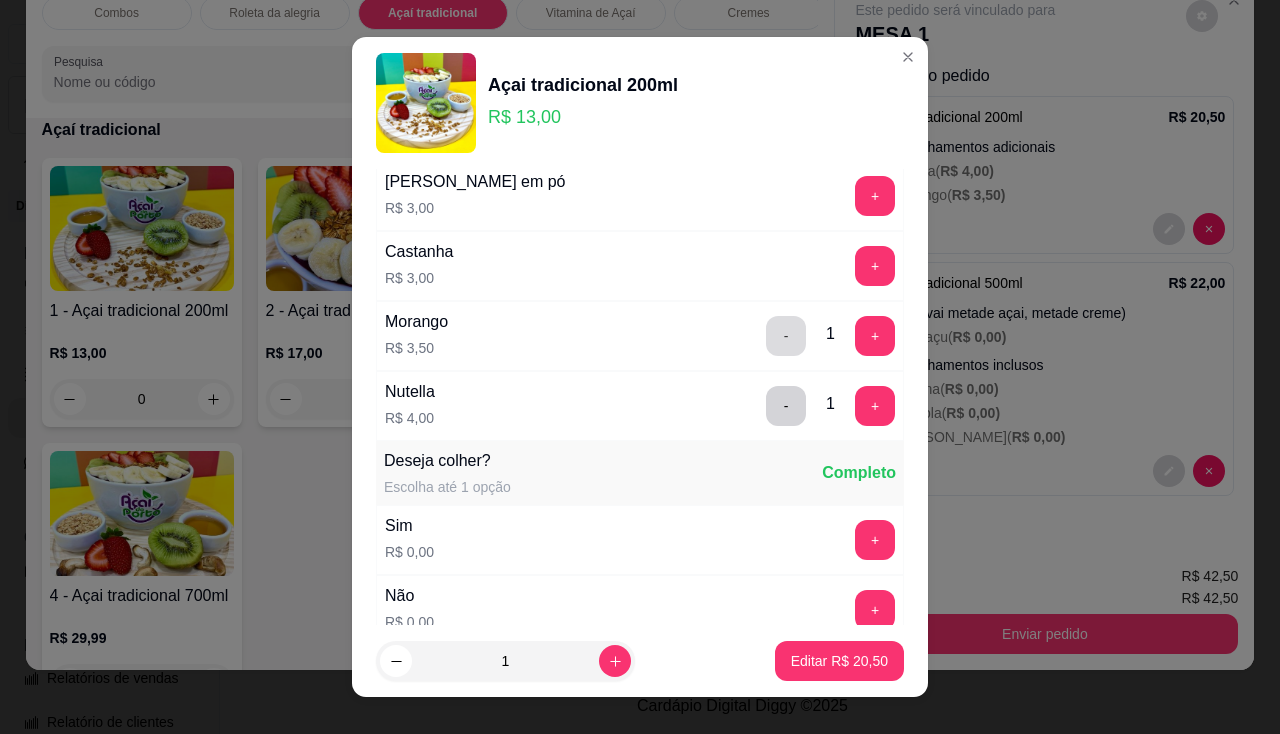 click on "-" at bounding box center [786, 336] 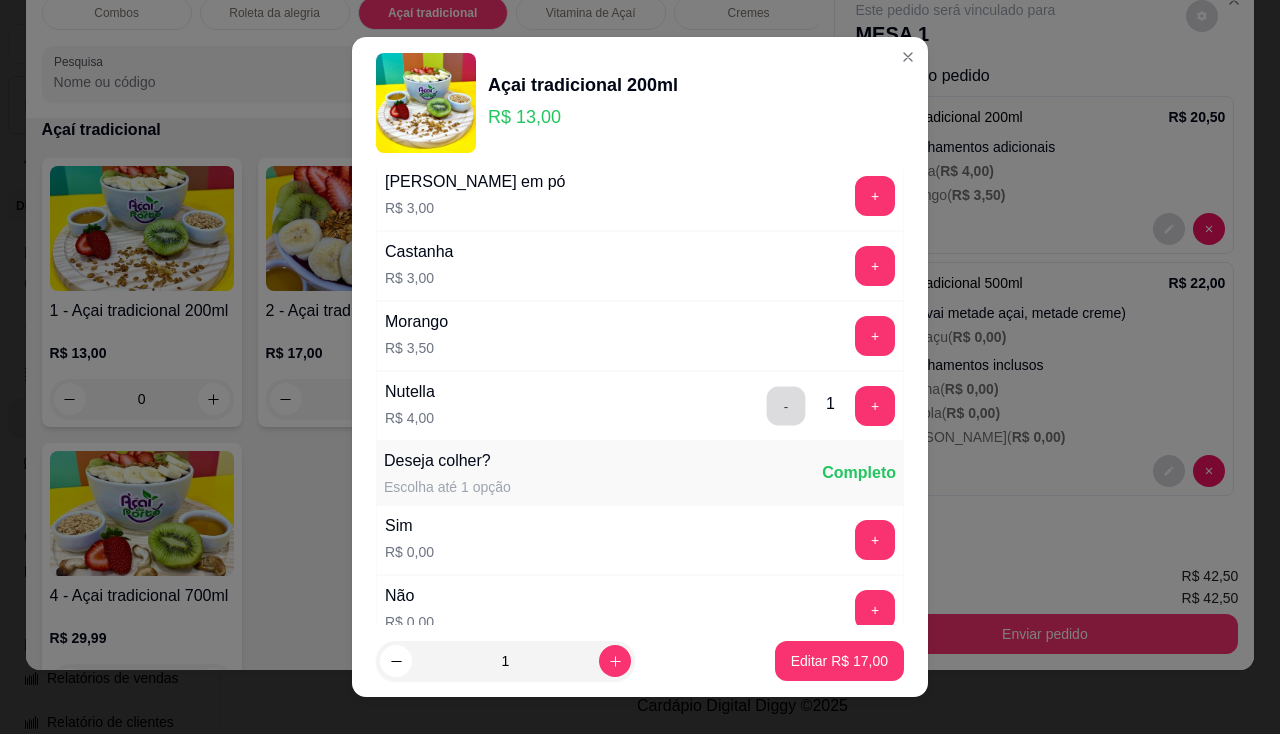 click on "-" at bounding box center (786, 405) 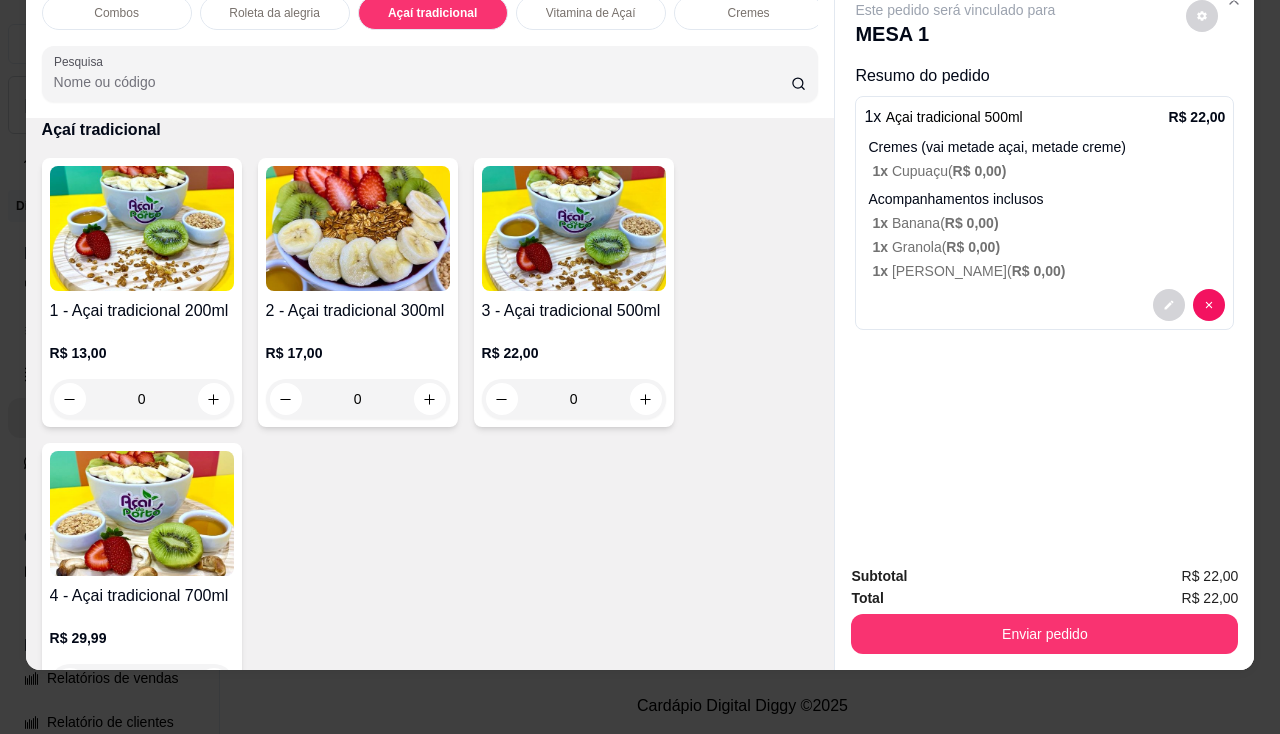 click at bounding box center [358, 228] 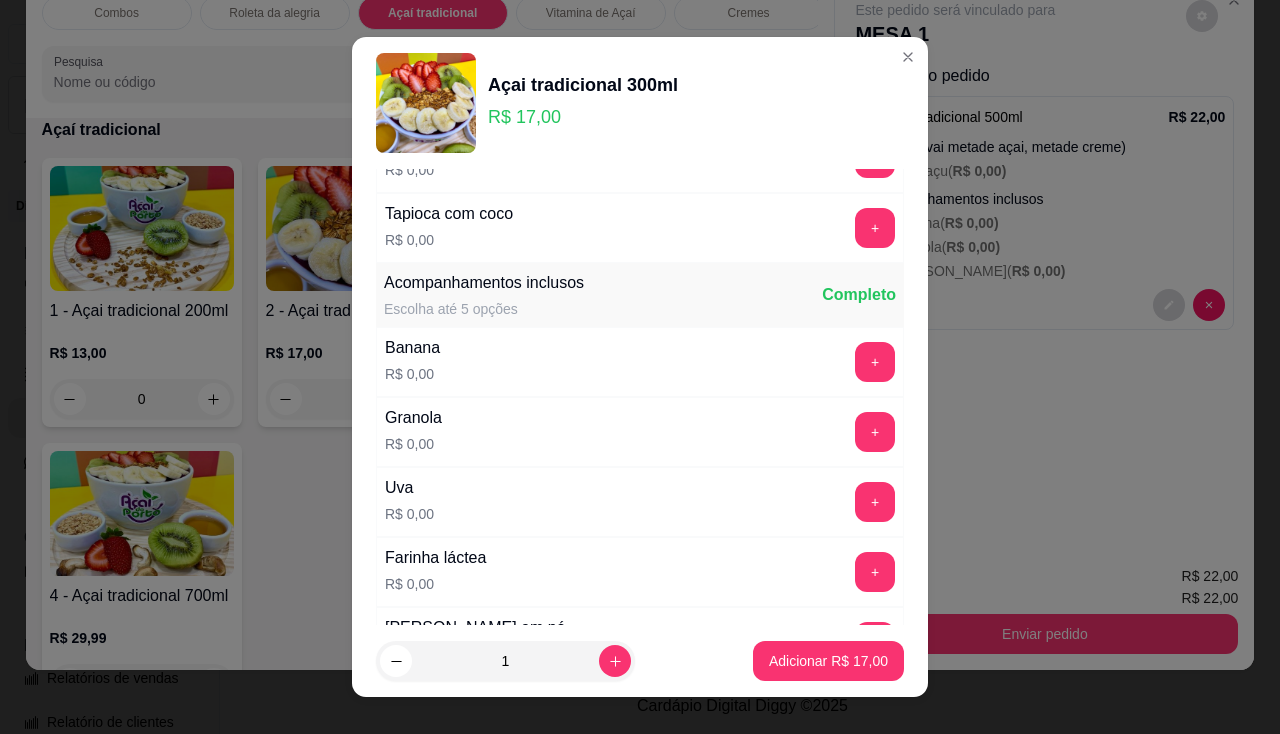 scroll, scrollTop: 500, scrollLeft: 0, axis: vertical 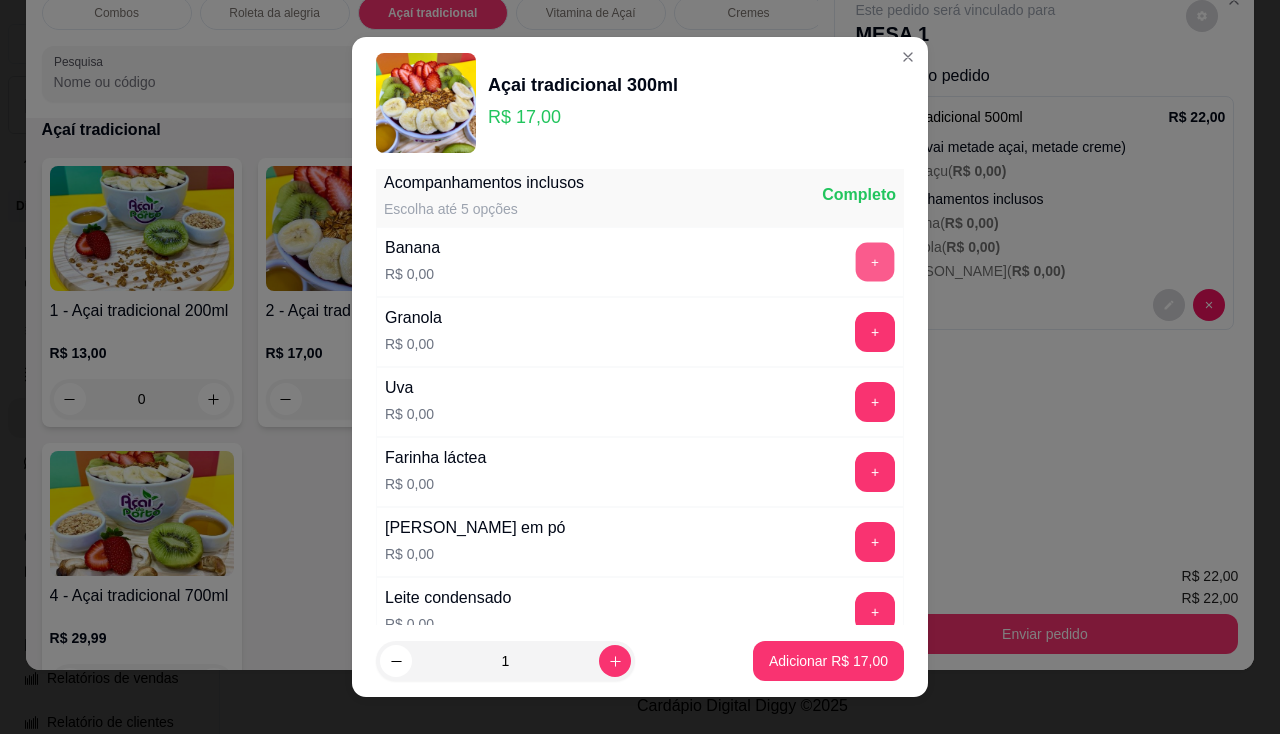 click on "+" at bounding box center [875, 261] 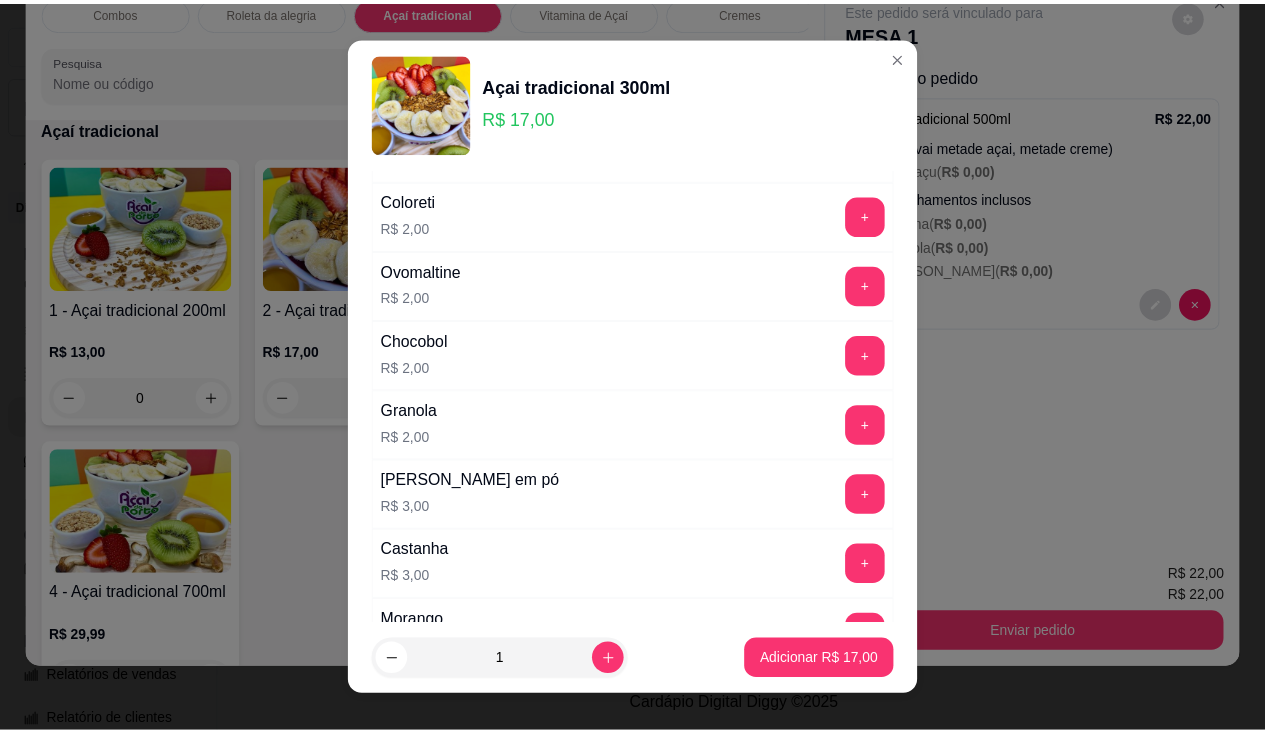 scroll, scrollTop: 2000, scrollLeft: 0, axis: vertical 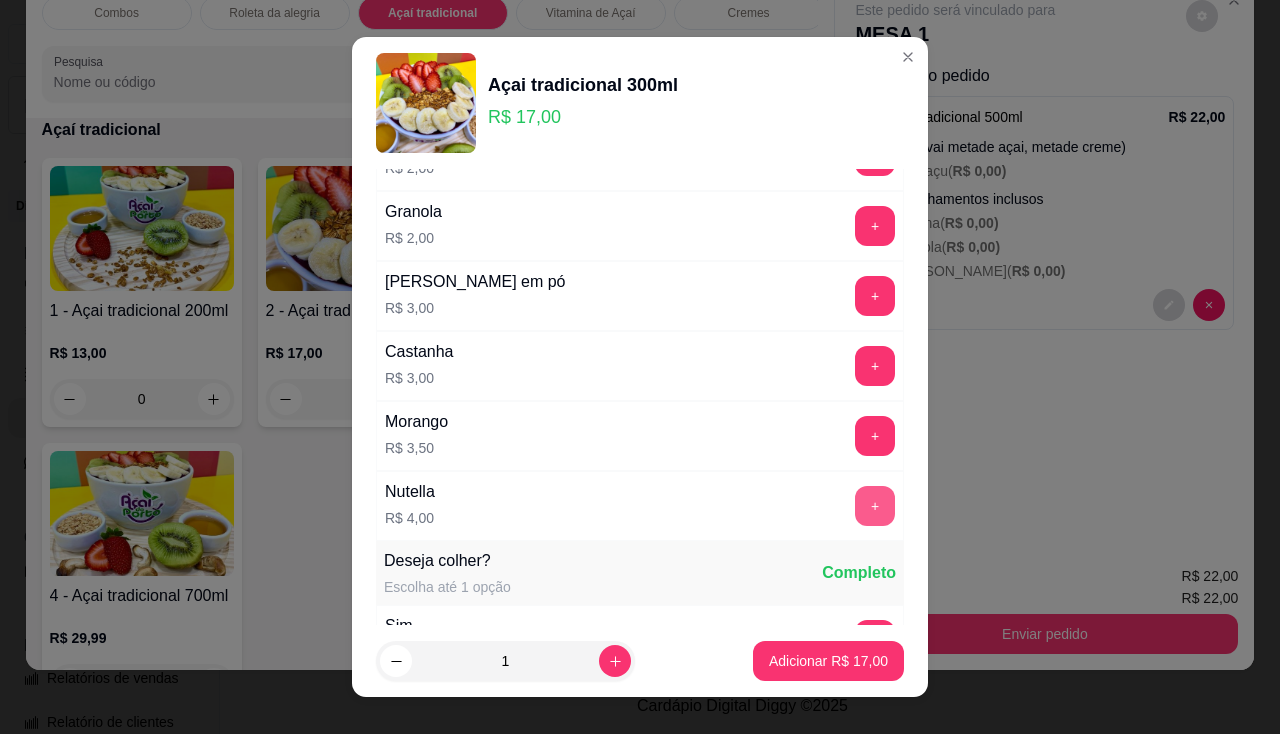 click on "+" at bounding box center [875, 506] 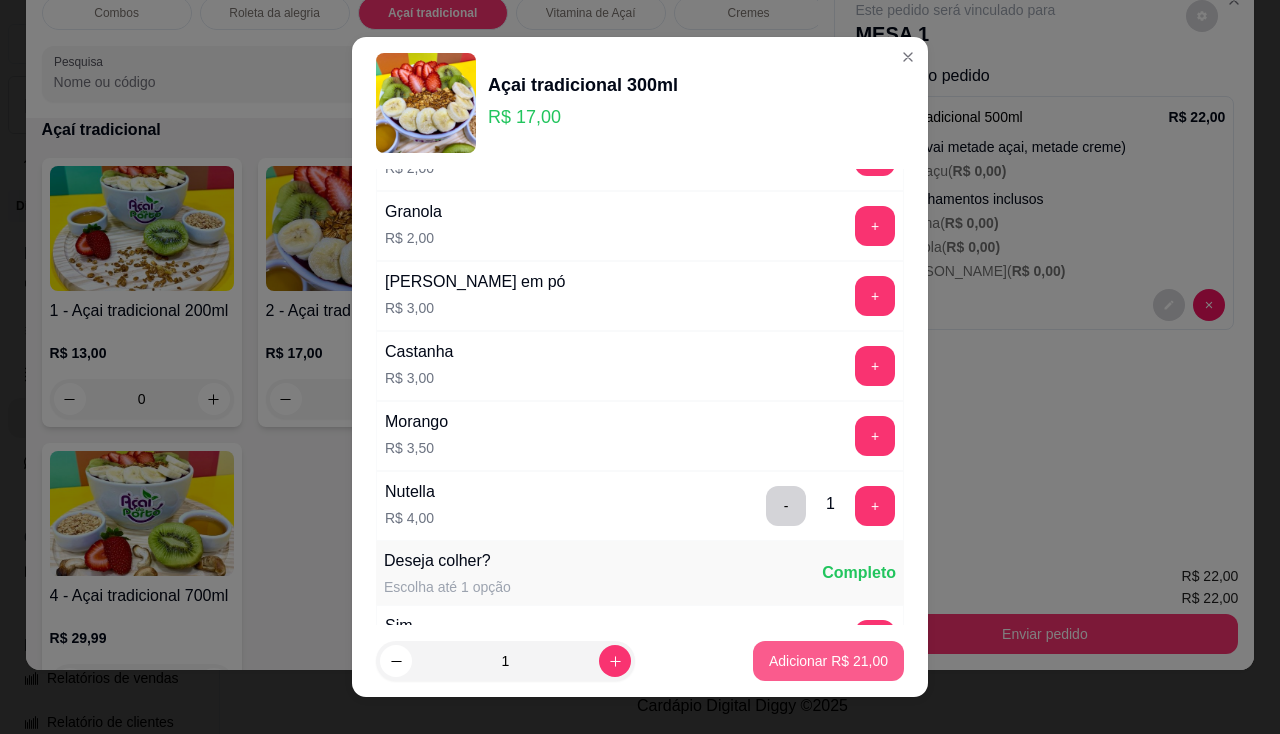 click on "Adicionar   R$ 21,00" at bounding box center [828, 661] 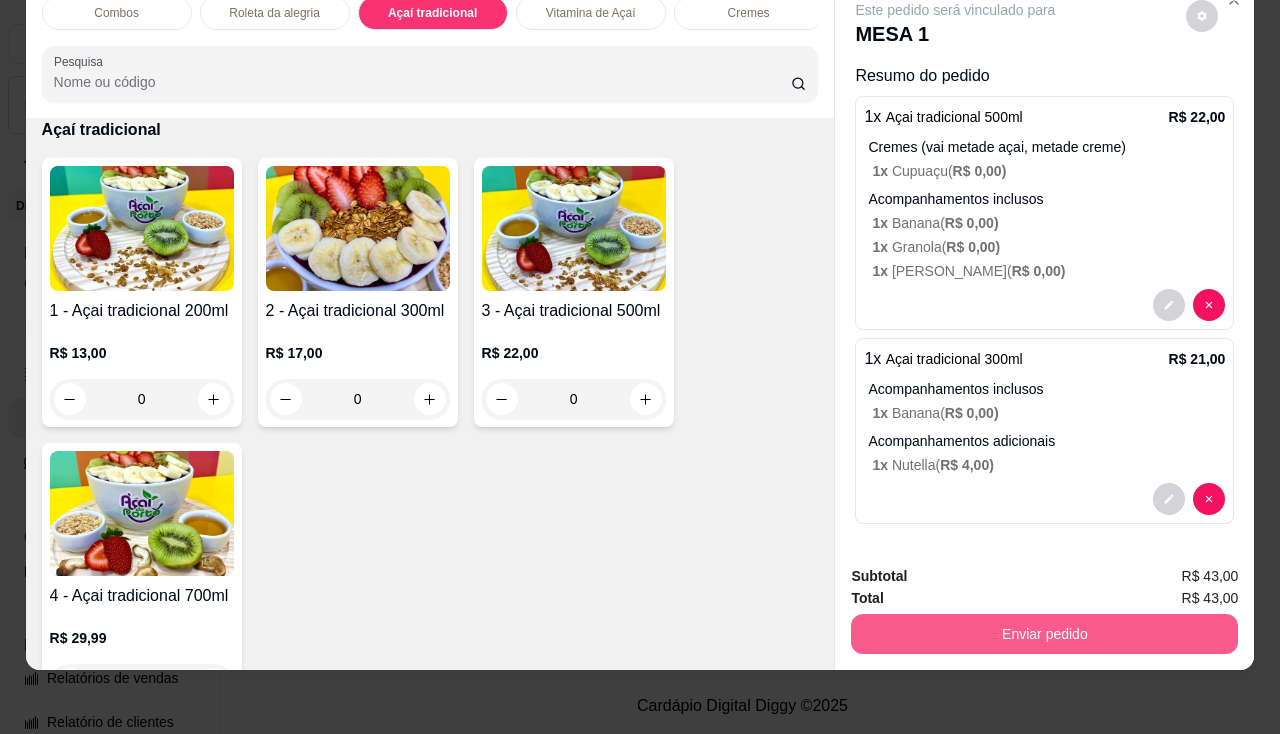 click on "Enviar pedido" at bounding box center (1044, 634) 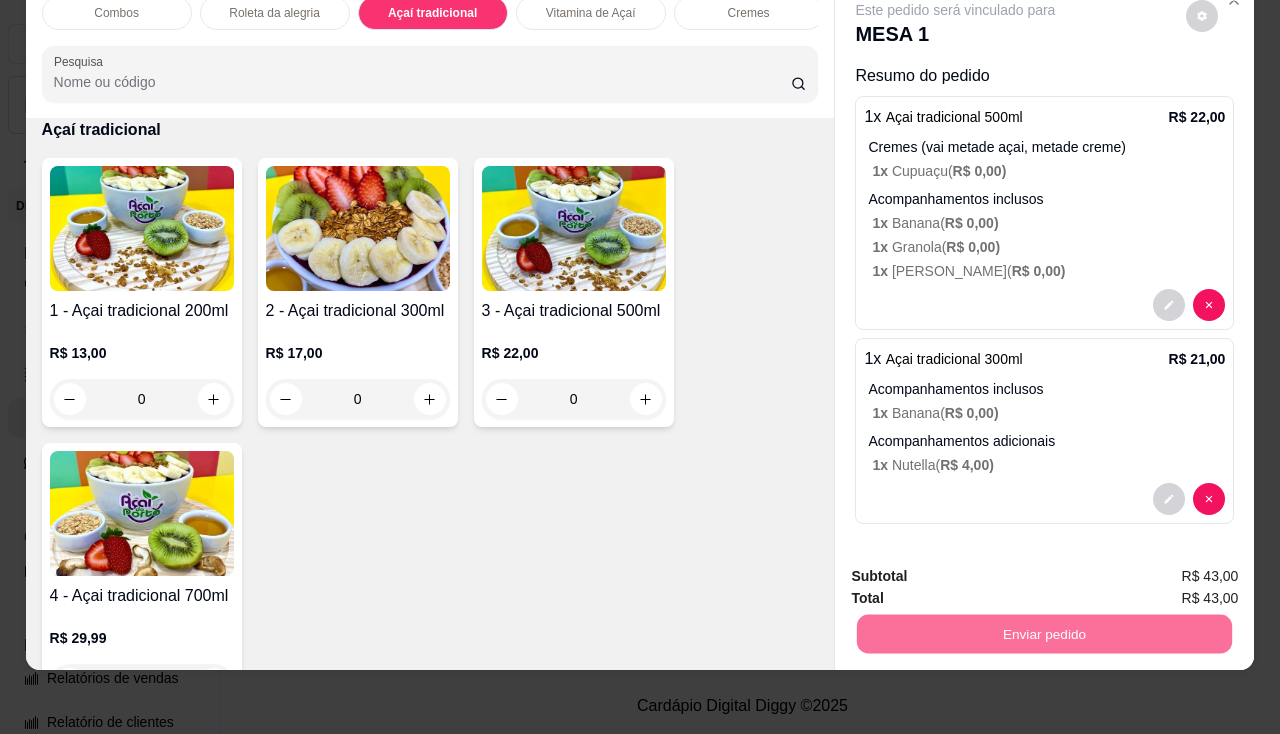 click on "Não registrar e enviar pedido" at bounding box center [979, 570] 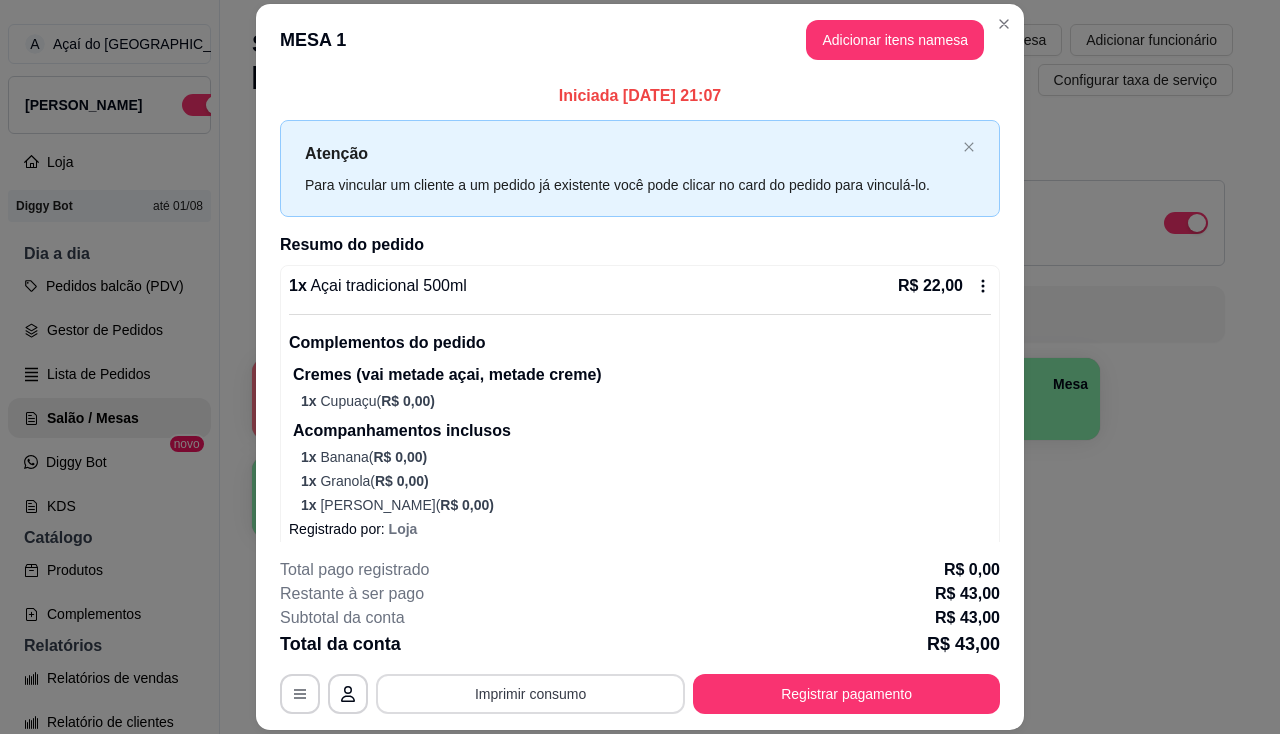 click on "Imprimir consumo" at bounding box center (530, 694) 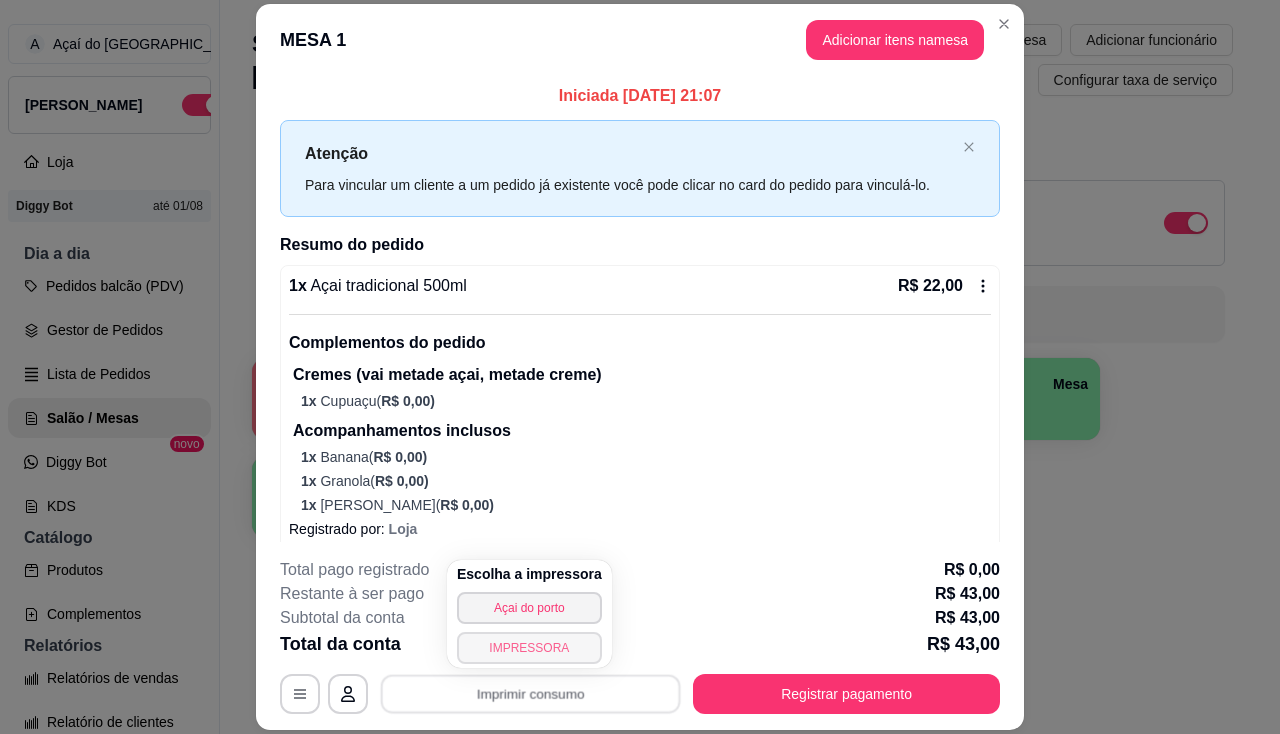 click on "IMPRESSORA" at bounding box center [529, 648] 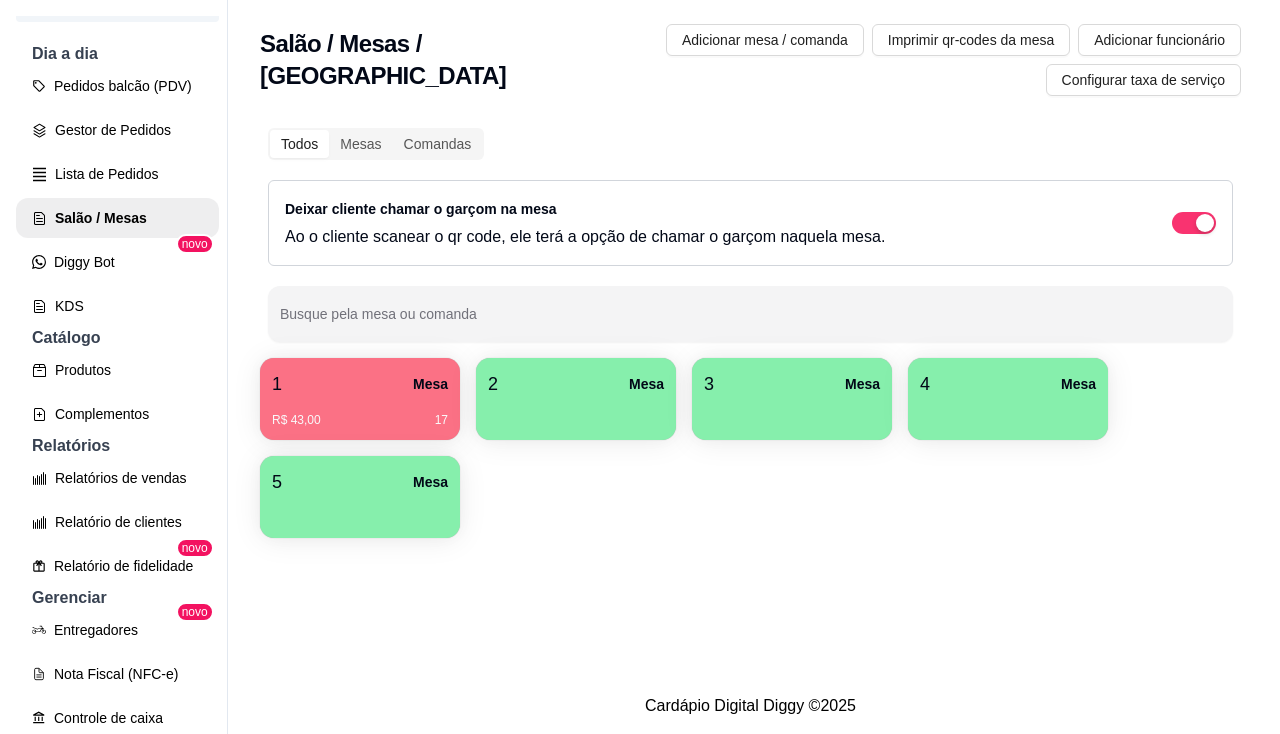 scroll, scrollTop: 0, scrollLeft: 0, axis: both 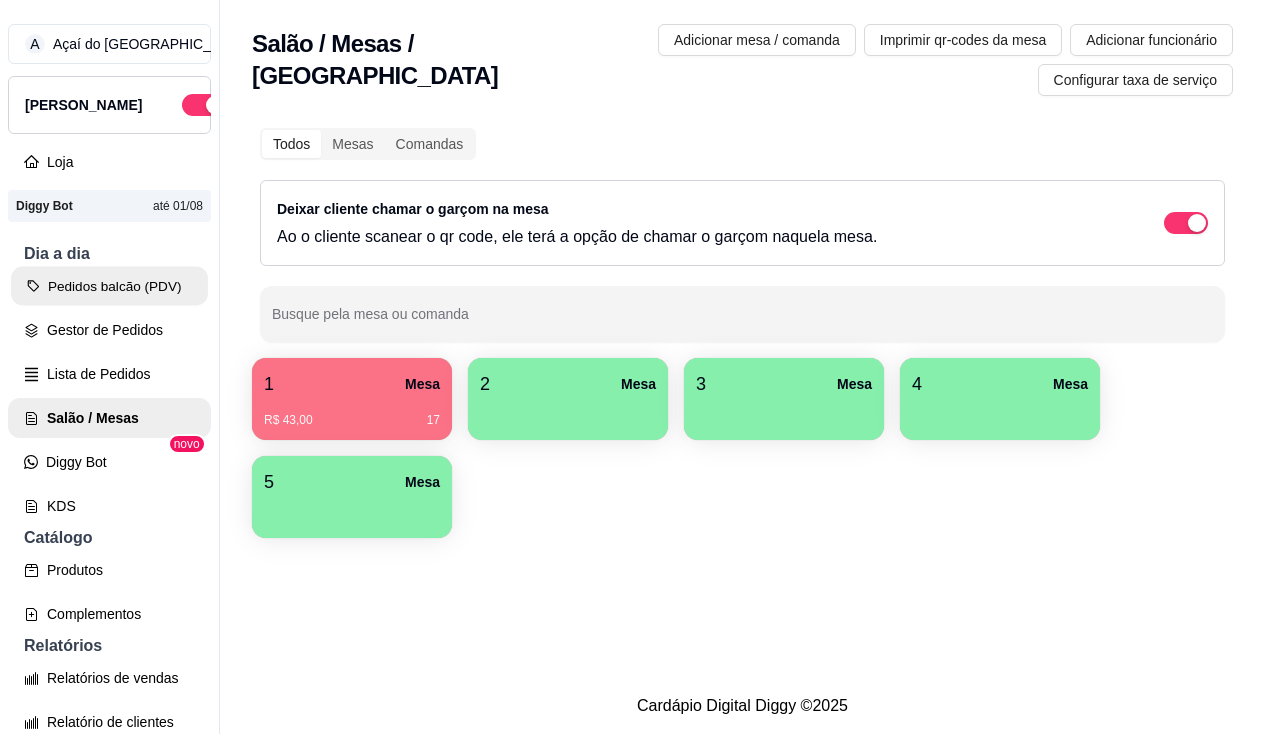 click on "Pedidos balcão (PDV)" at bounding box center (109, 286) 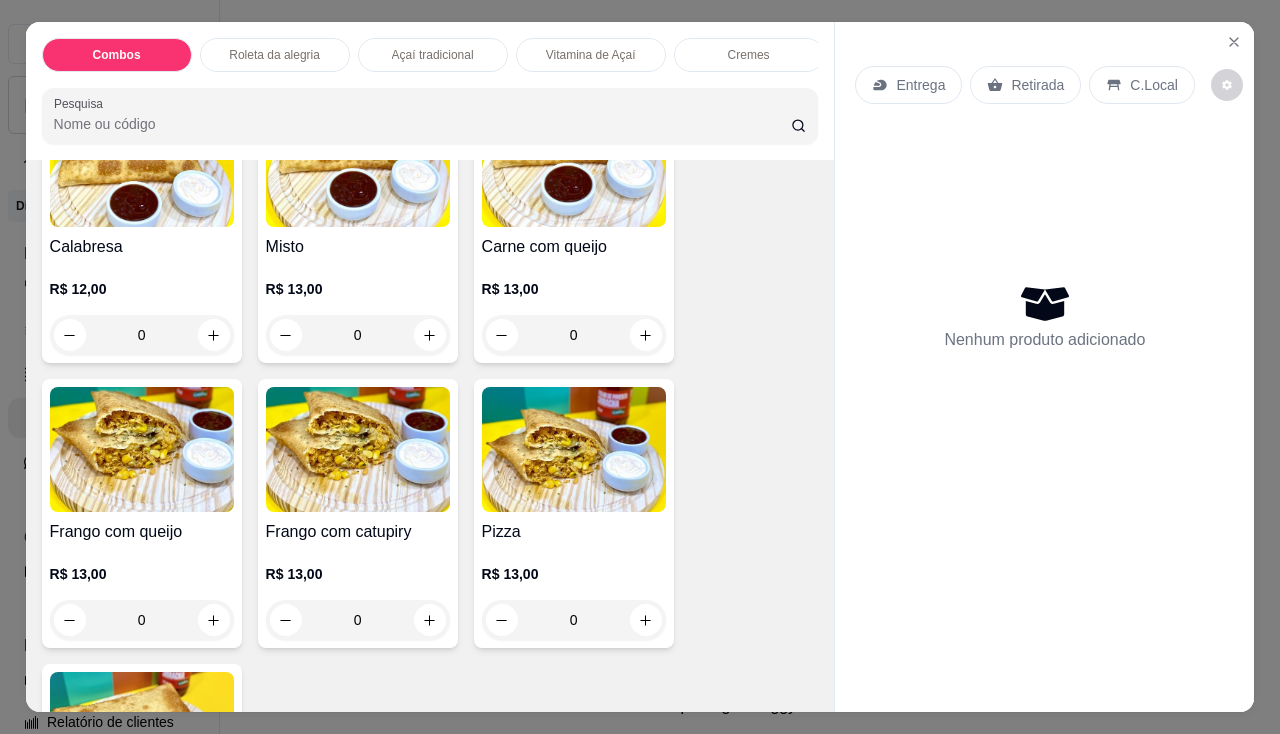 scroll, scrollTop: 2800, scrollLeft: 0, axis: vertical 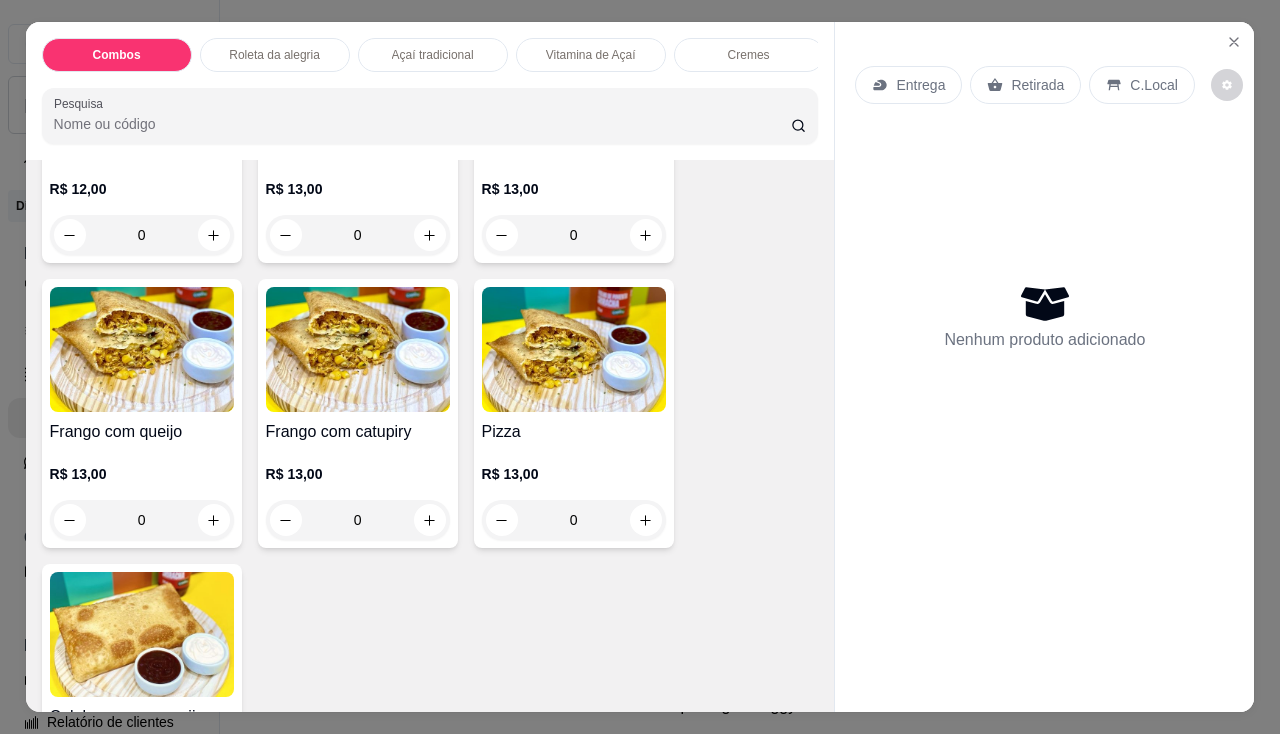 click at bounding box center (358, 349) 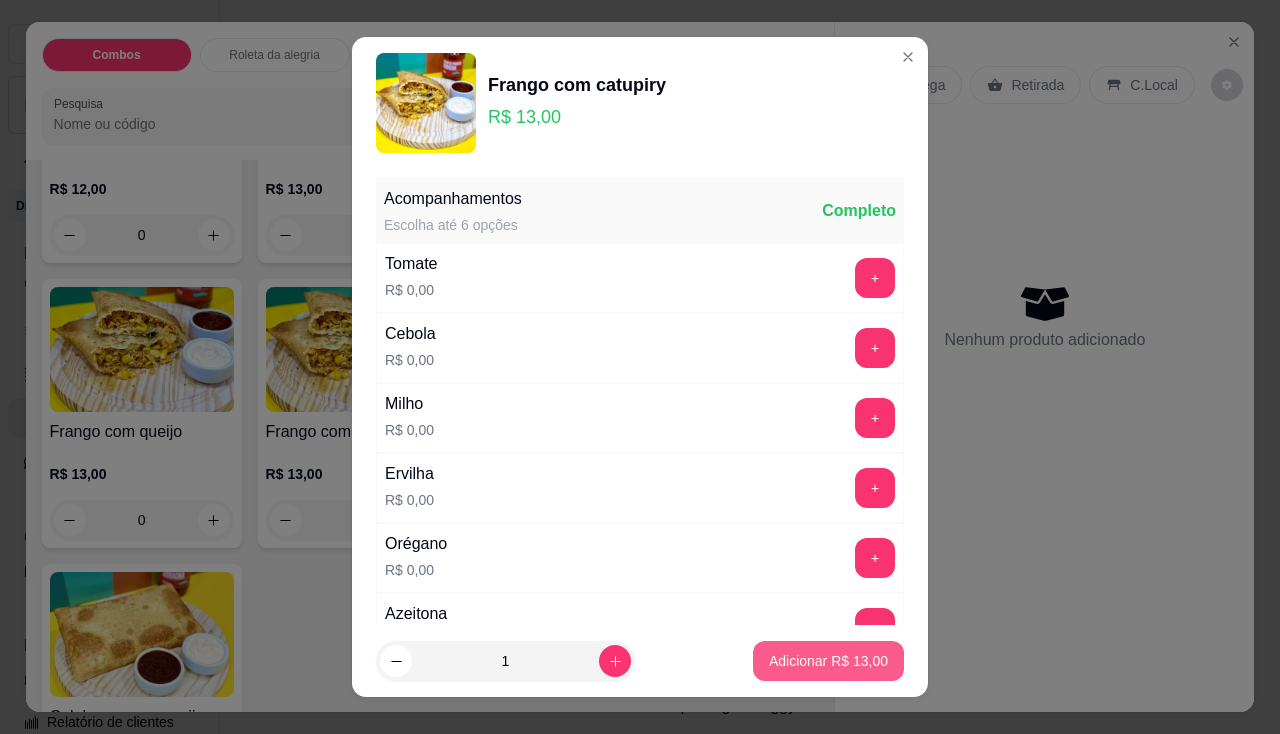 click on "Adicionar   R$ 13,00" at bounding box center (828, 661) 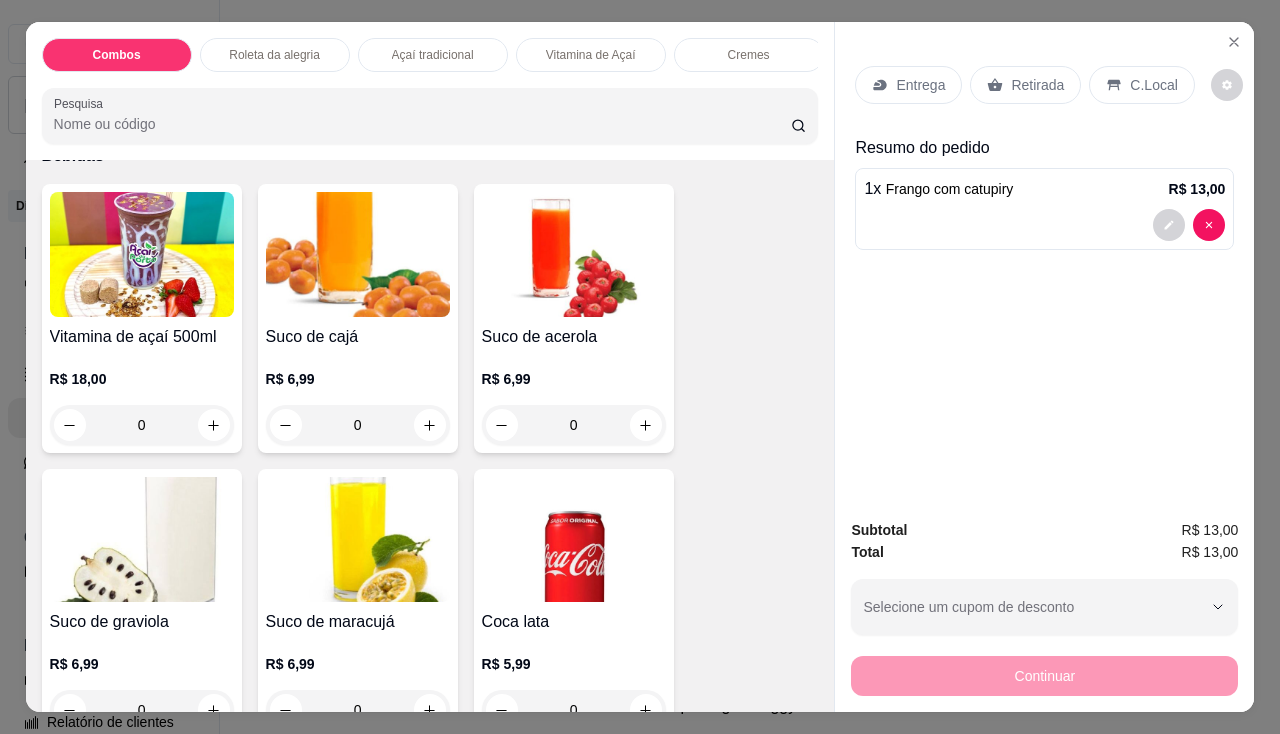 scroll, scrollTop: 5400, scrollLeft: 0, axis: vertical 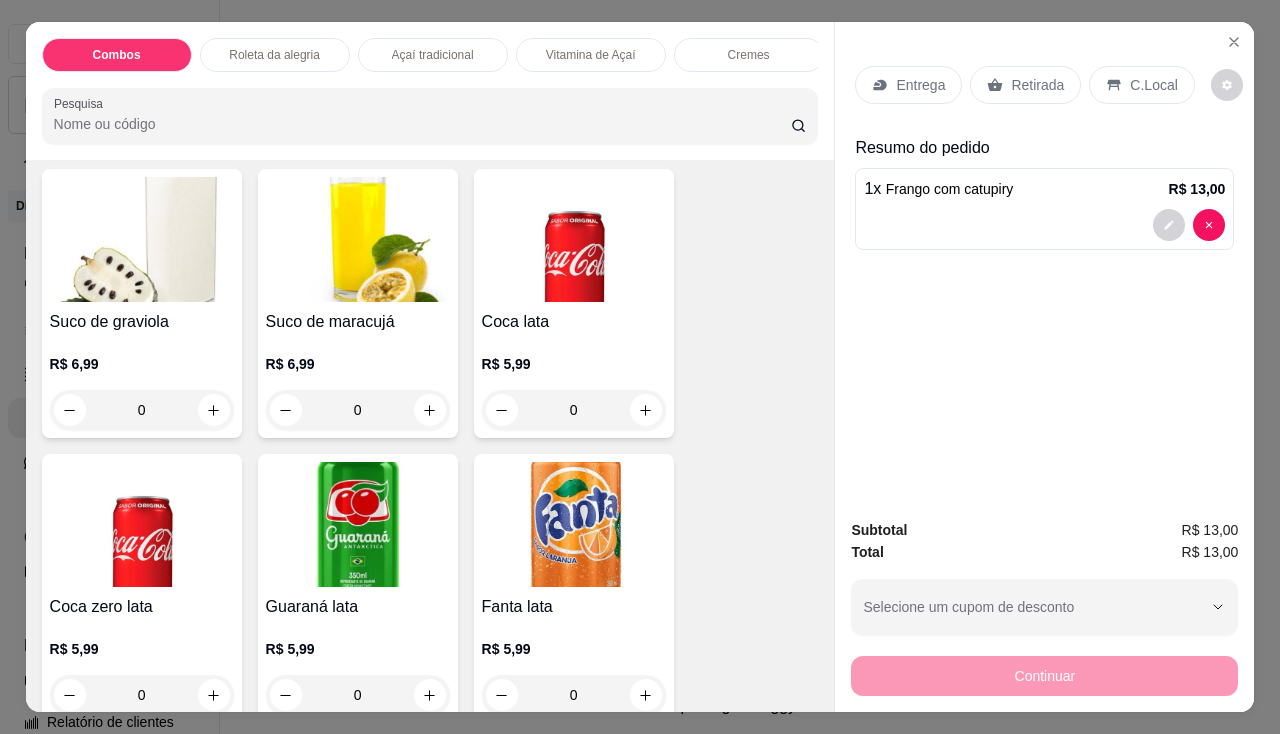 click on "Coca lata" at bounding box center (574, 322) 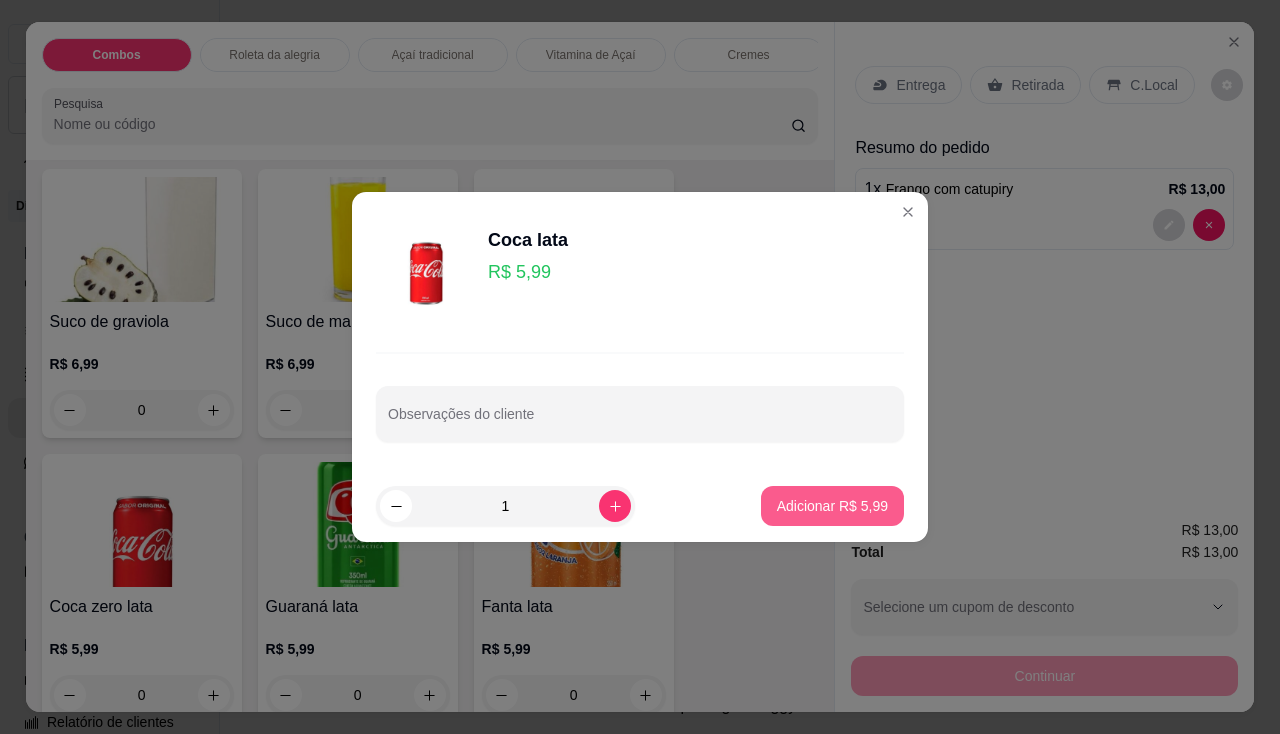 click on "Adicionar   R$ 5,99" at bounding box center [832, 506] 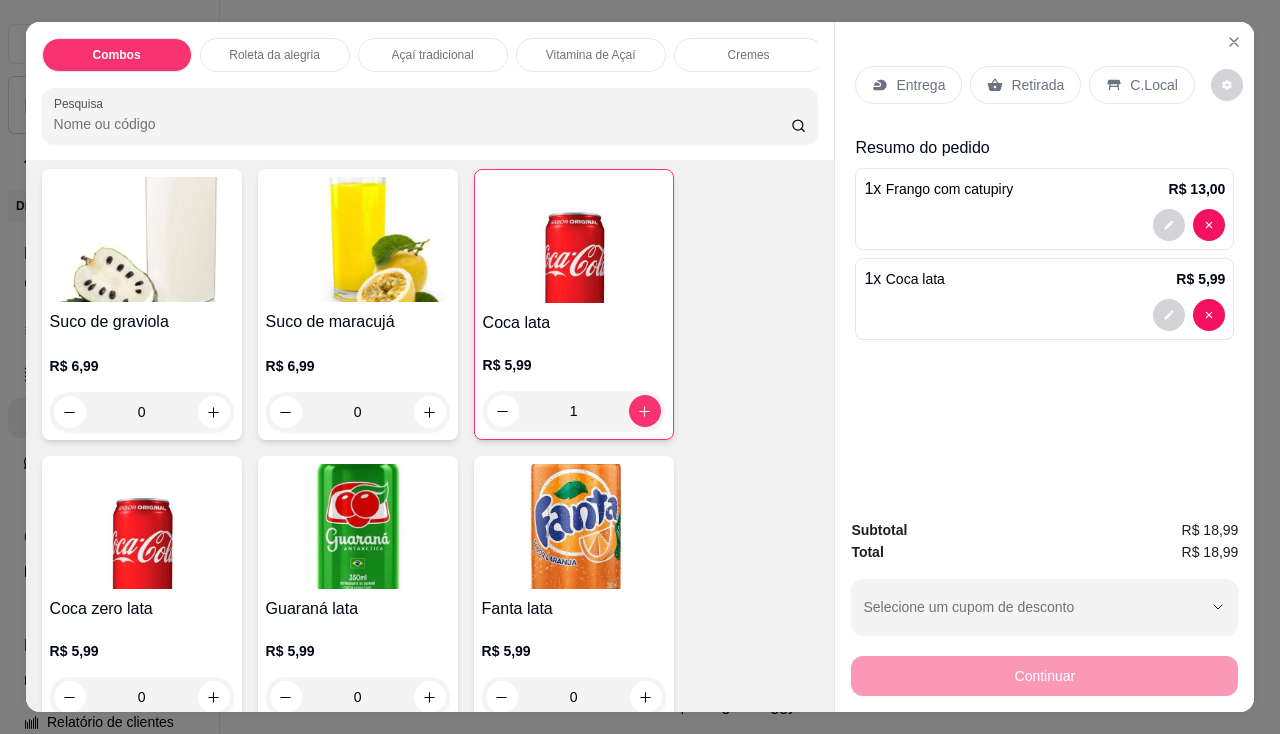 click on "Entrega" at bounding box center [920, 85] 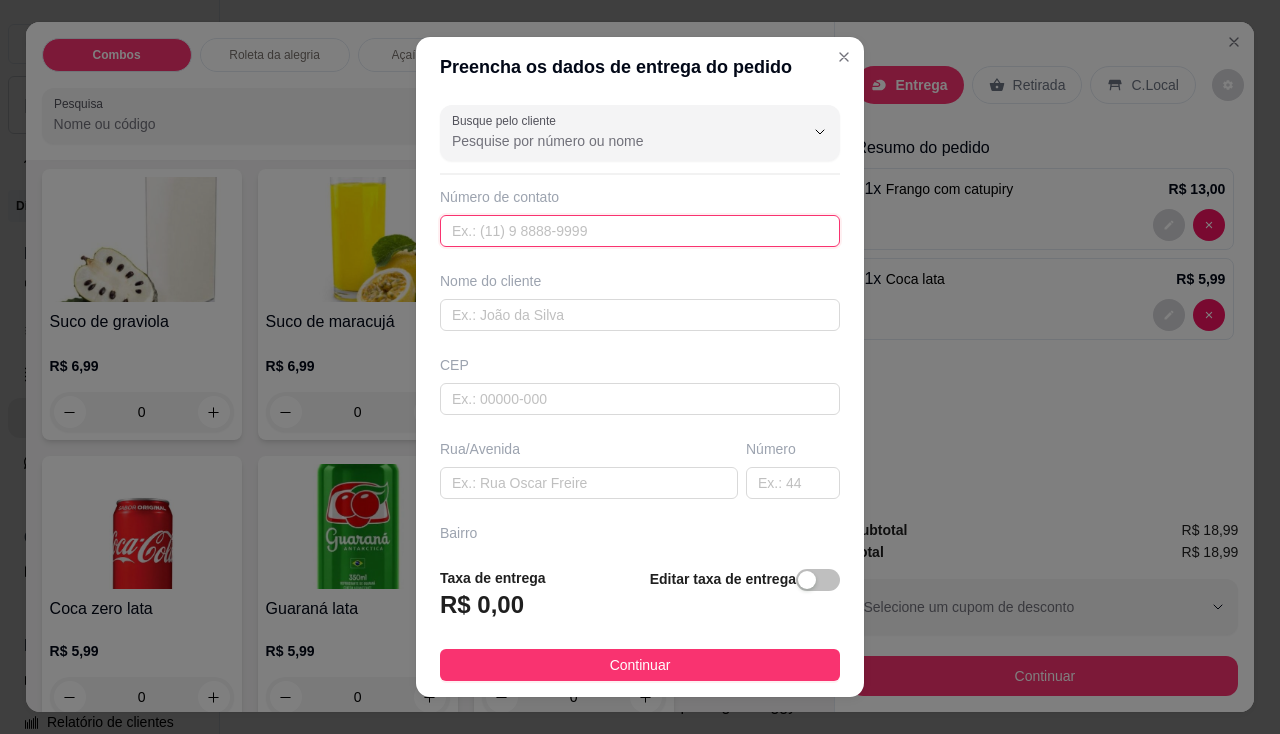 click at bounding box center [640, 231] 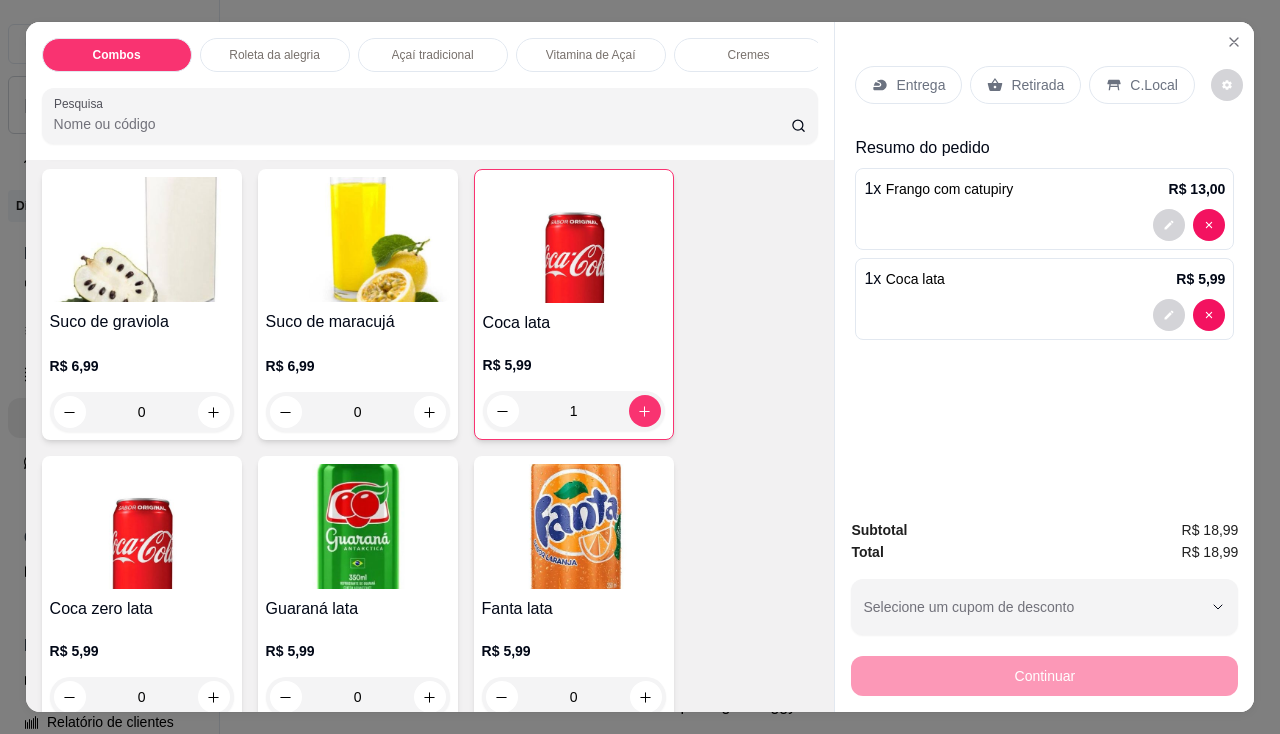 click at bounding box center [1044, 225] 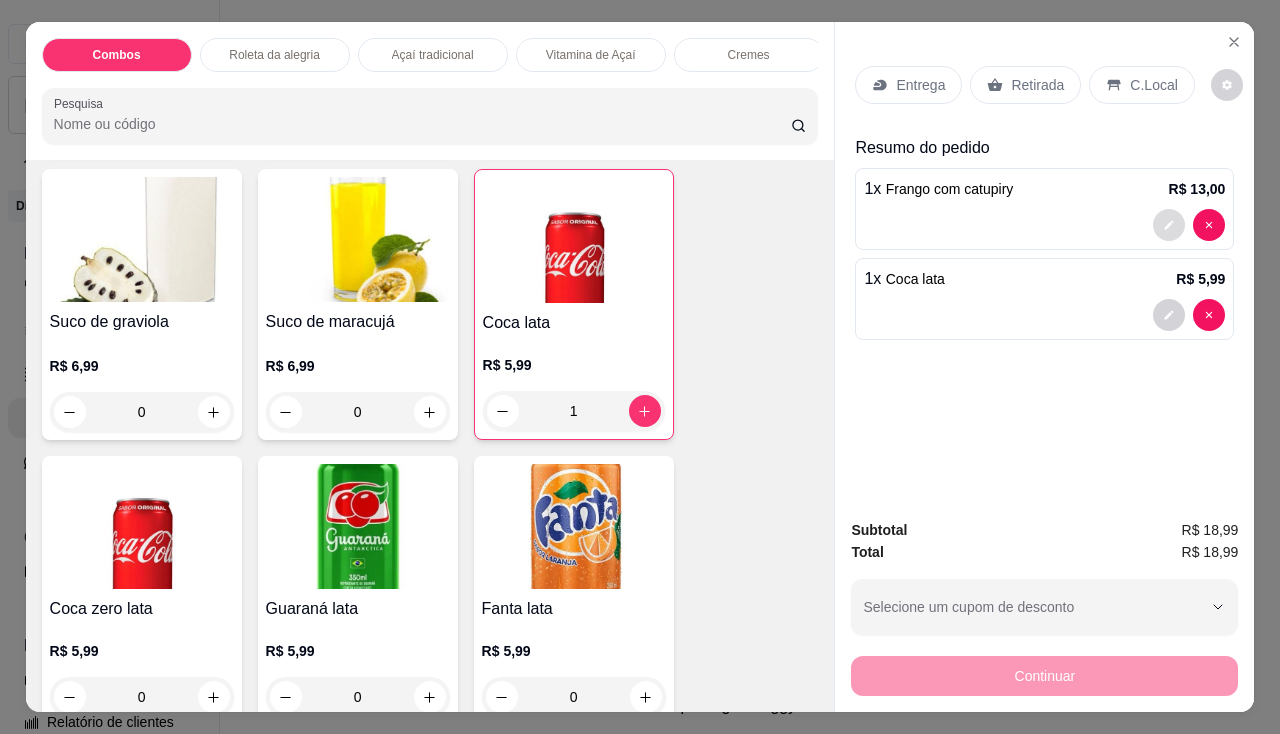 click at bounding box center (1169, 225) 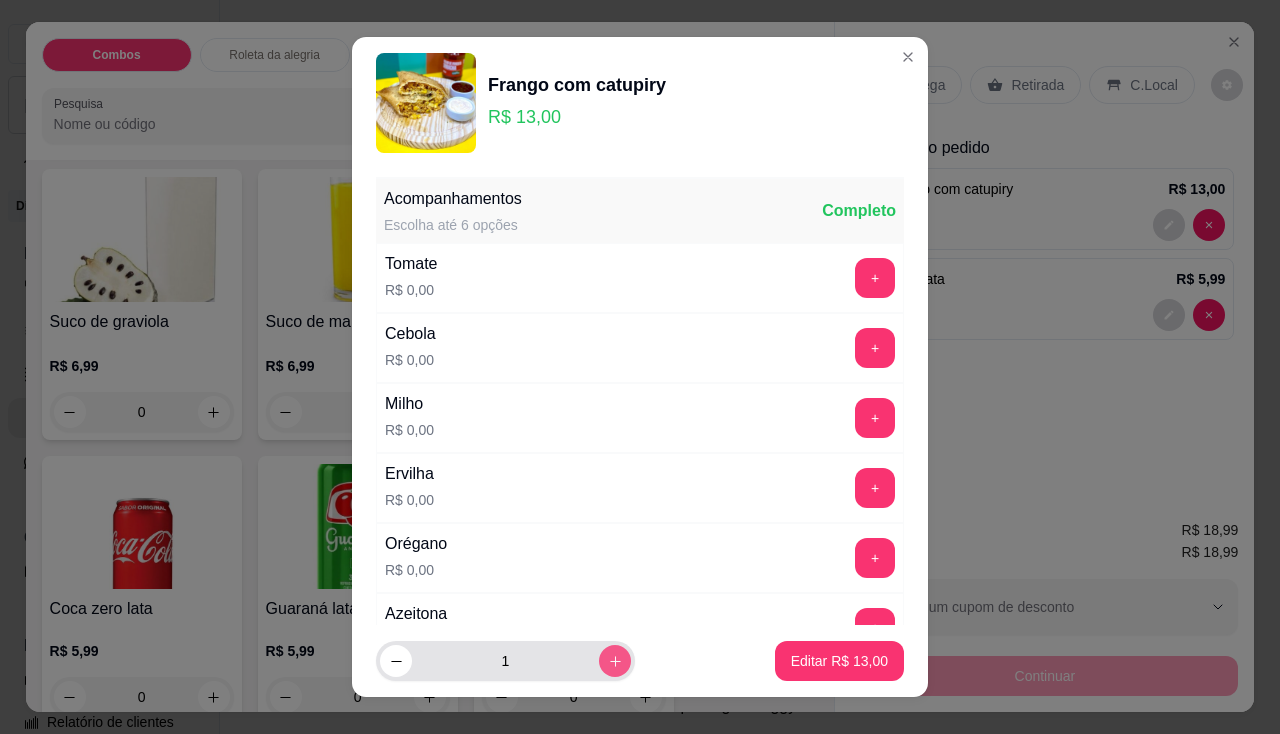 click 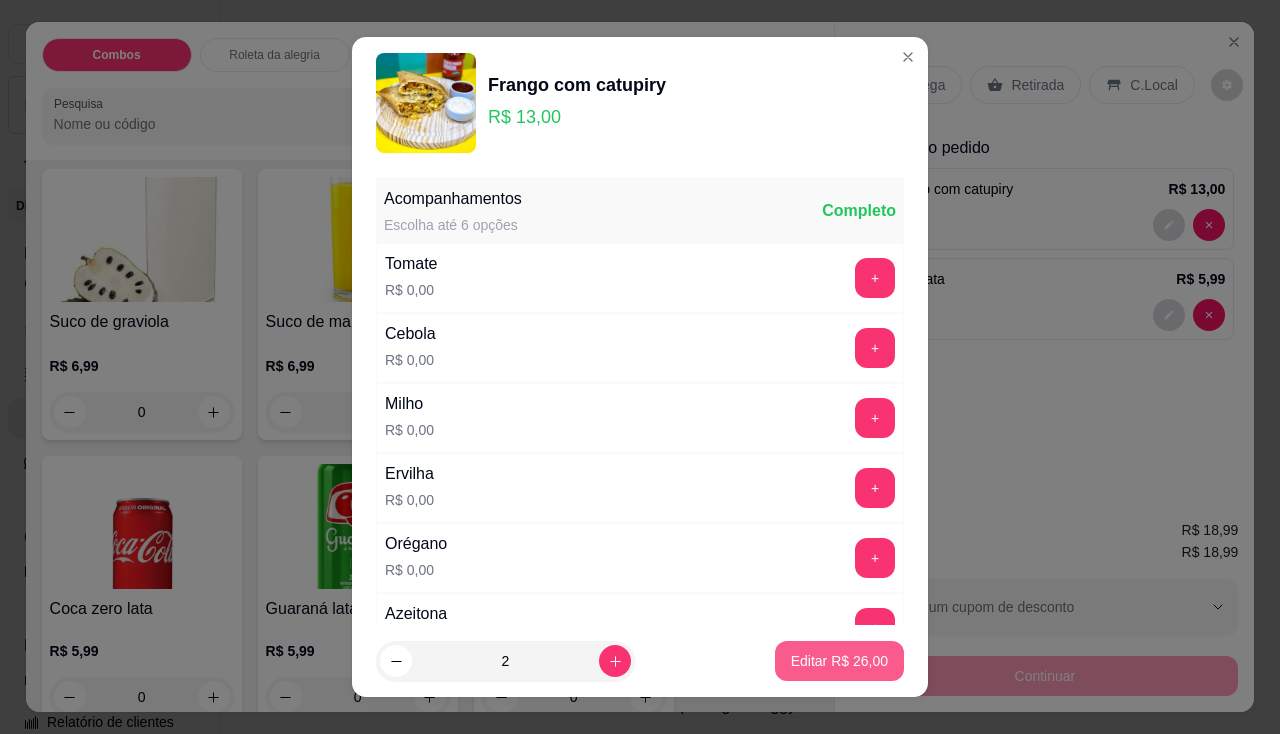 click on "Editar   R$ 26,00" at bounding box center [839, 661] 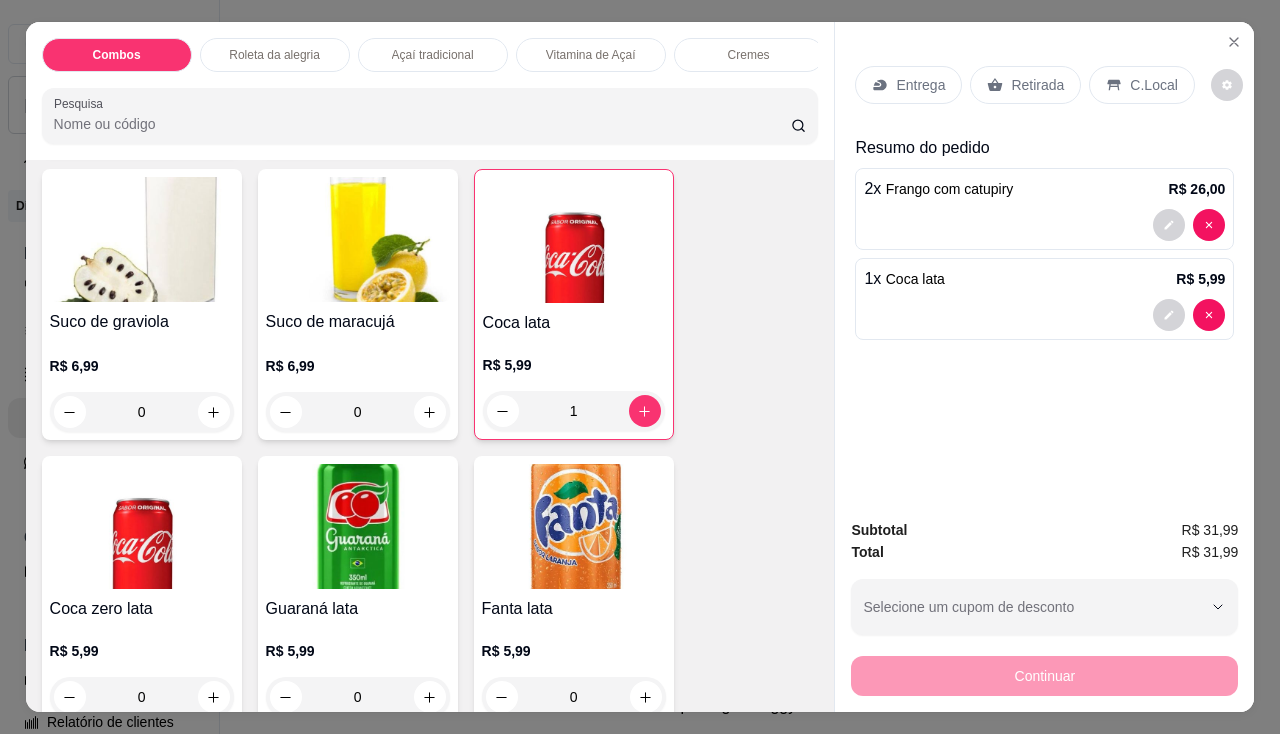 click on "Entrega" at bounding box center [920, 85] 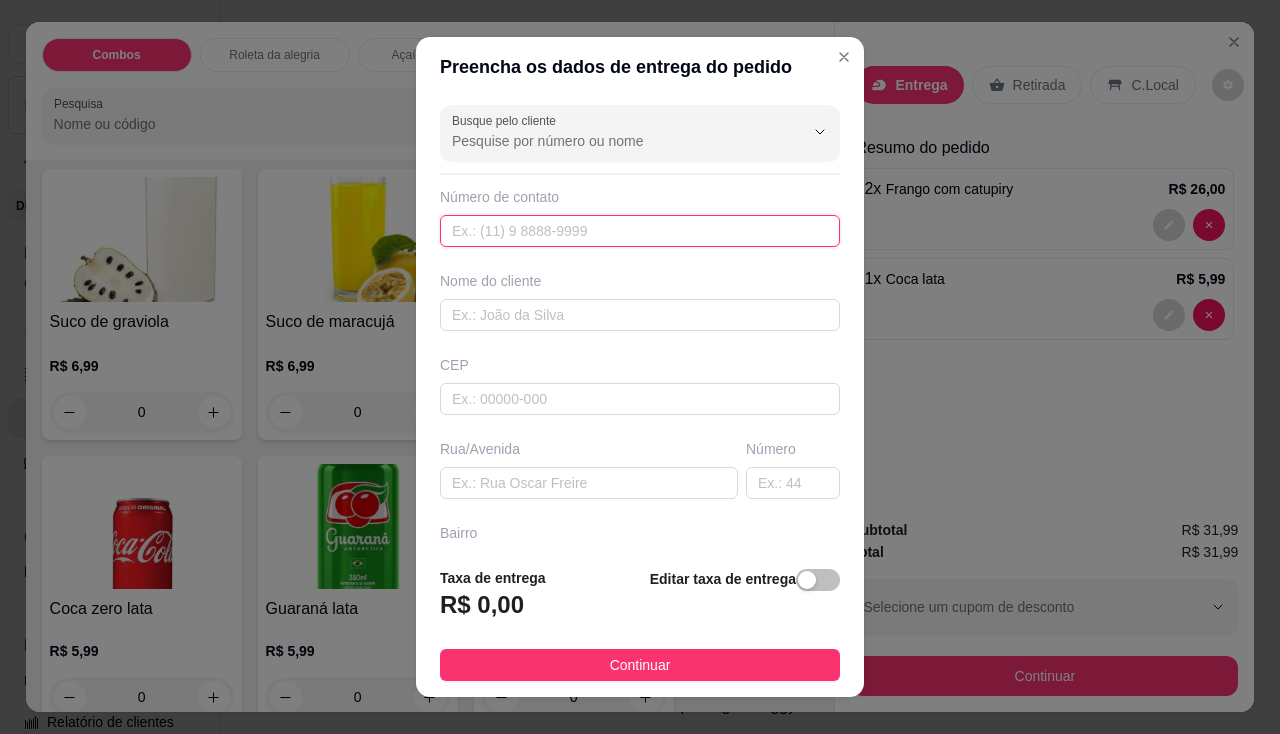 click at bounding box center (640, 231) 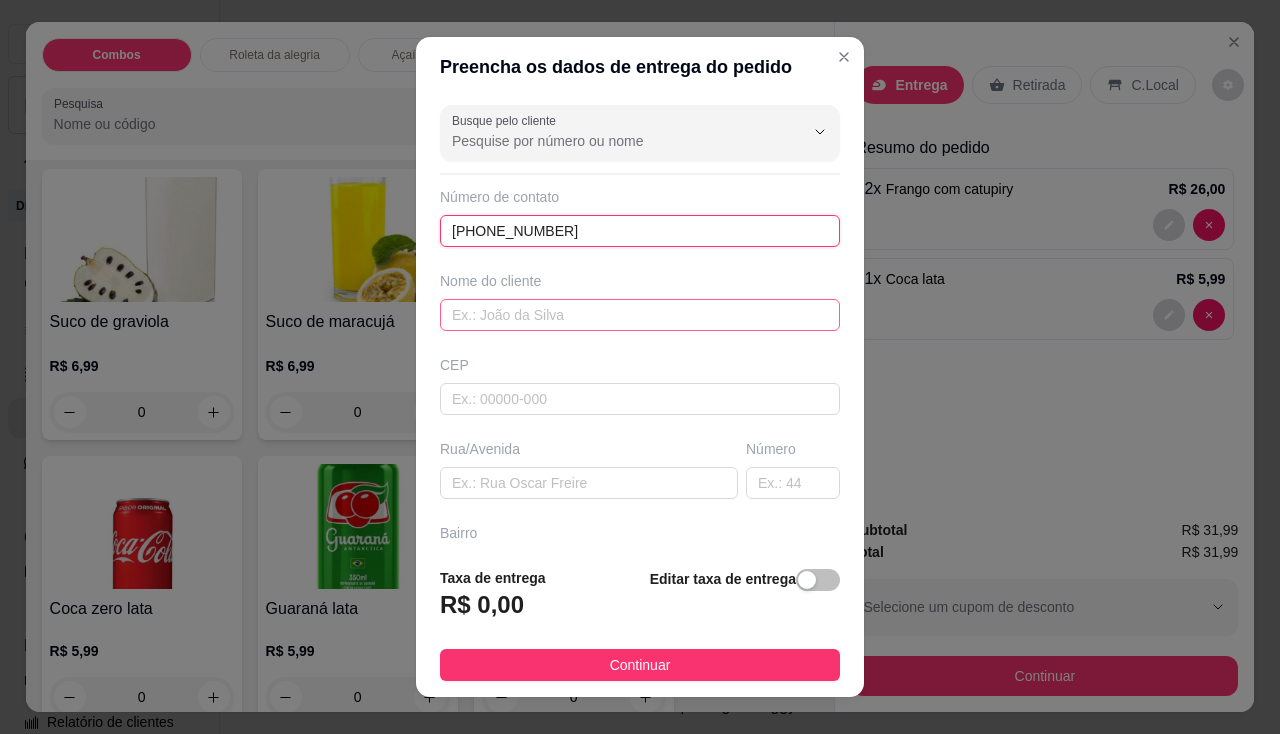type on "[PHONE_NUMBER]" 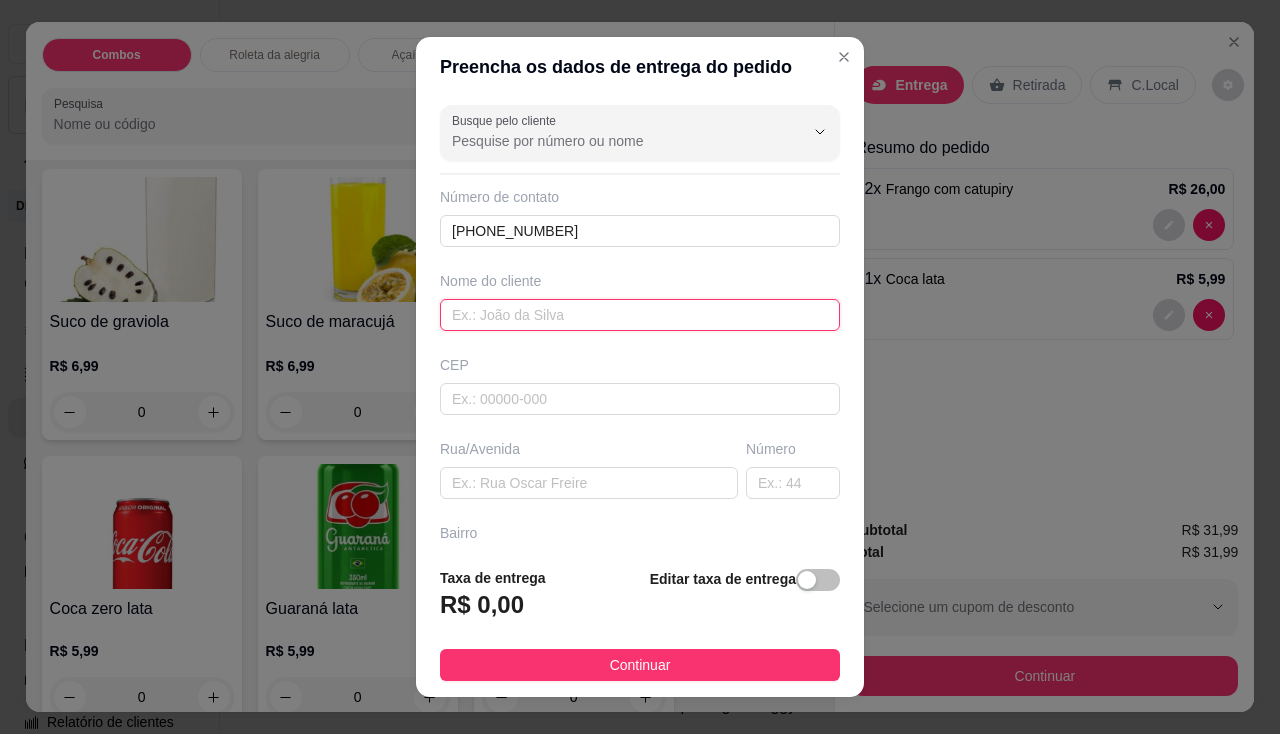 click at bounding box center (640, 315) 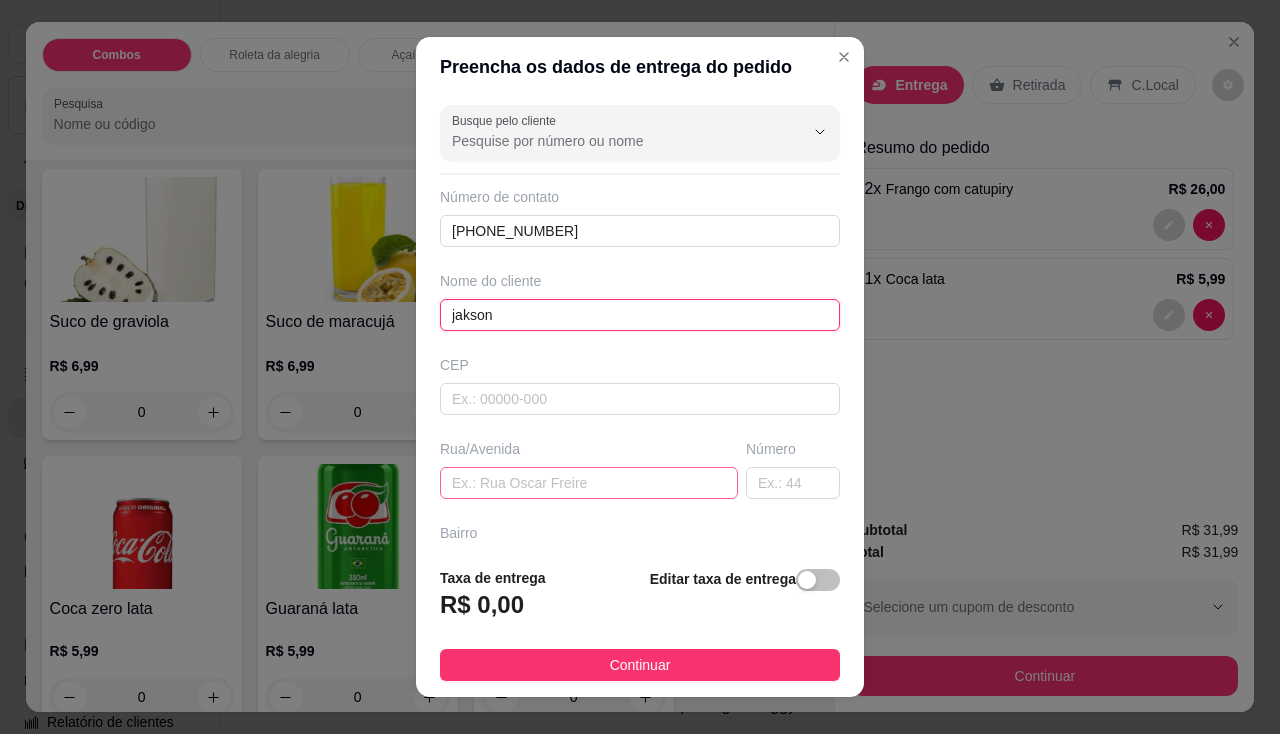 type on "jakson" 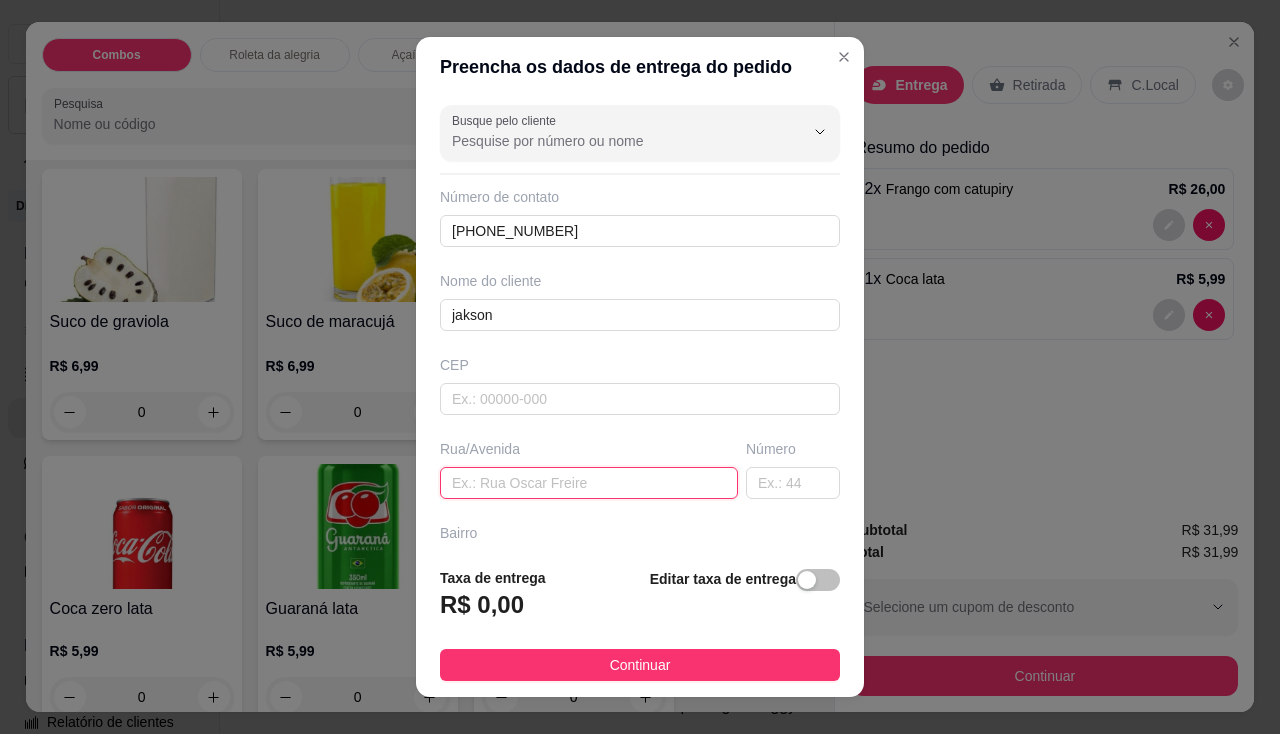 click at bounding box center (589, 483) 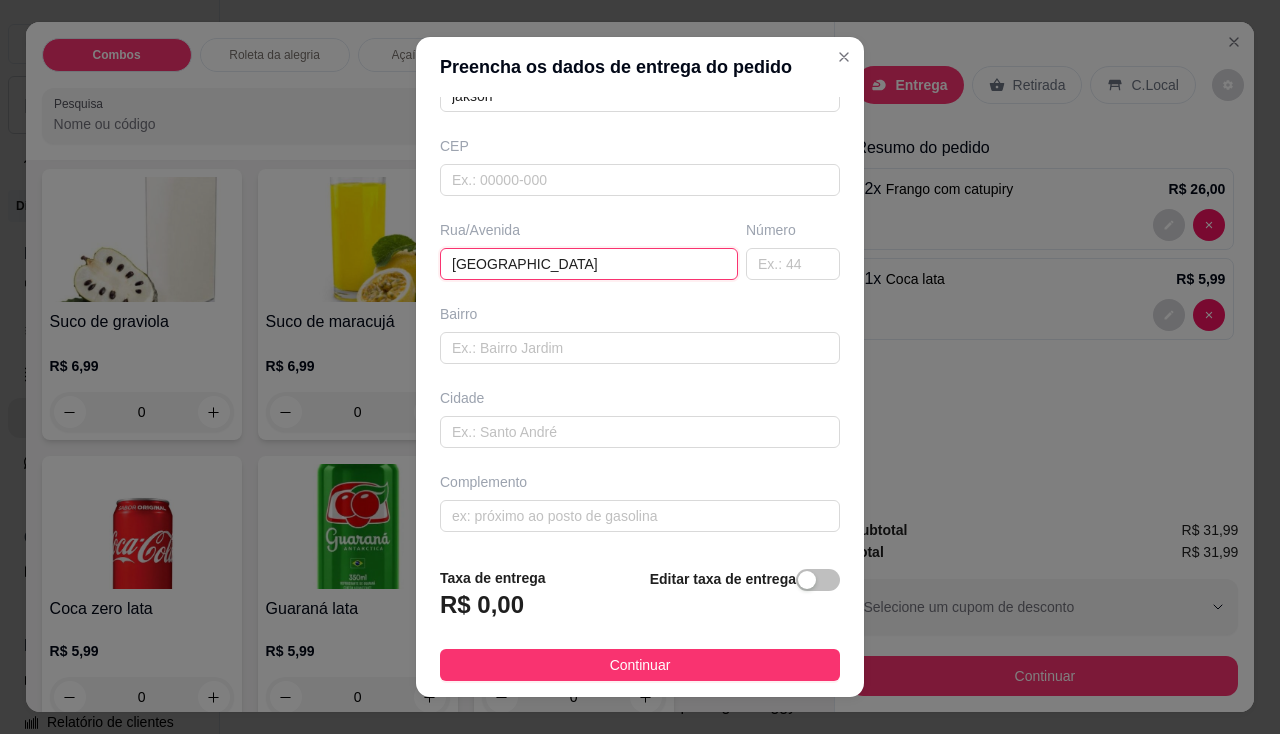 type on "[GEOGRAPHIC_DATA]" 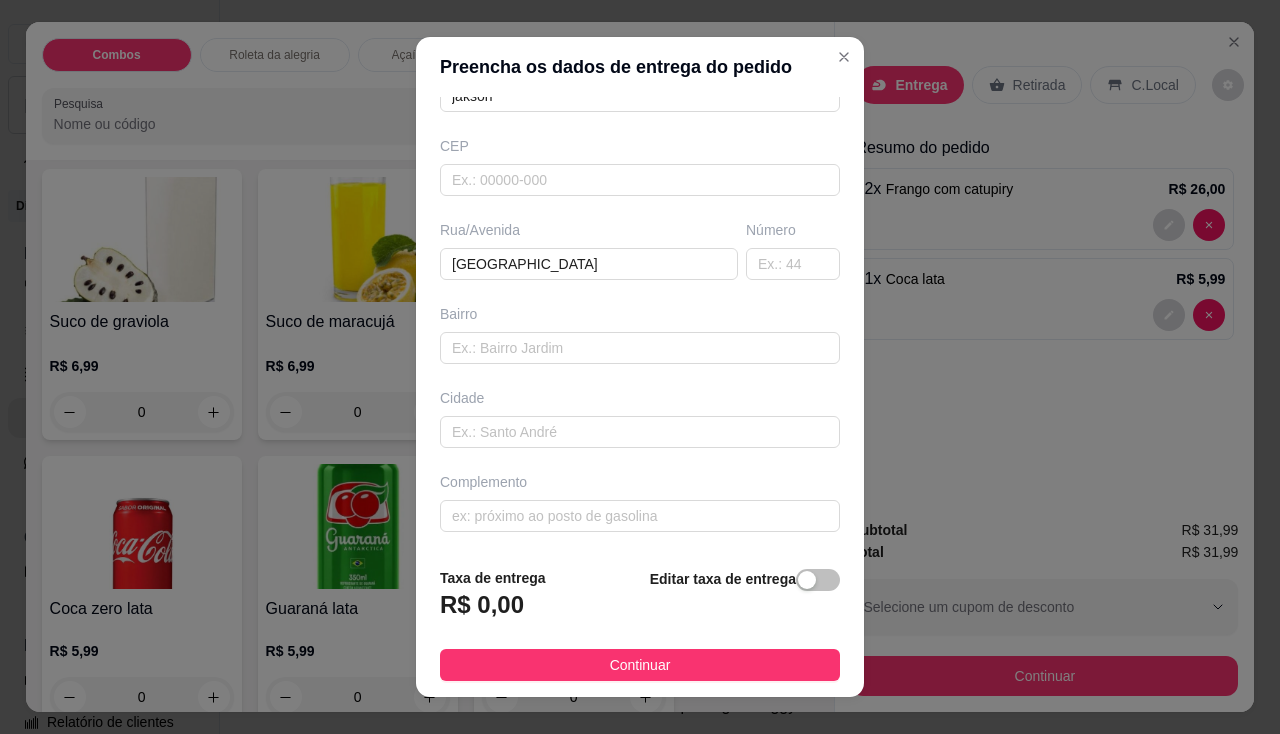 click on "Taxa de entrega R$ 0,00 Editar taxa de entrega  Continuar" at bounding box center [640, 624] 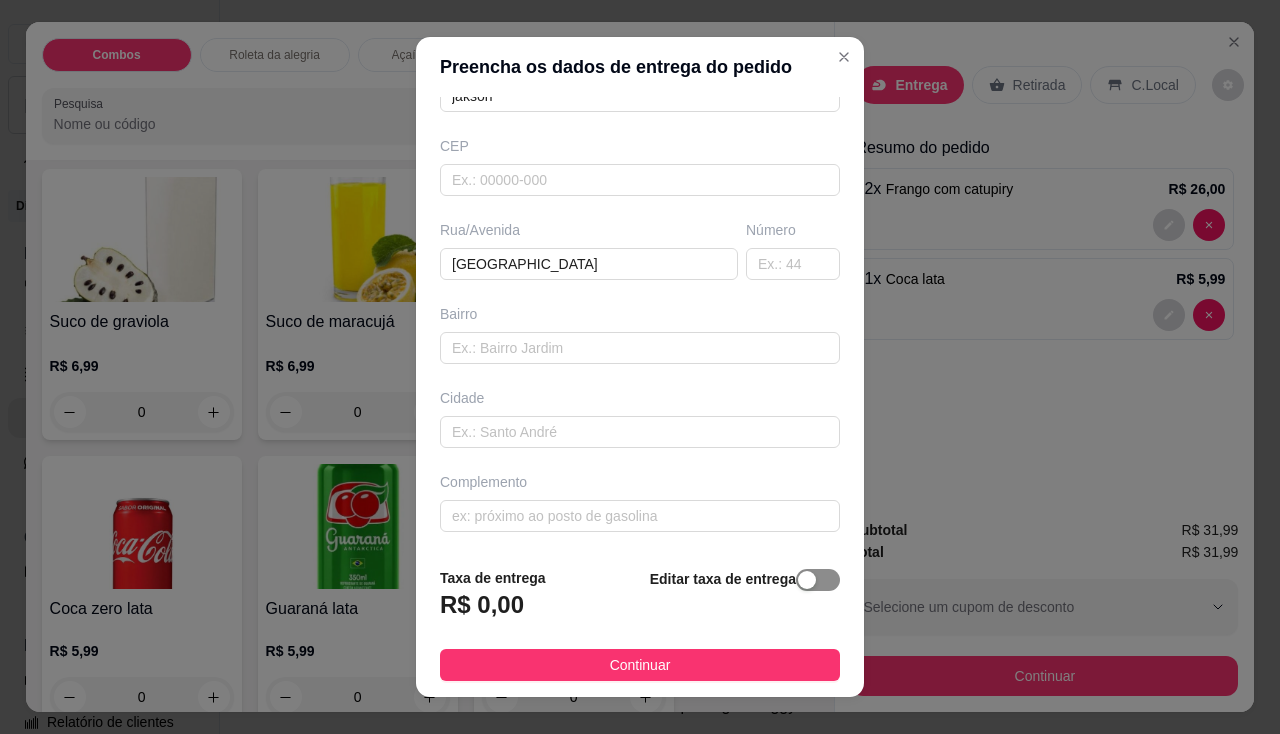 click at bounding box center (818, 580) 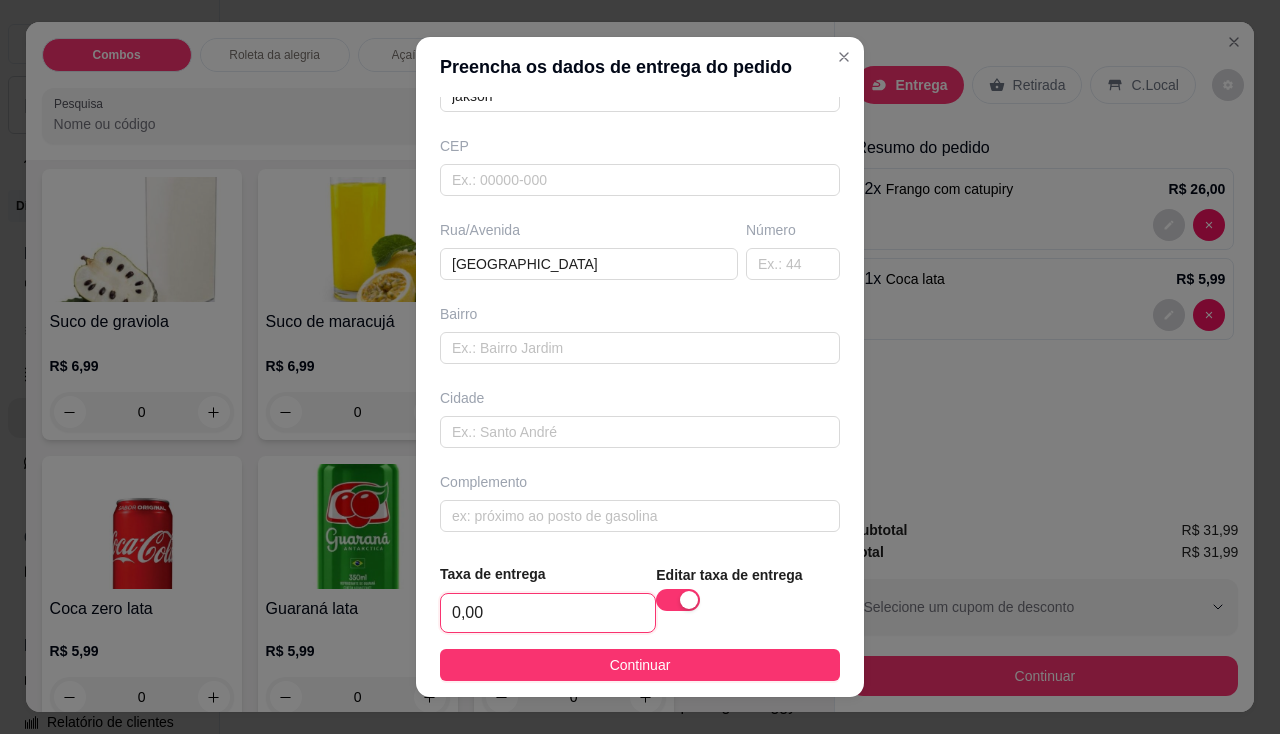 click on "0,00" at bounding box center (548, 613) 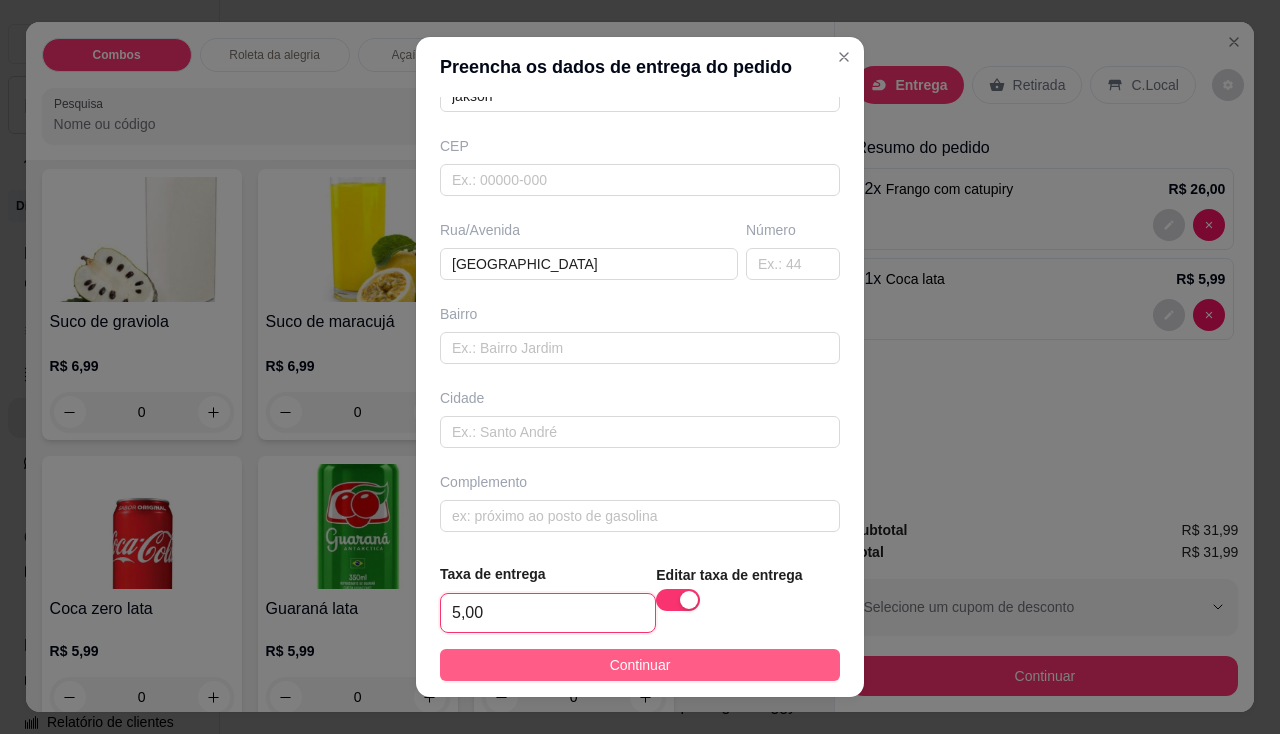 type on "5,00" 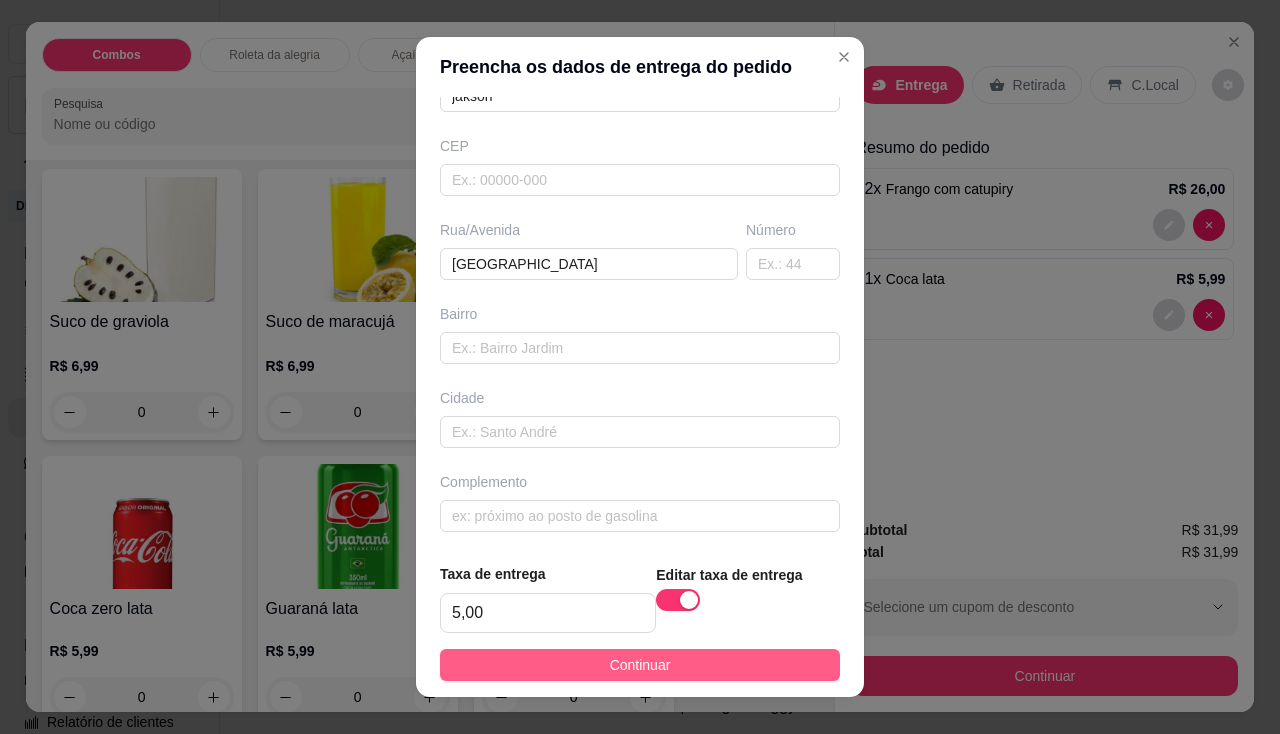 click on "Continuar" at bounding box center [640, 665] 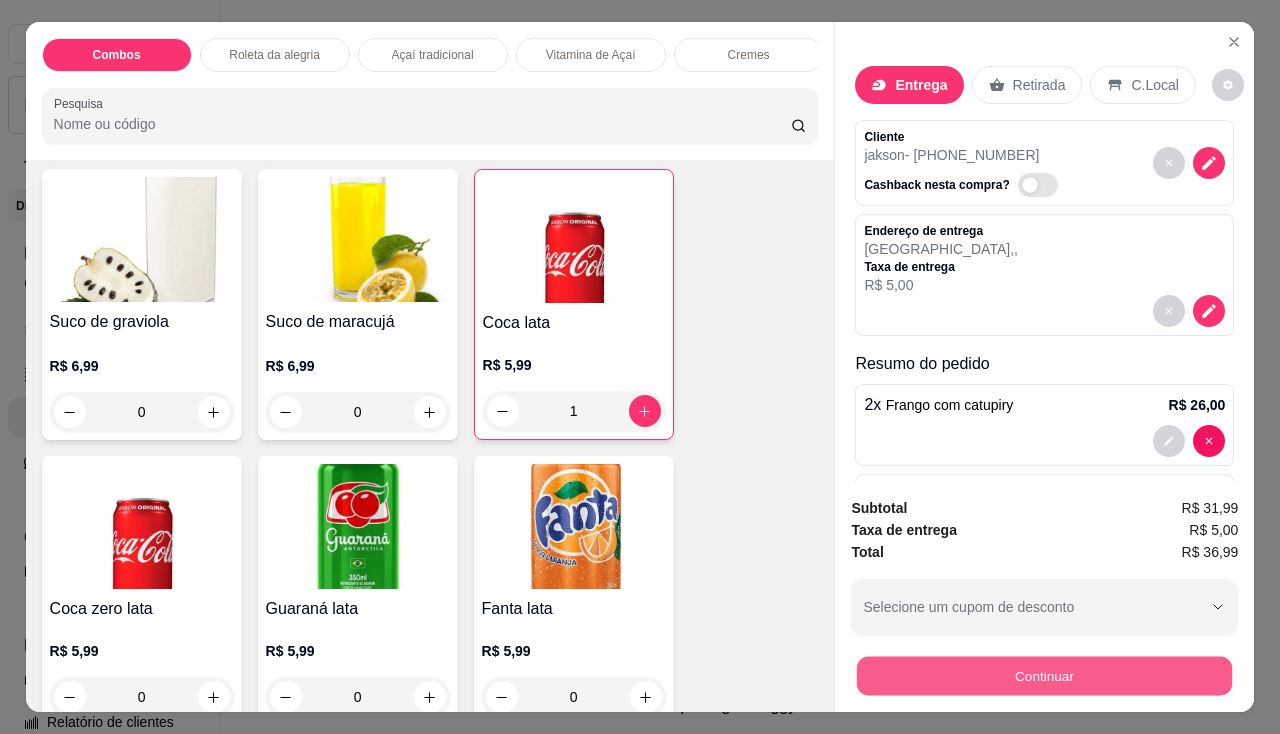 click on "Continuar" at bounding box center [1044, 676] 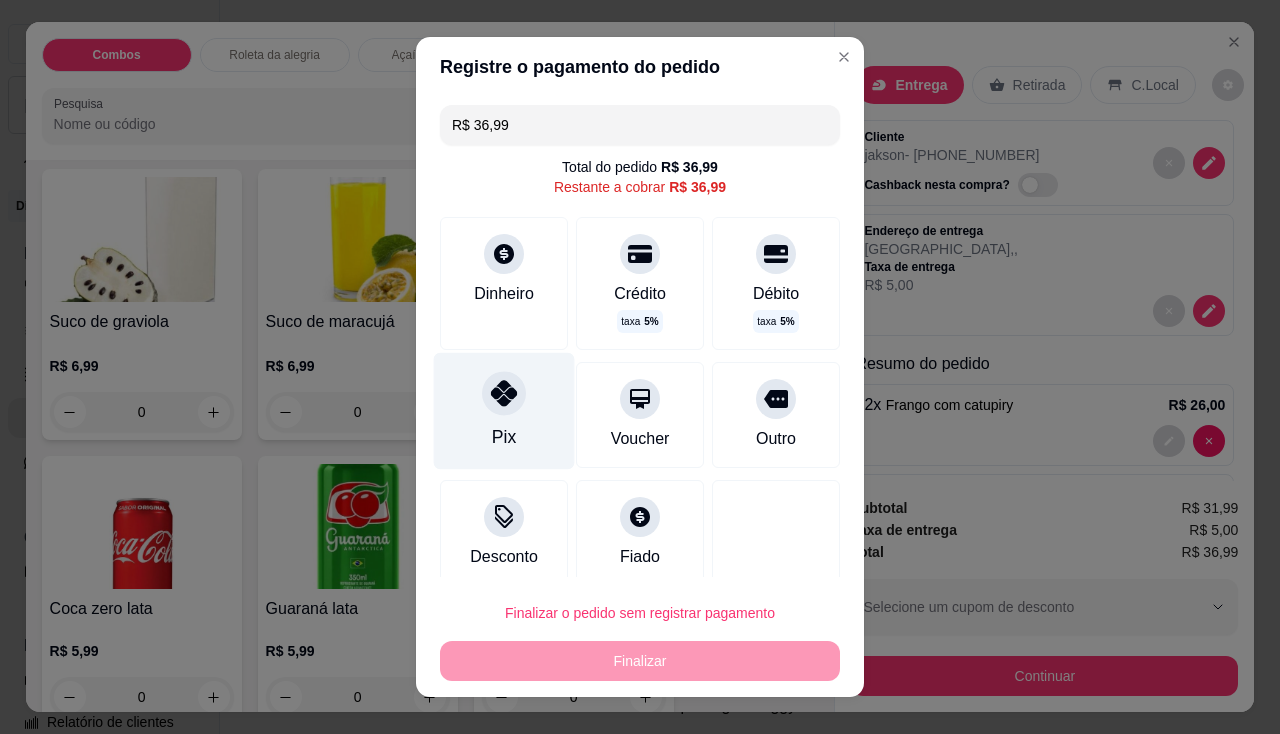 click on "Pix" at bounding box center [504, 410] 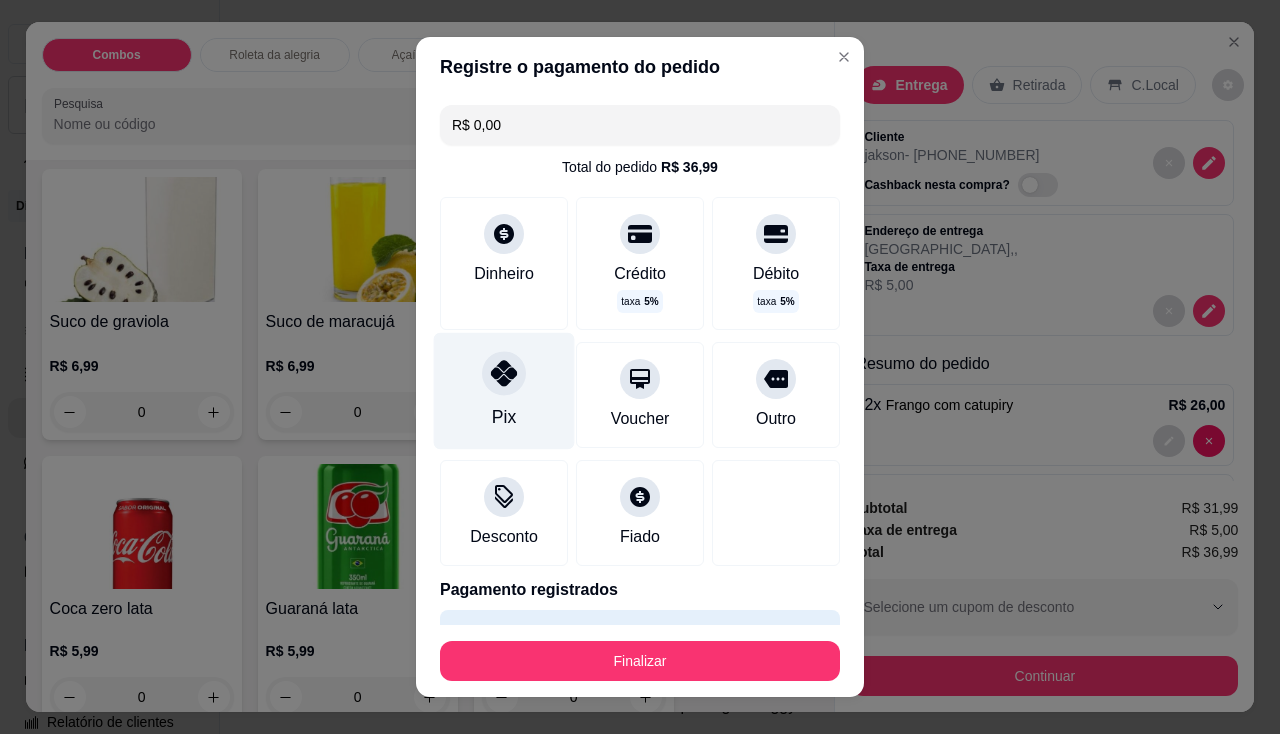 type on "R$ 0,00" 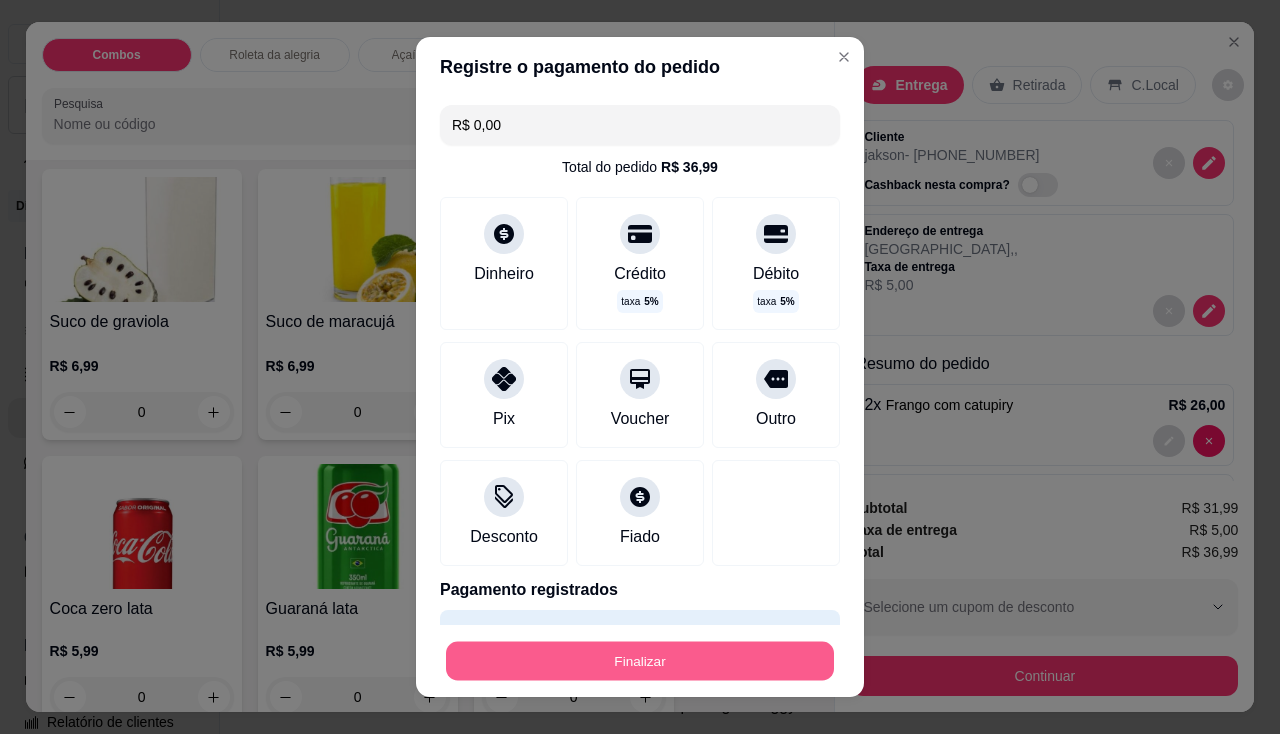 click on "Finalizar" at bounding box center [640, 661] 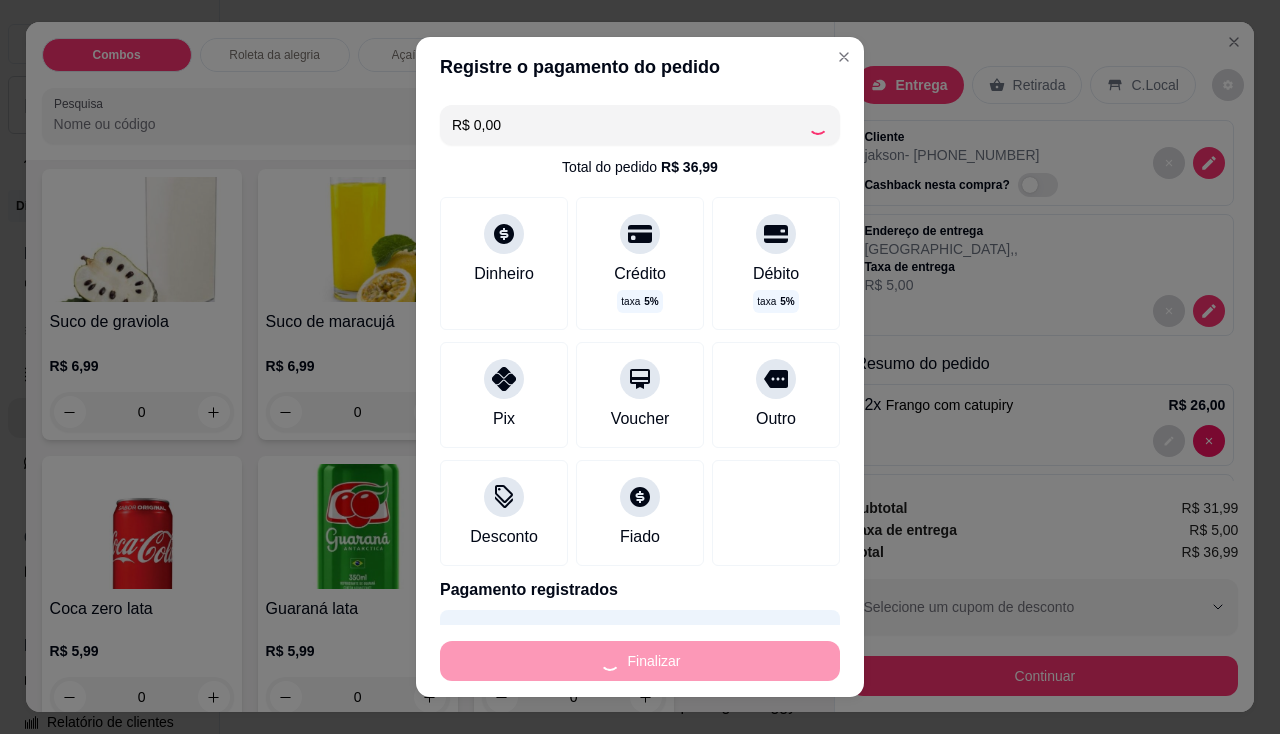 type on "0" 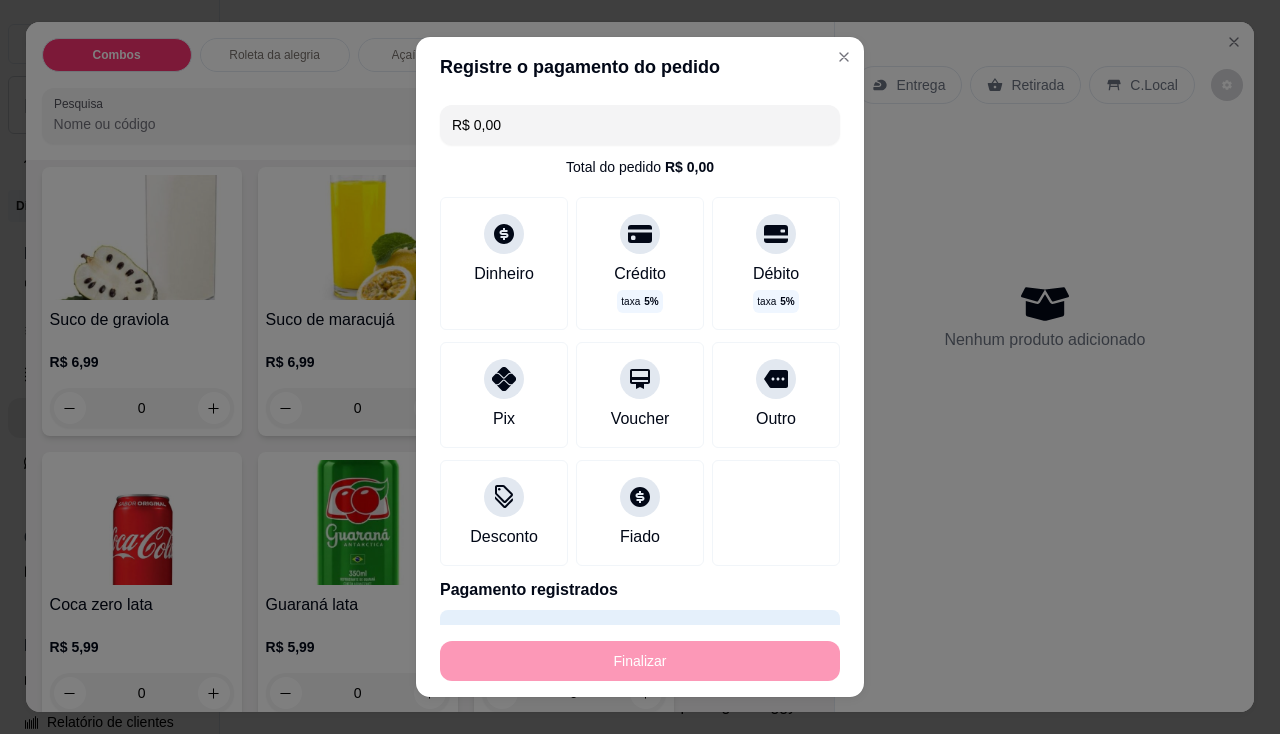 type on "-R$ 36,99" 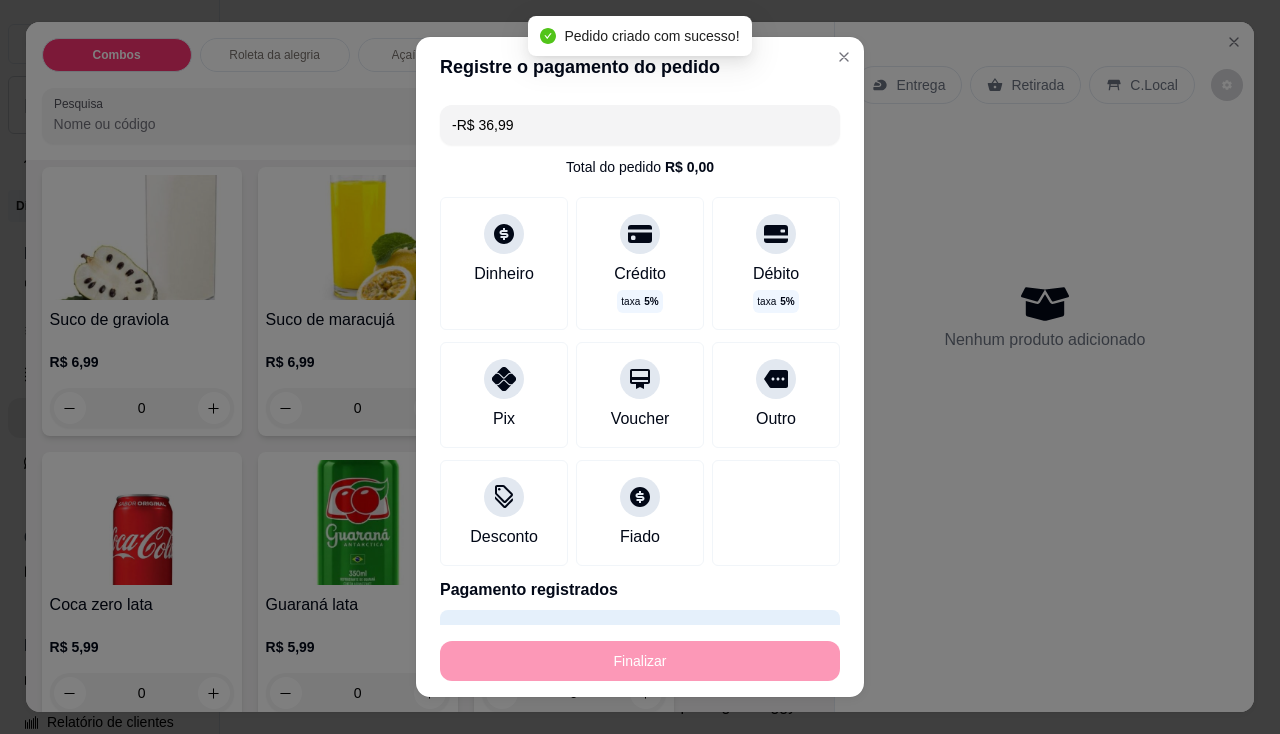 scroll, scrollTop: 5398, scrollLeft: 0, axis: vertical 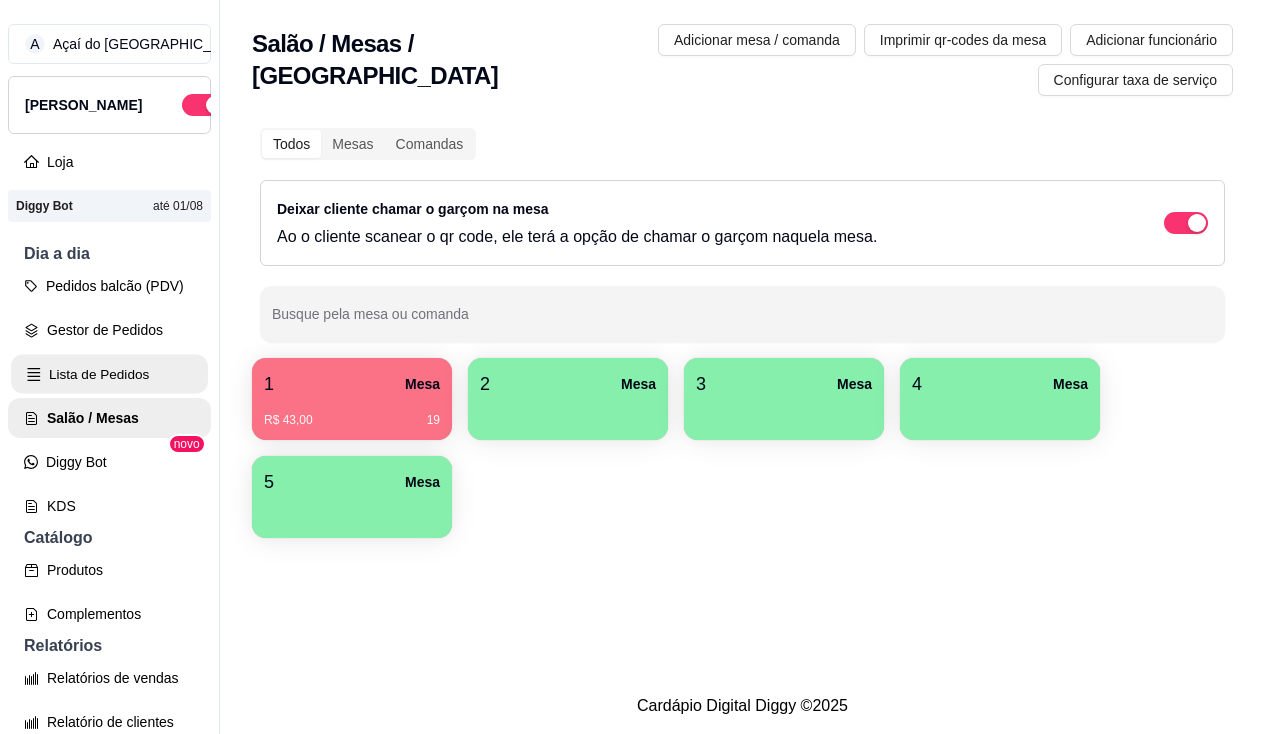 click on "Lista de Pedidos" at bounding box center [109, 374] 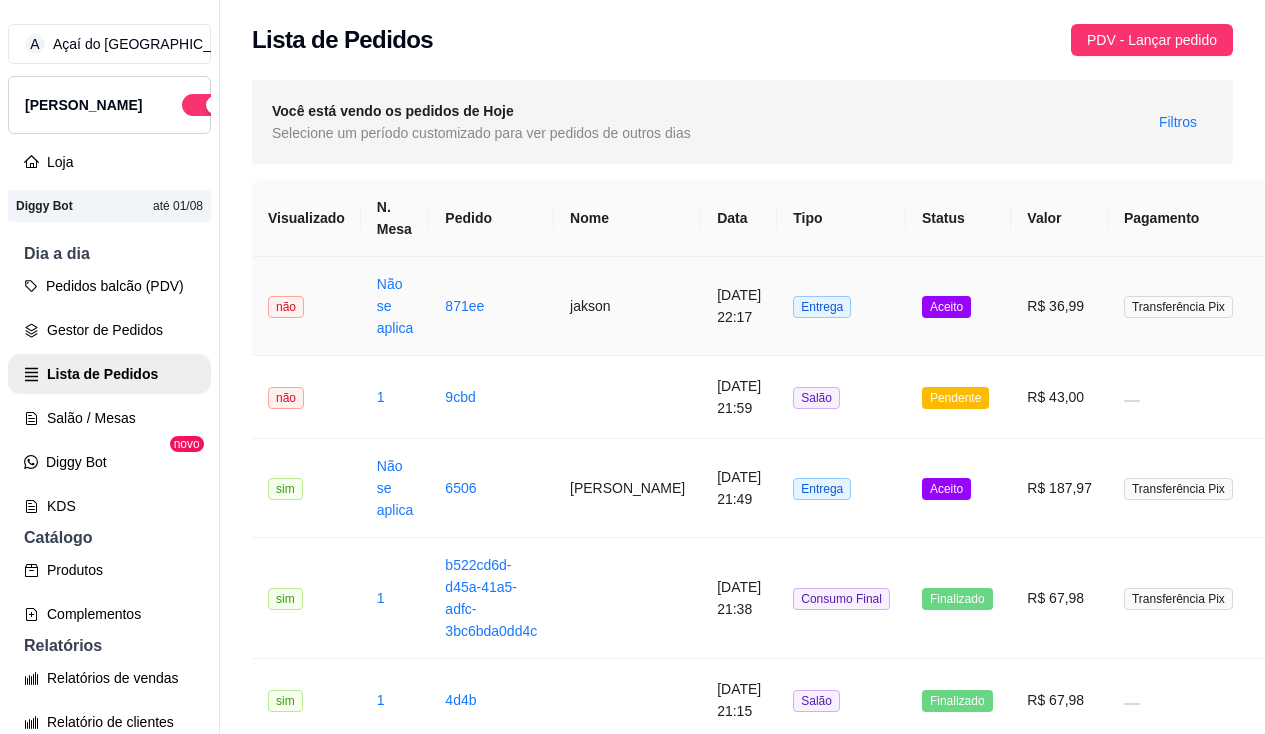 click on "Não se aplica" at bounding box center [395, 306] 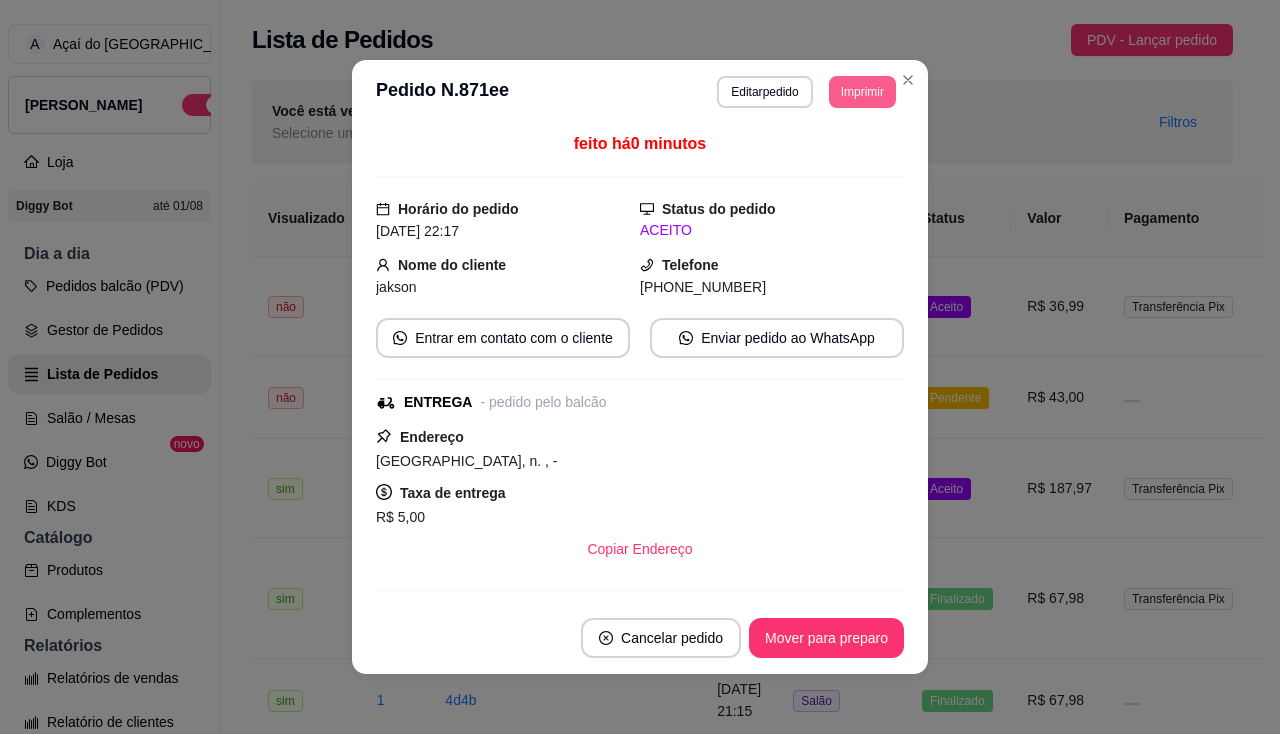 click on "Imprimir" at bounding box center [862, 92] 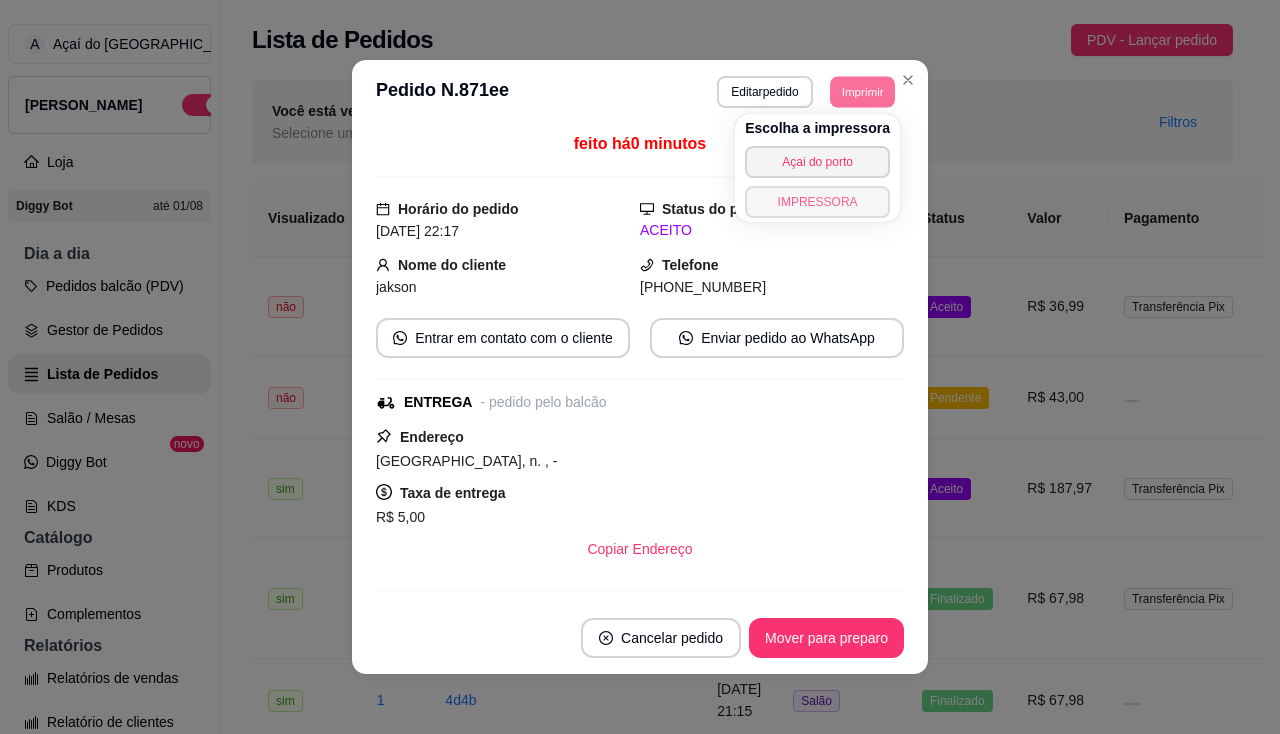 click on "IMPRESSORA" at bounding box center [817, 202] 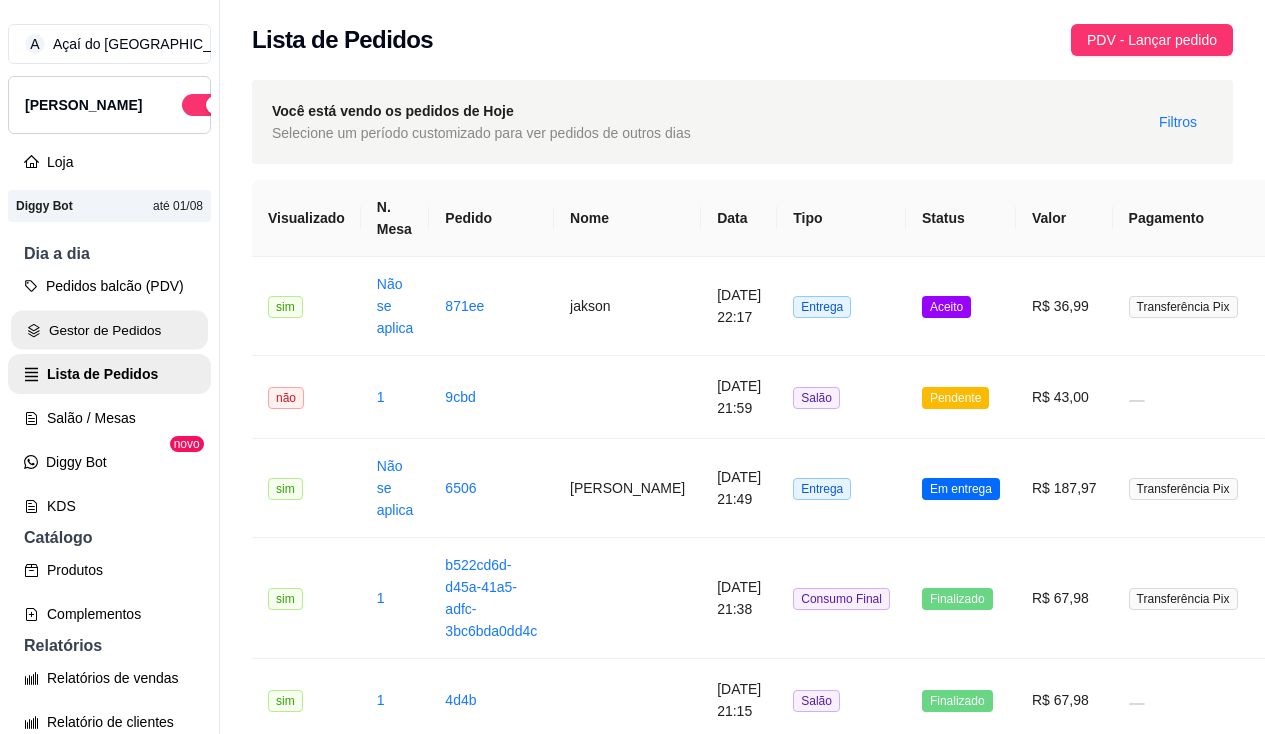 click on "Gestor de Pedidos" at bounding box center [109, 330] 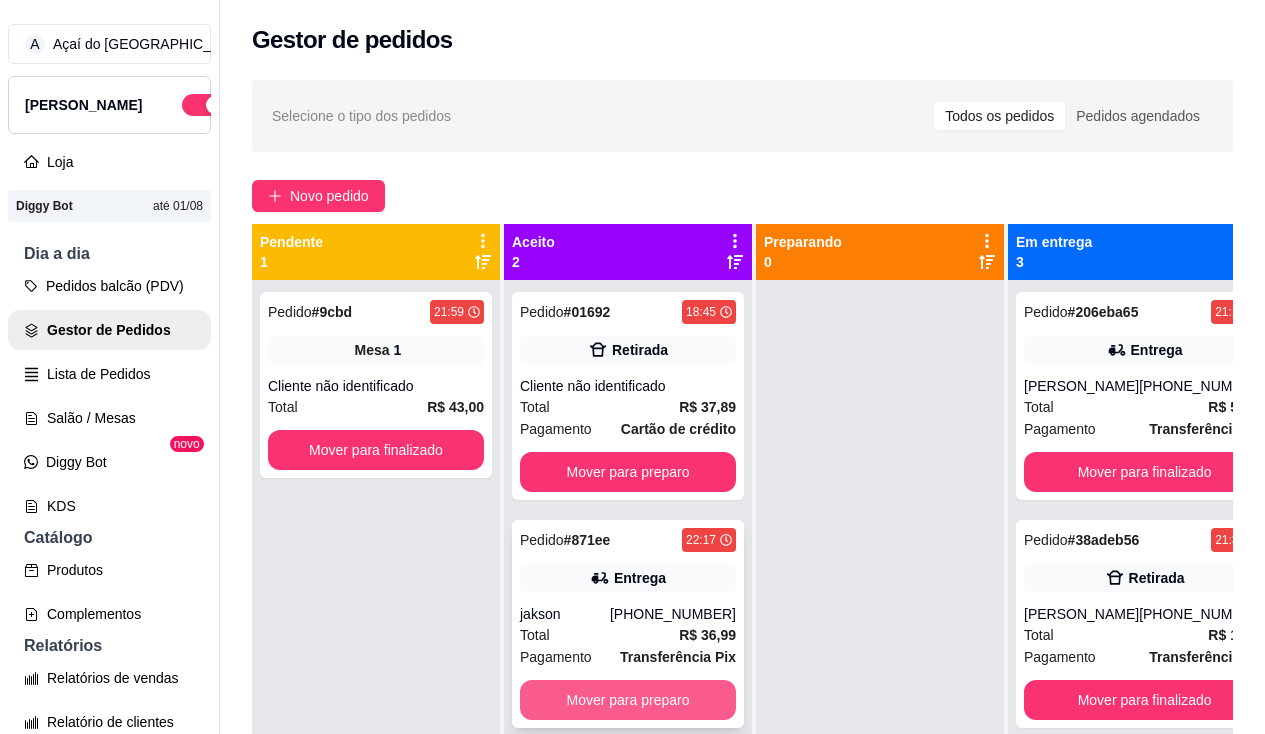 click on "Mover para preparo" at bounding box center [628, 700] 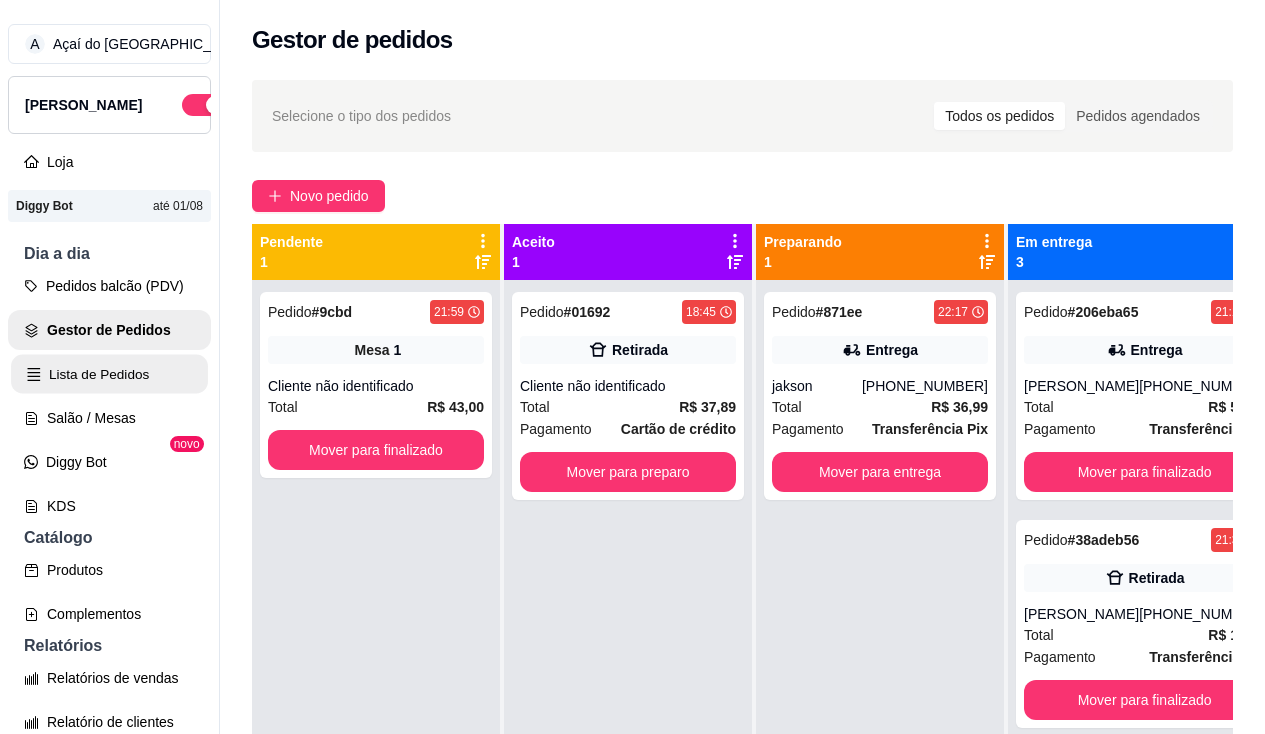 click on "Lista de Pedidos" at bounding box center [109, 374] 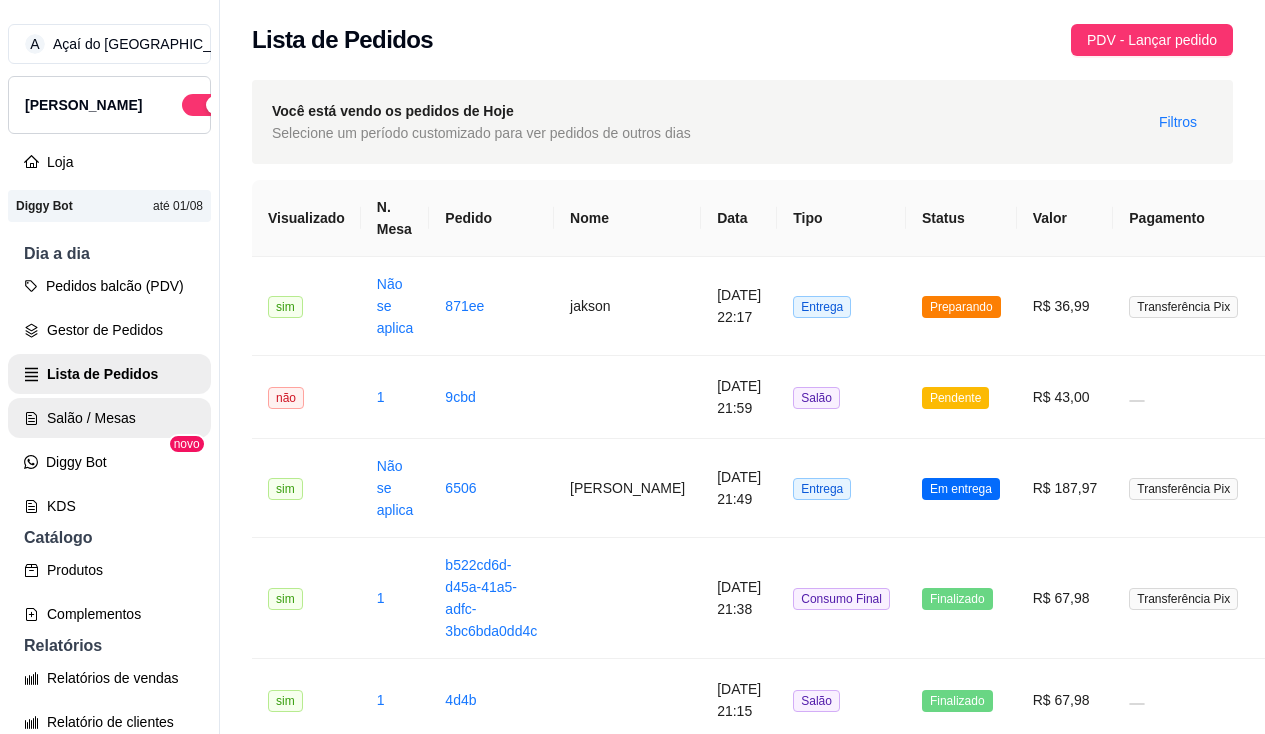 click on "Salão / Mesas" at bounding box center (109, 418) 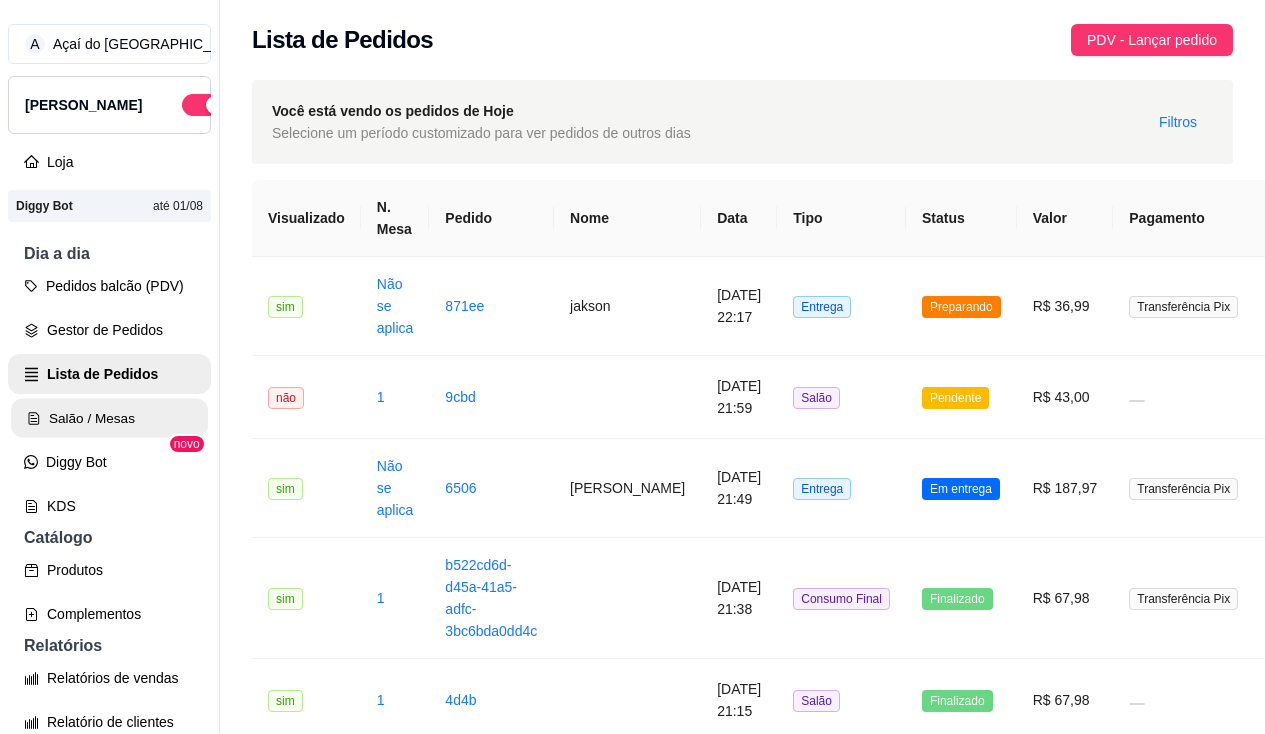 click on "Salão / Mesas" at bounding box center [109, 418] 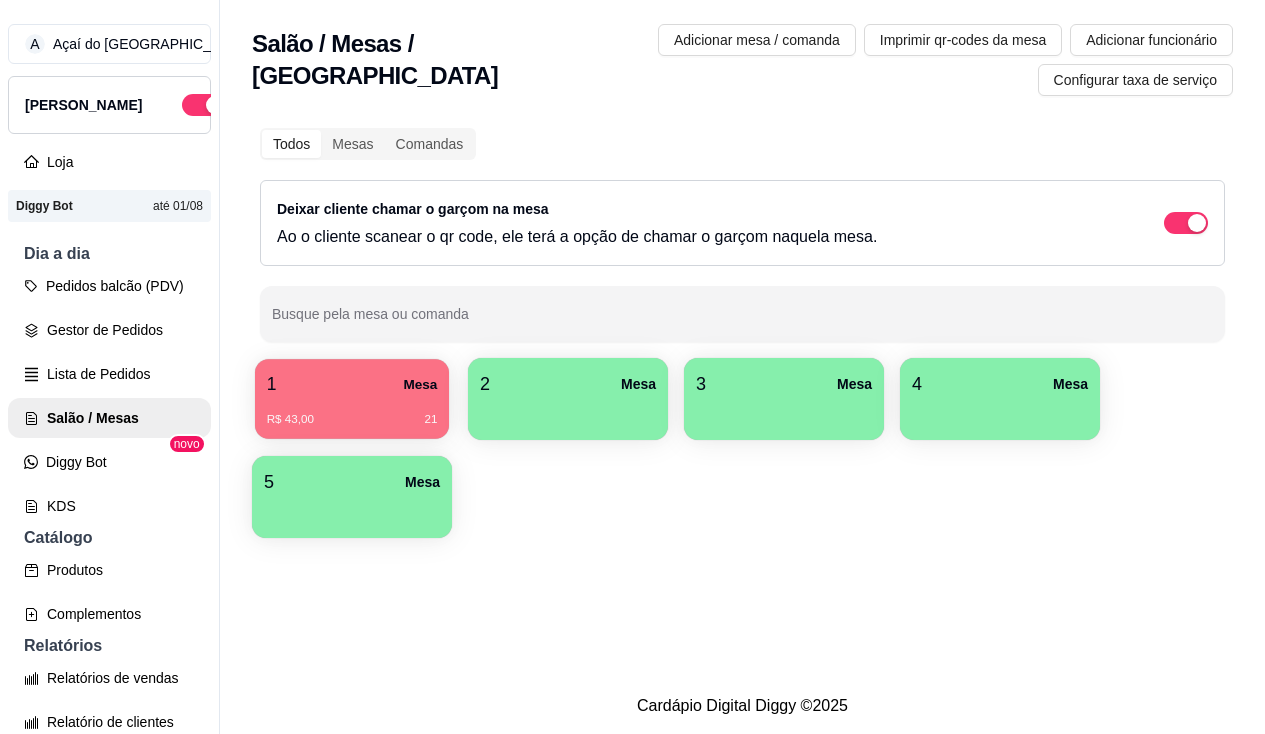 click on "R$ 43,00 21" at bounding box center [352, 420] 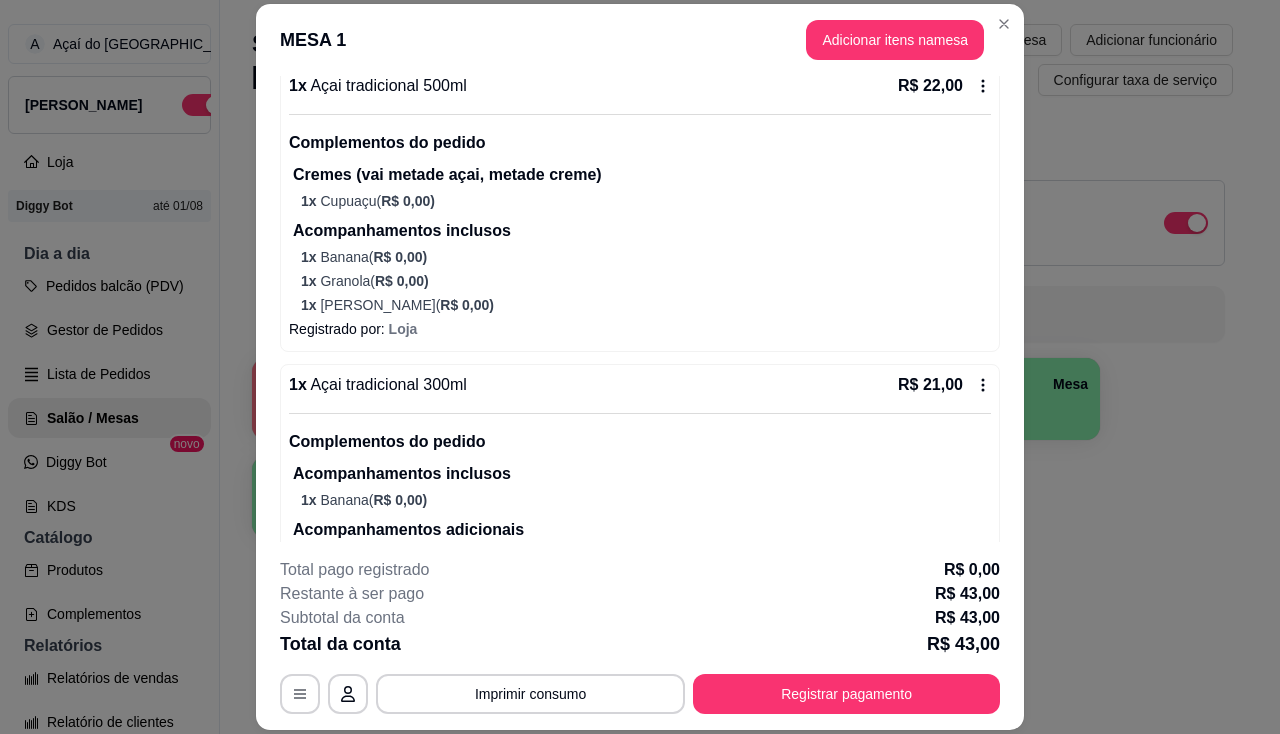scroll, scrollTop: 268, scrollLeft: 0, axis: vertical 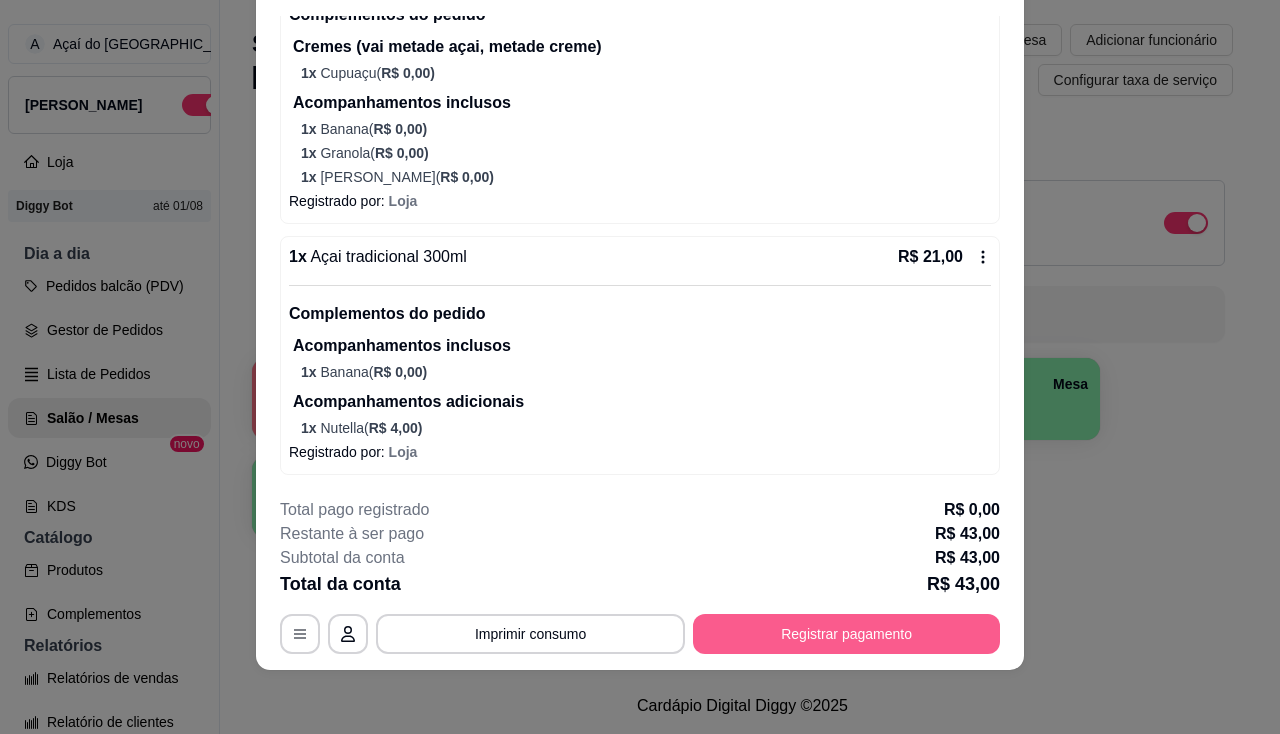 click on "Registrar pagamento" at bounding box center [846, 634] 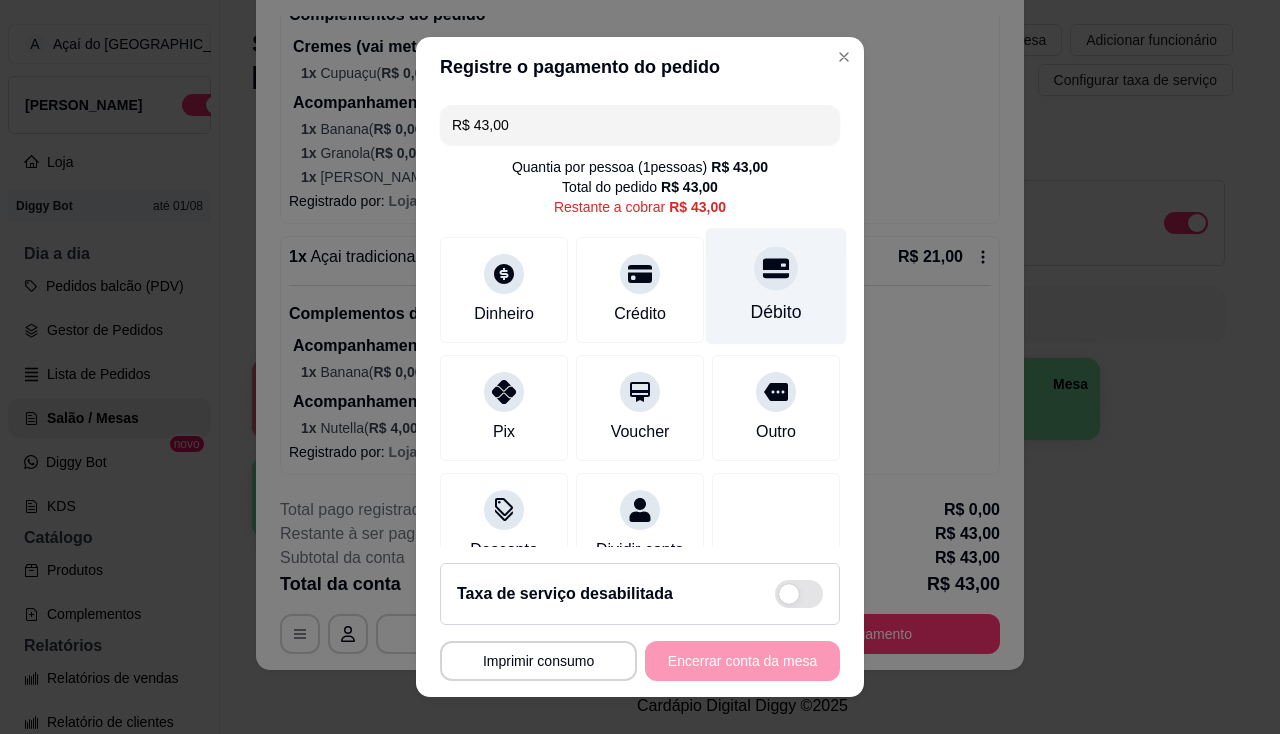 click on "Débito" at bounding box center (776, 312) 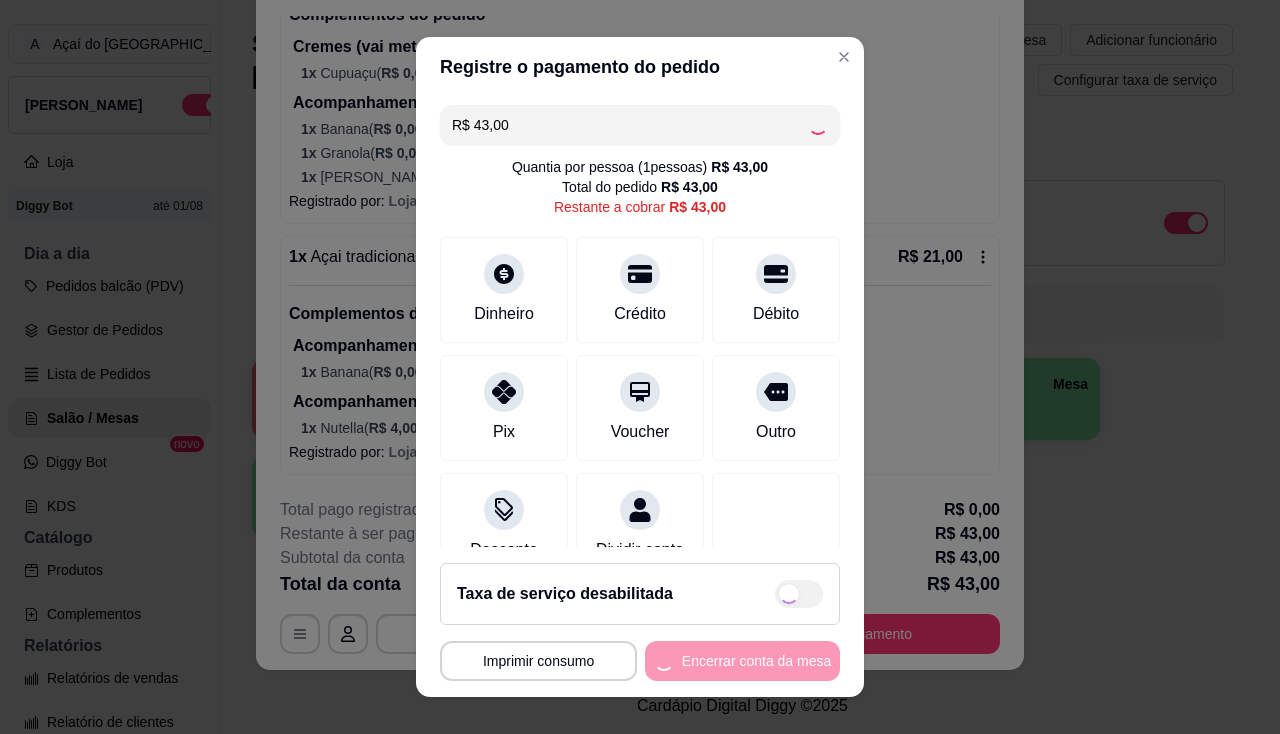 type on "R$ 0,00" 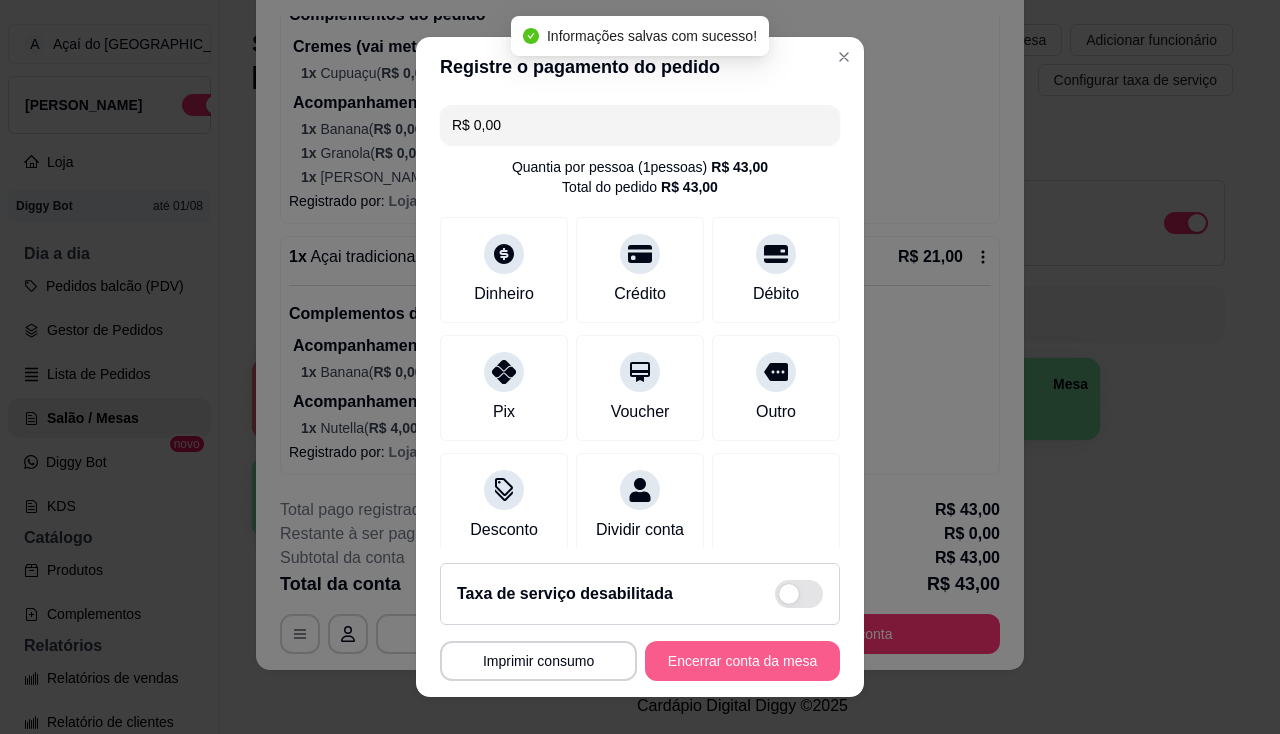 click on "Encerrar conta da mesa" at bounding box center [742, 661] 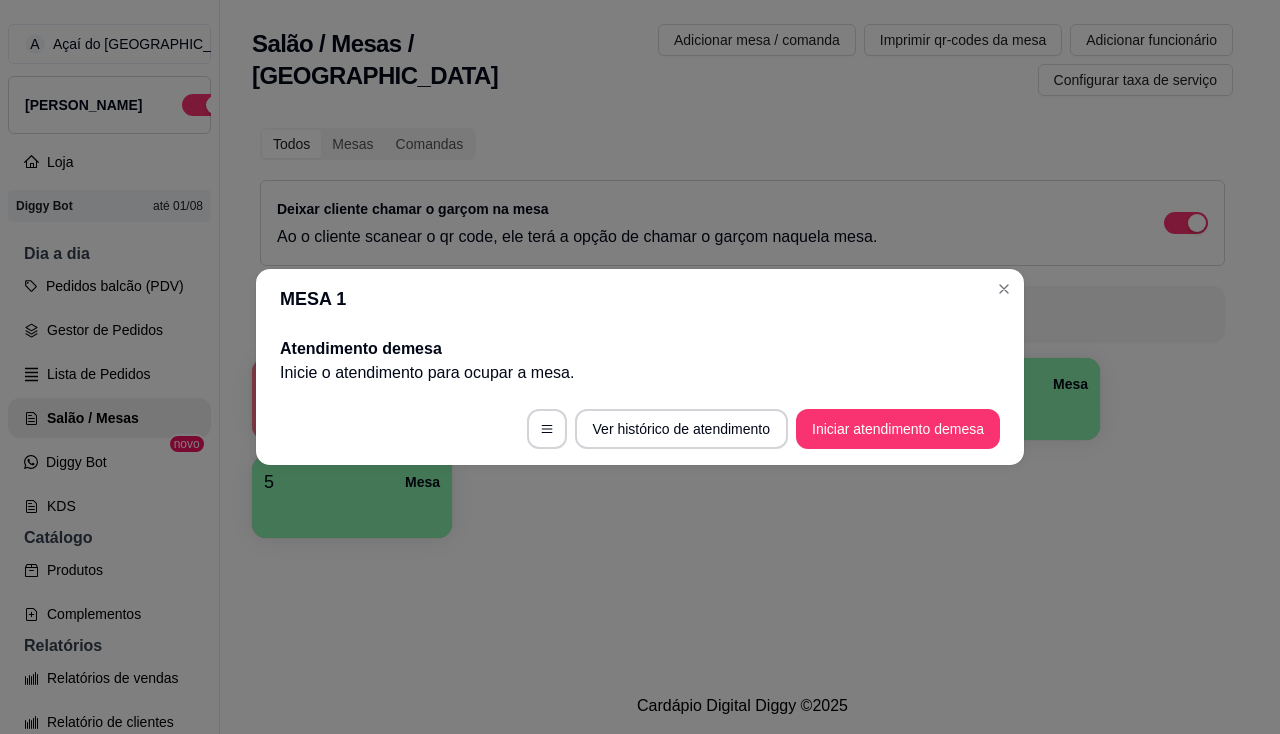 scroll, scrollTop: 0, scrollLeft: 0, axis: both 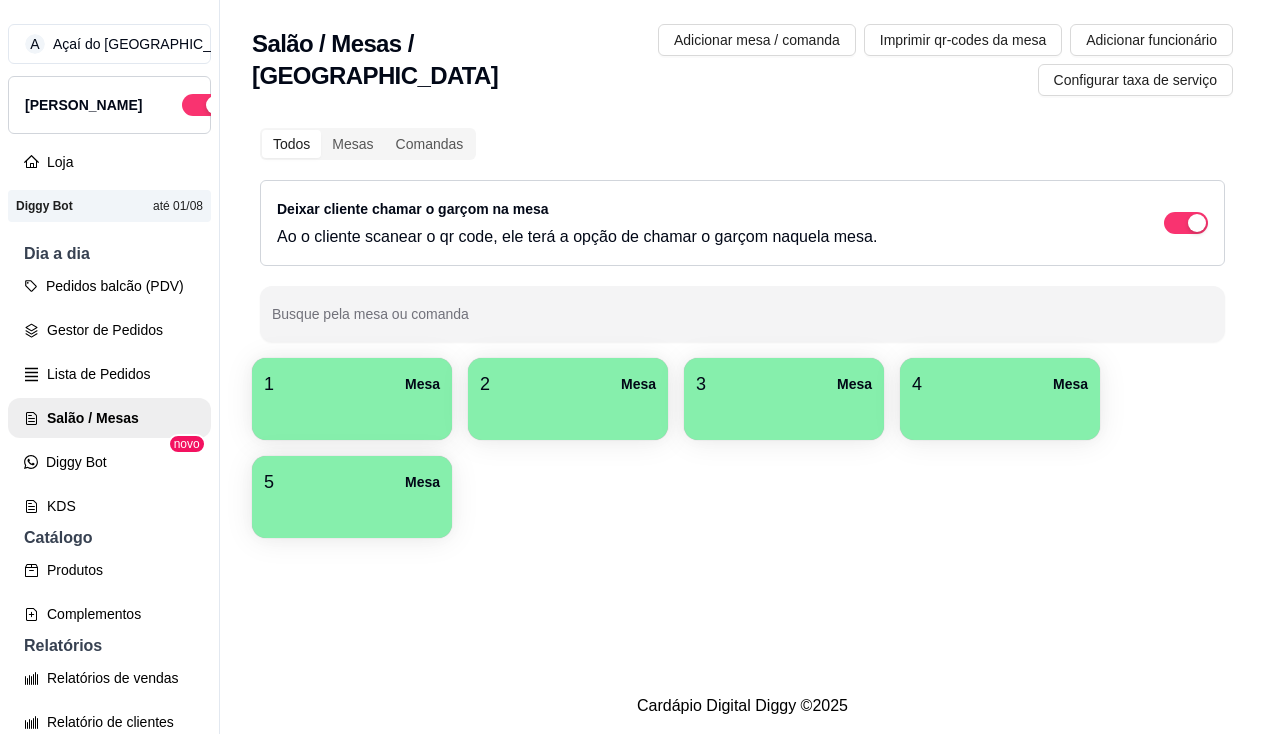 click on "1 Mesa" at bounding box center [352, 384] 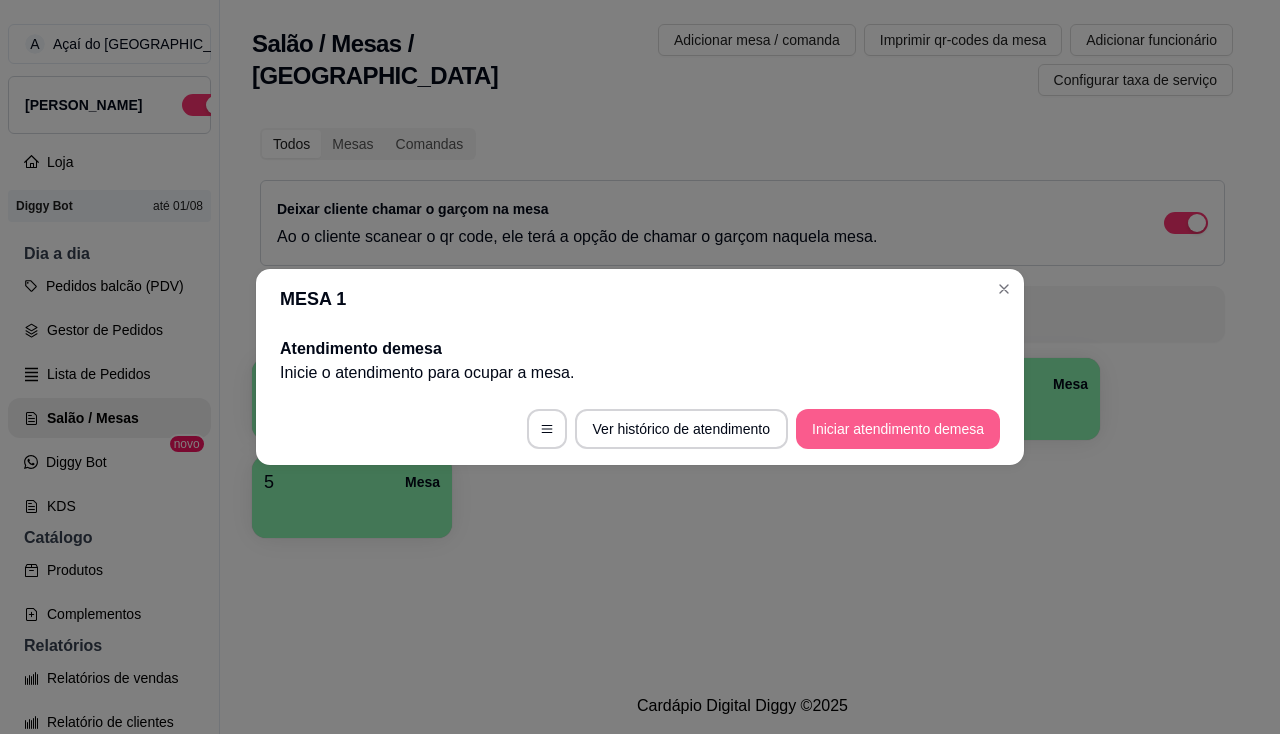 click on "Iniciar atendimento de  mesa" at bounding box center (898, 429) 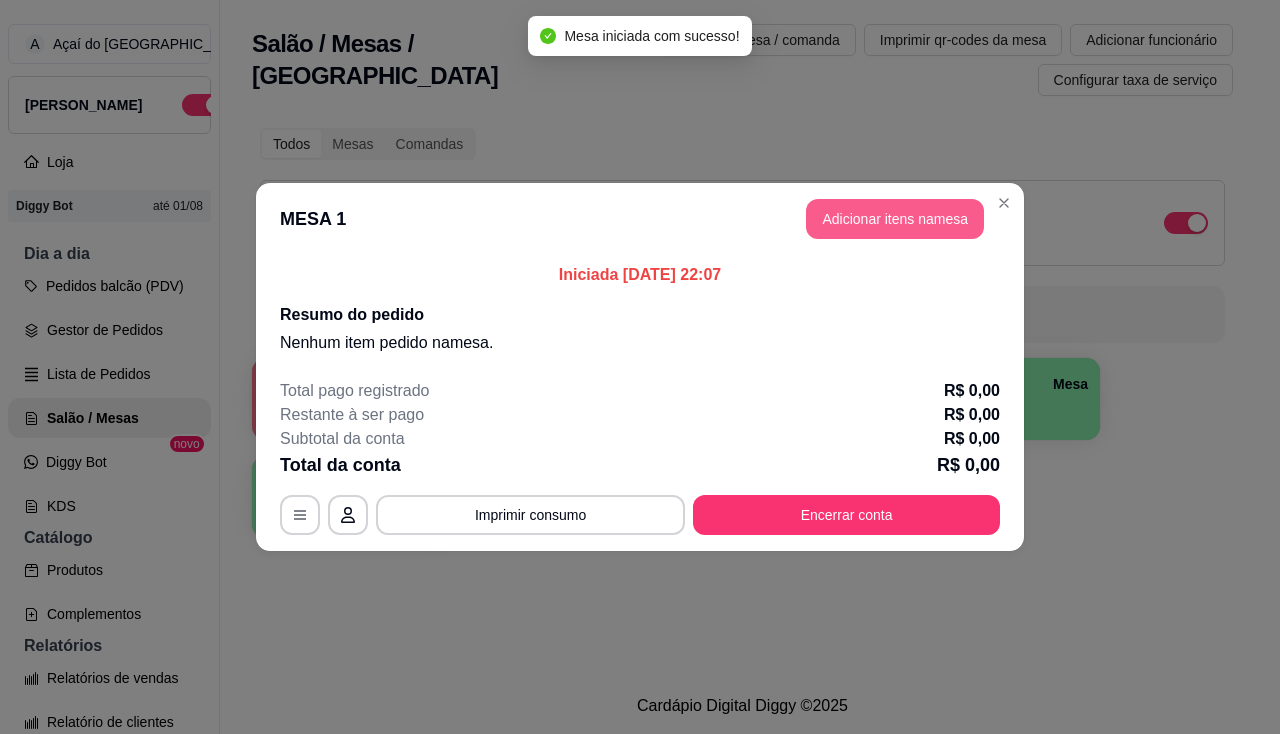 click on "Adicionar itens na  mesa" at bounding box center [895, 219] 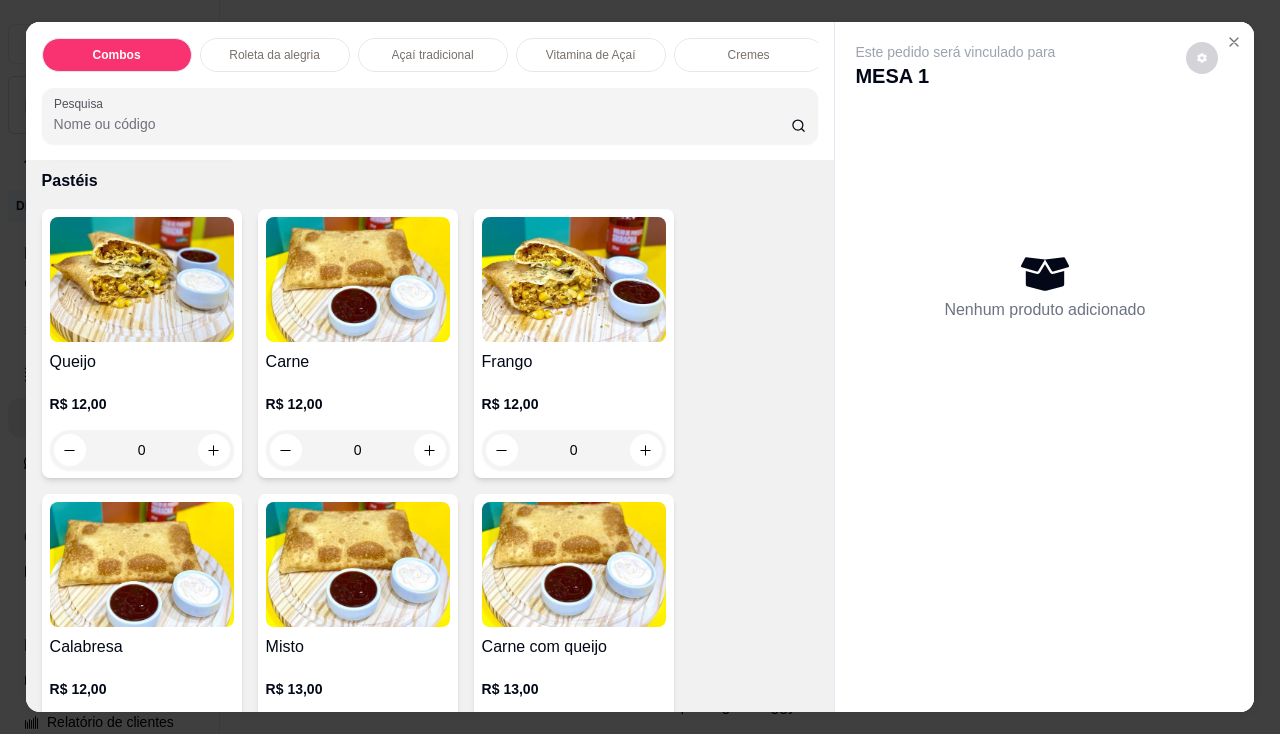 scroll, scrollTop: 2700, scrollLeft: 0, axis: vertical 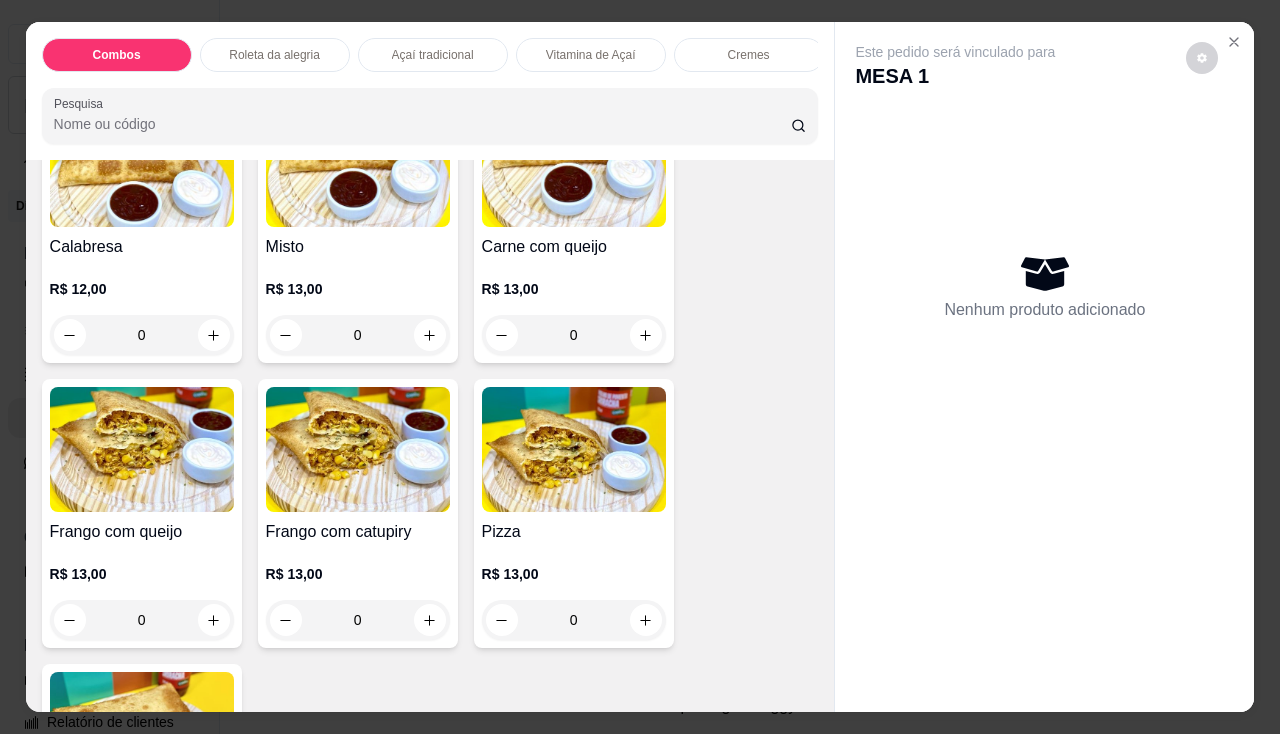 click at bounding box center [574, 449] 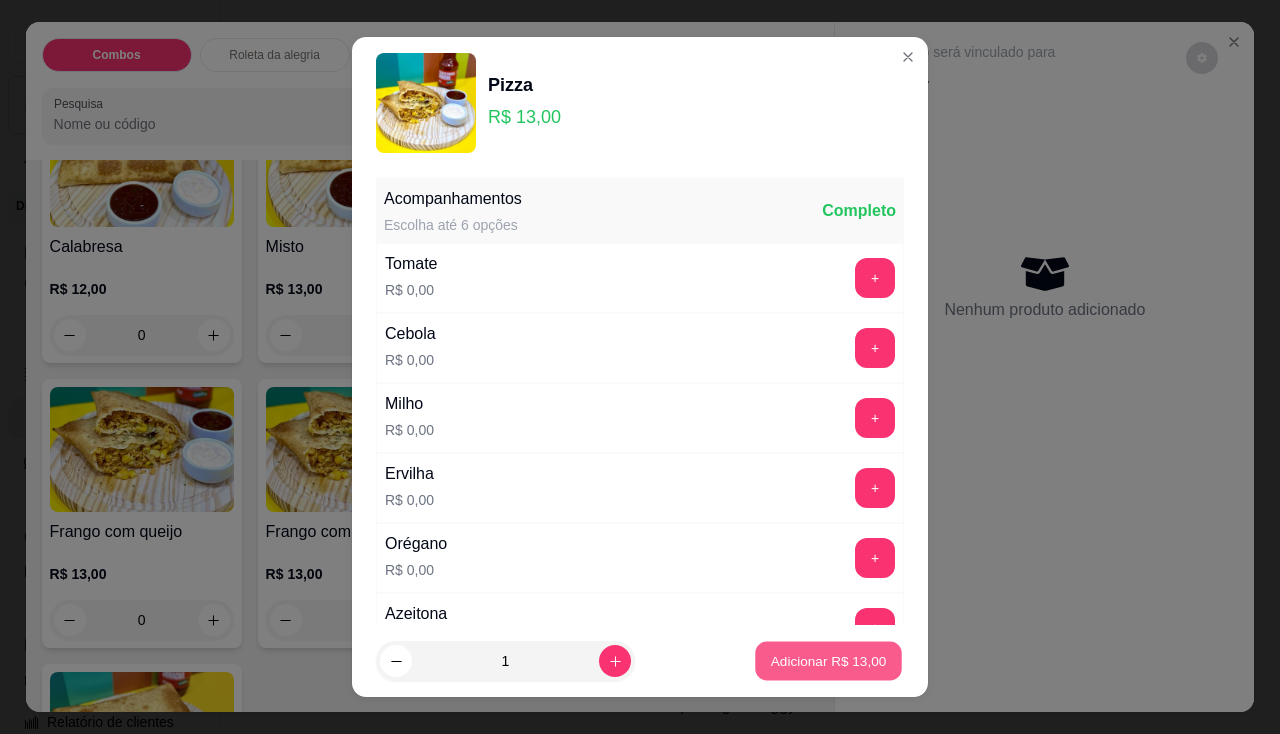 click on "Adicionar   R$ 13,00" at bounding box center (829, 661) 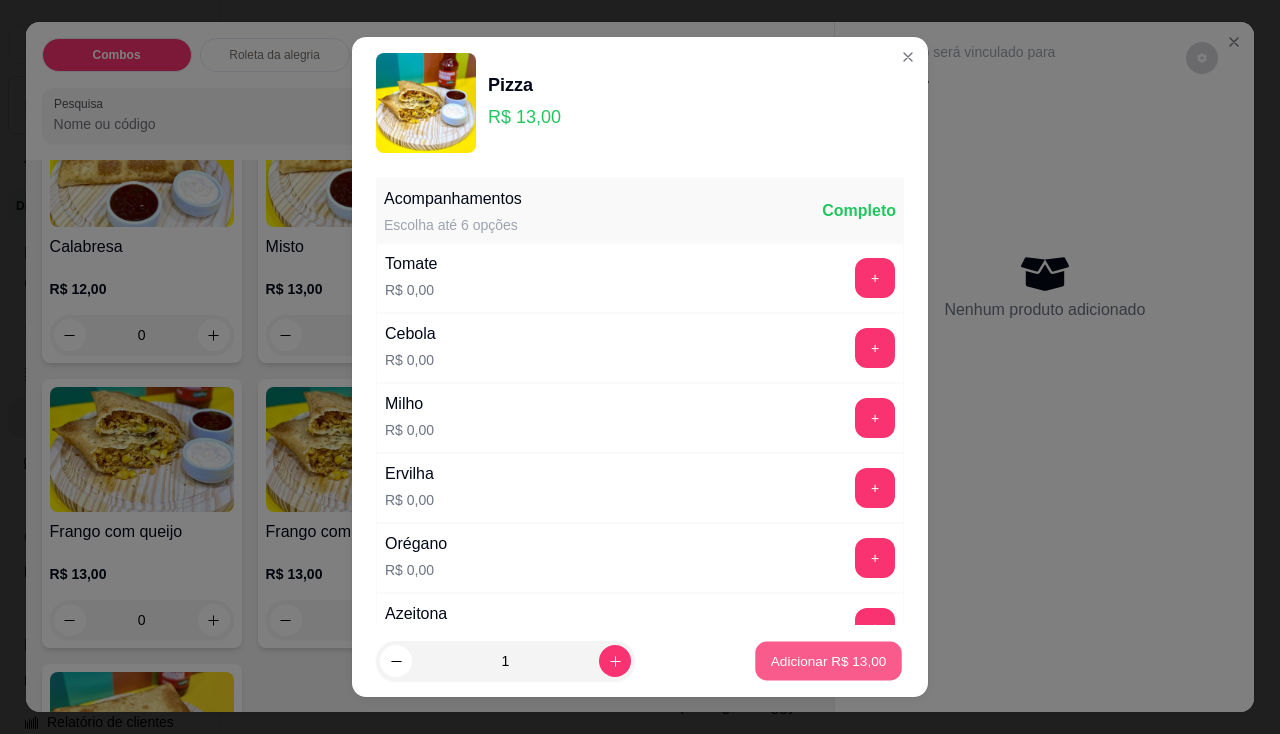 type on "1" 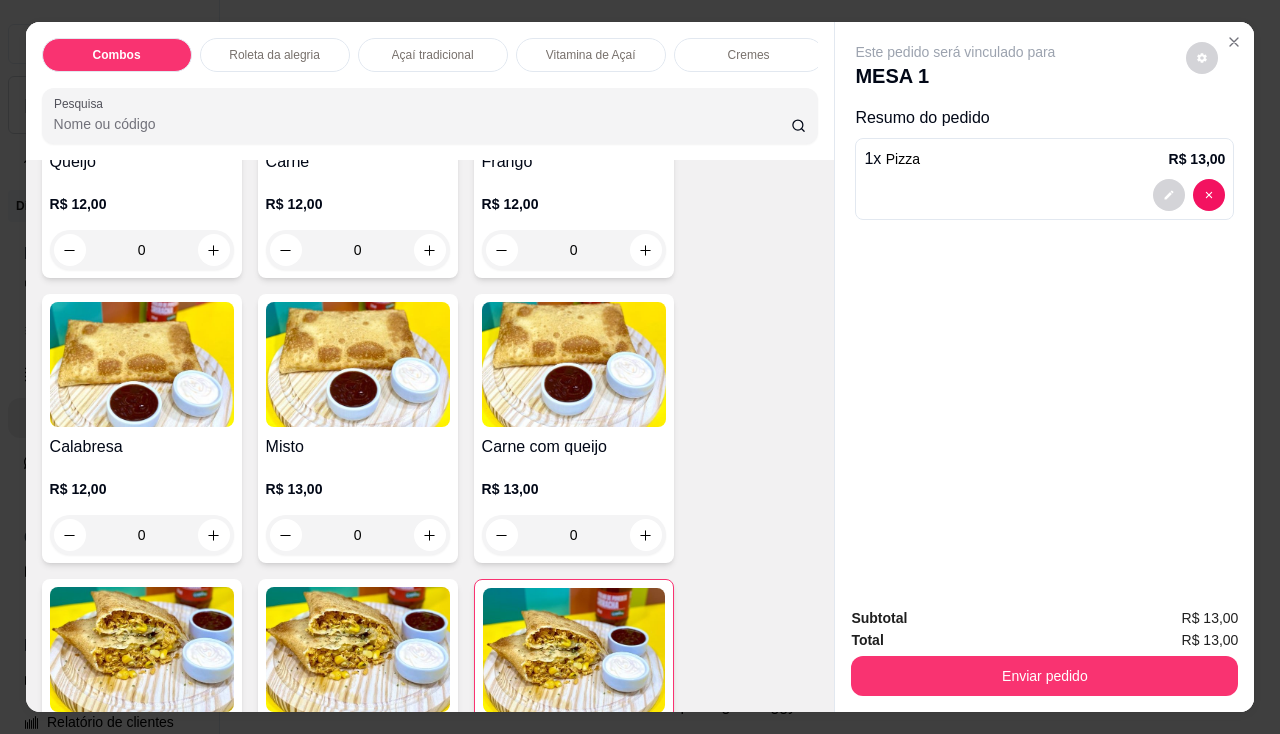 scroll, scrollTop: 2300, scrollLeft: 0, axis: vertical 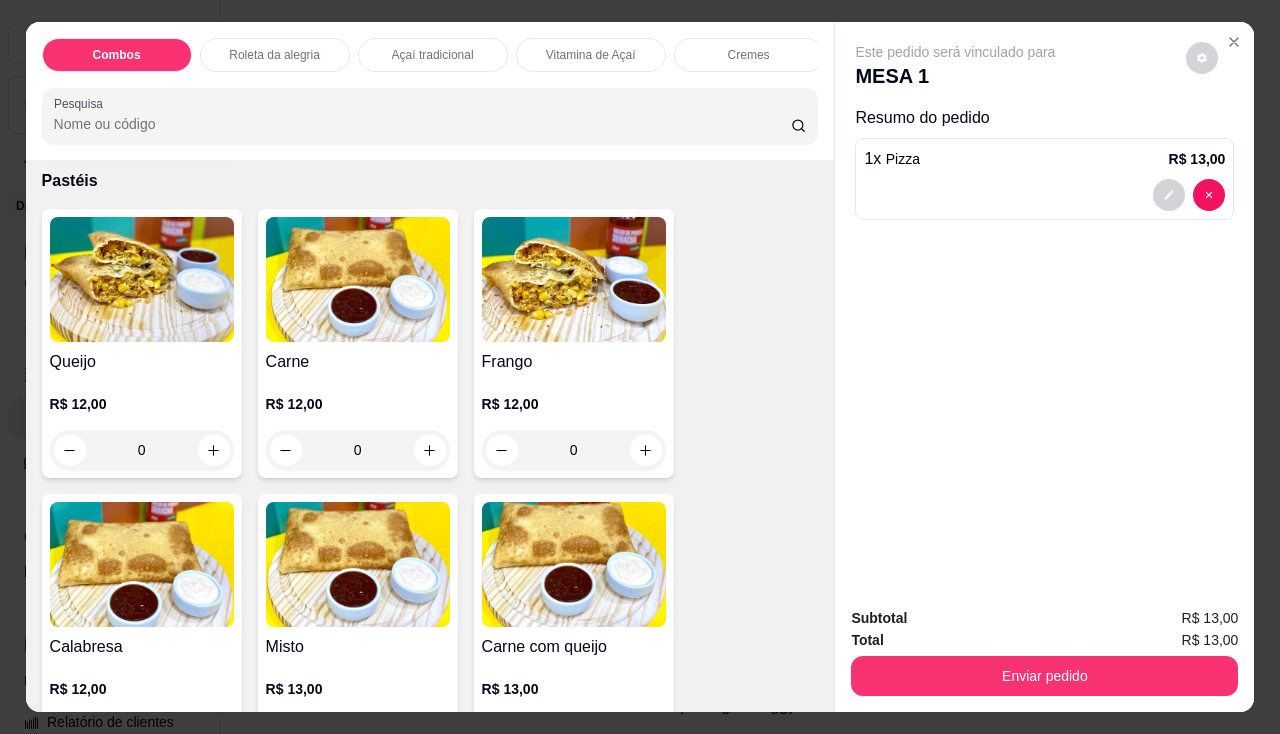 click at bounding box center (142, 279) 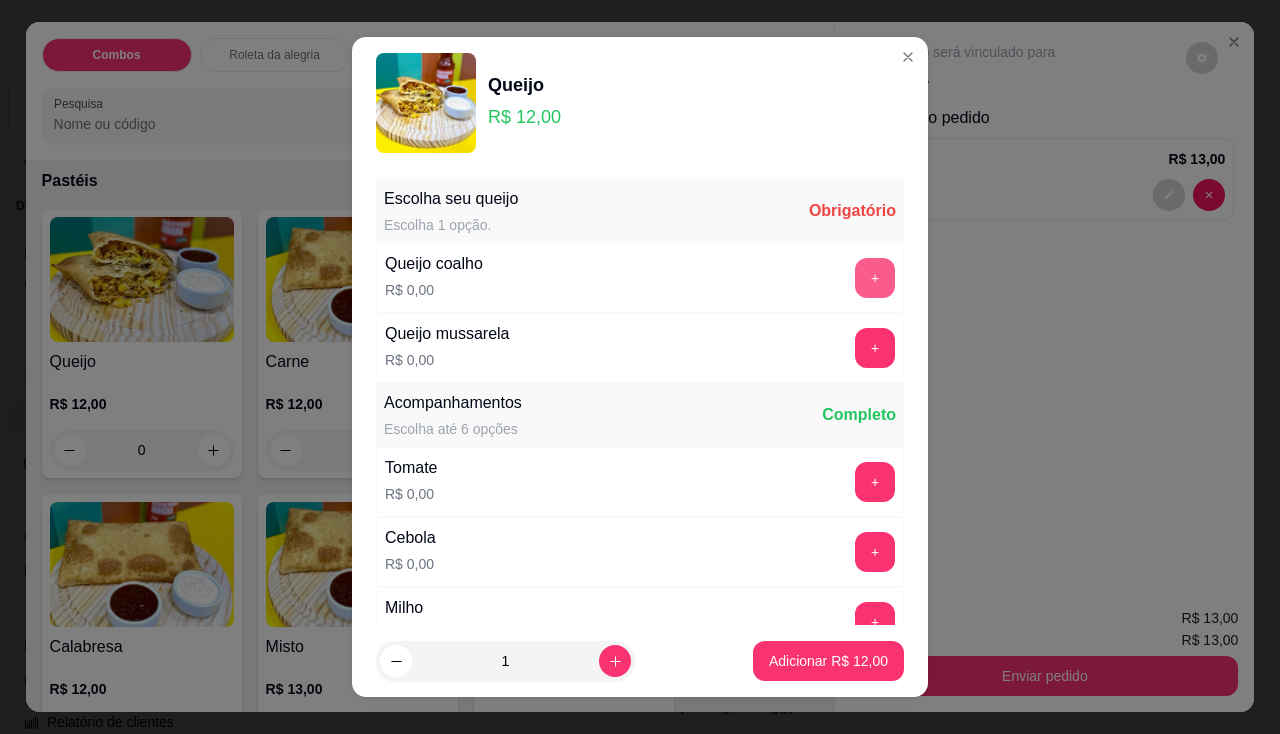 click on "+" at bounding box center (875, 278) 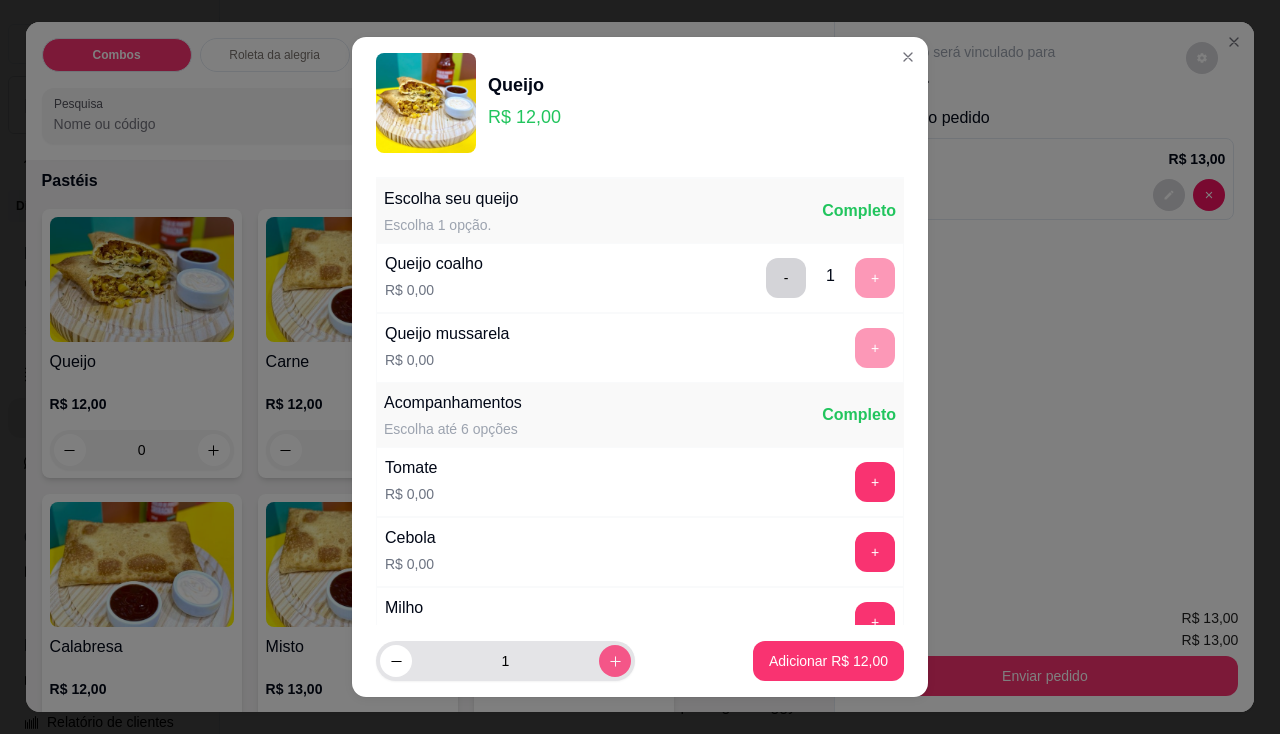 click 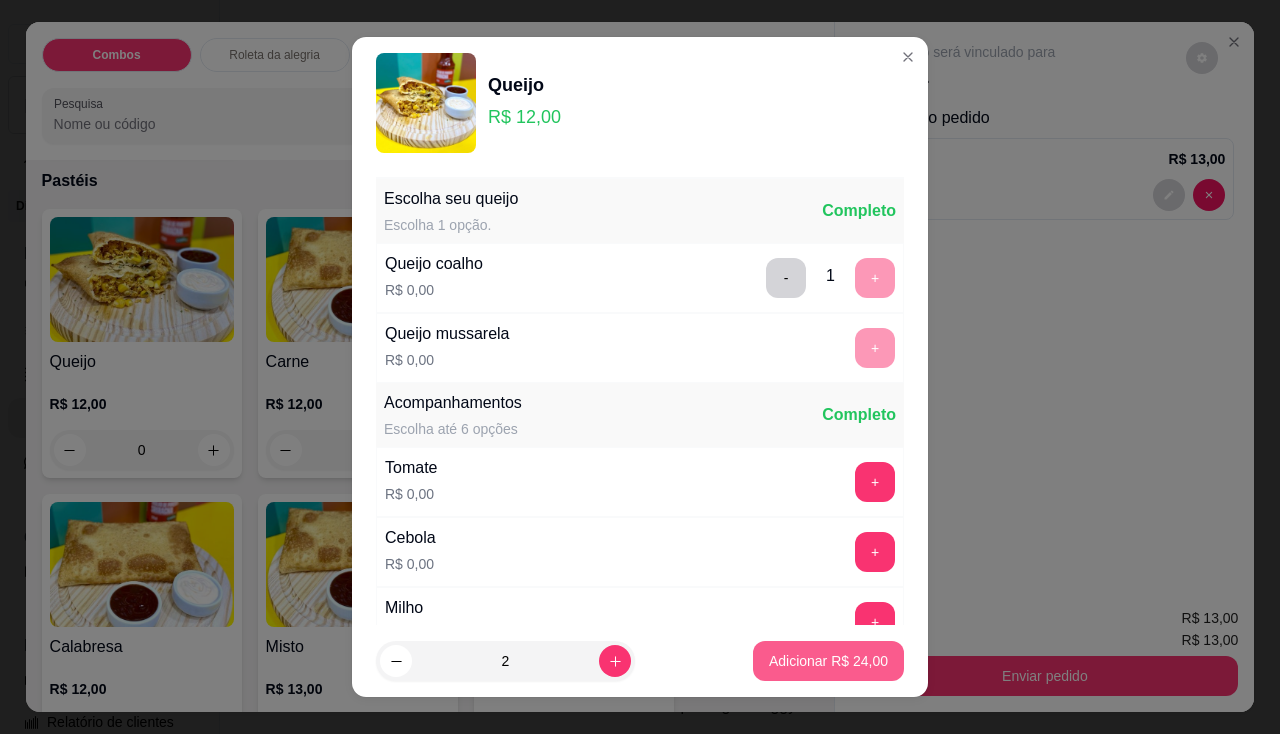 click on "Adicionar   R$ 24,00" at bounding box center [828, 661] 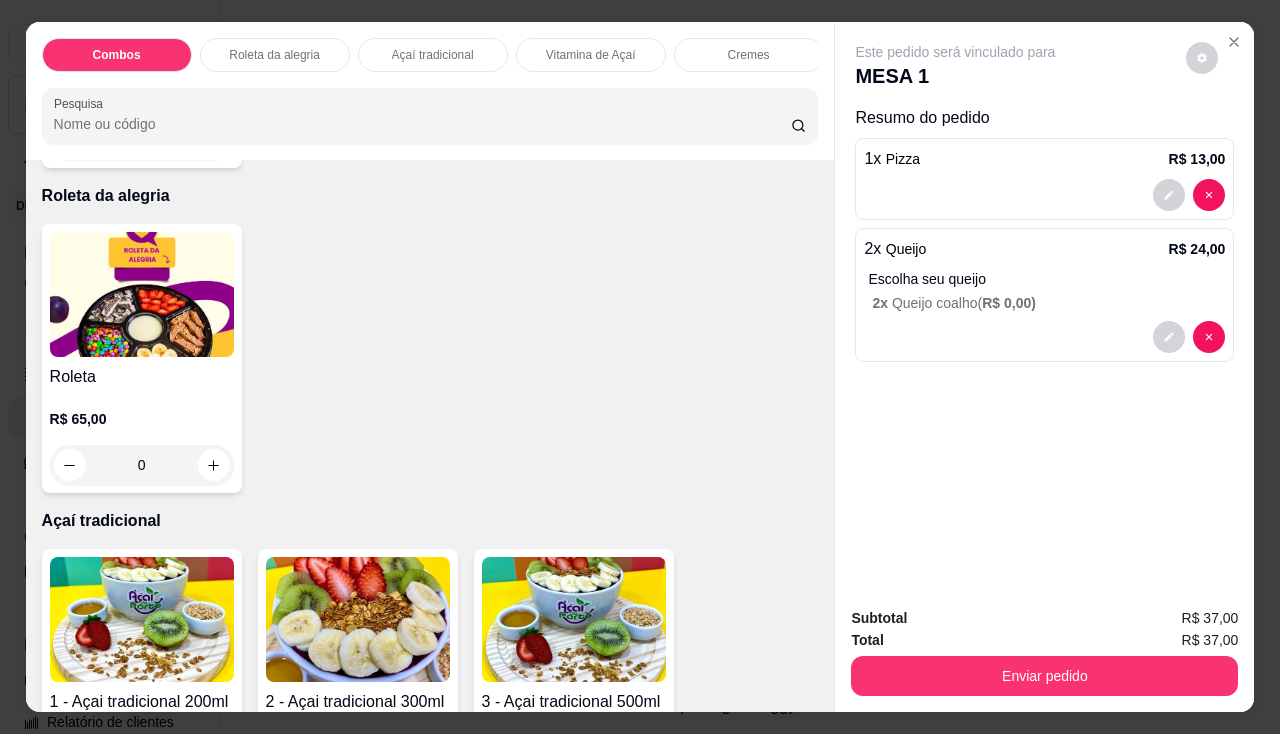 scroll, scrollTop: 1100, scrollLeft: 0, axis: vertical 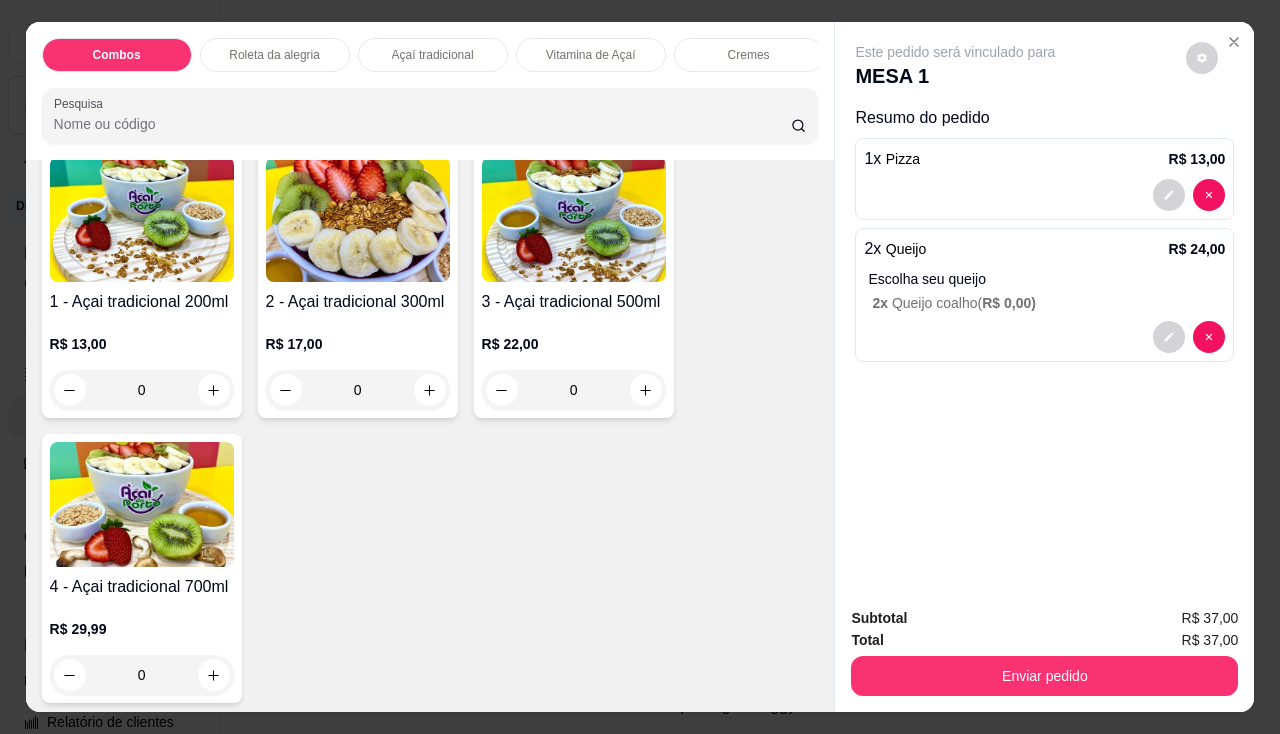 click on "1 - Açai tradicional 200ml" at bounding box center (142, 302) 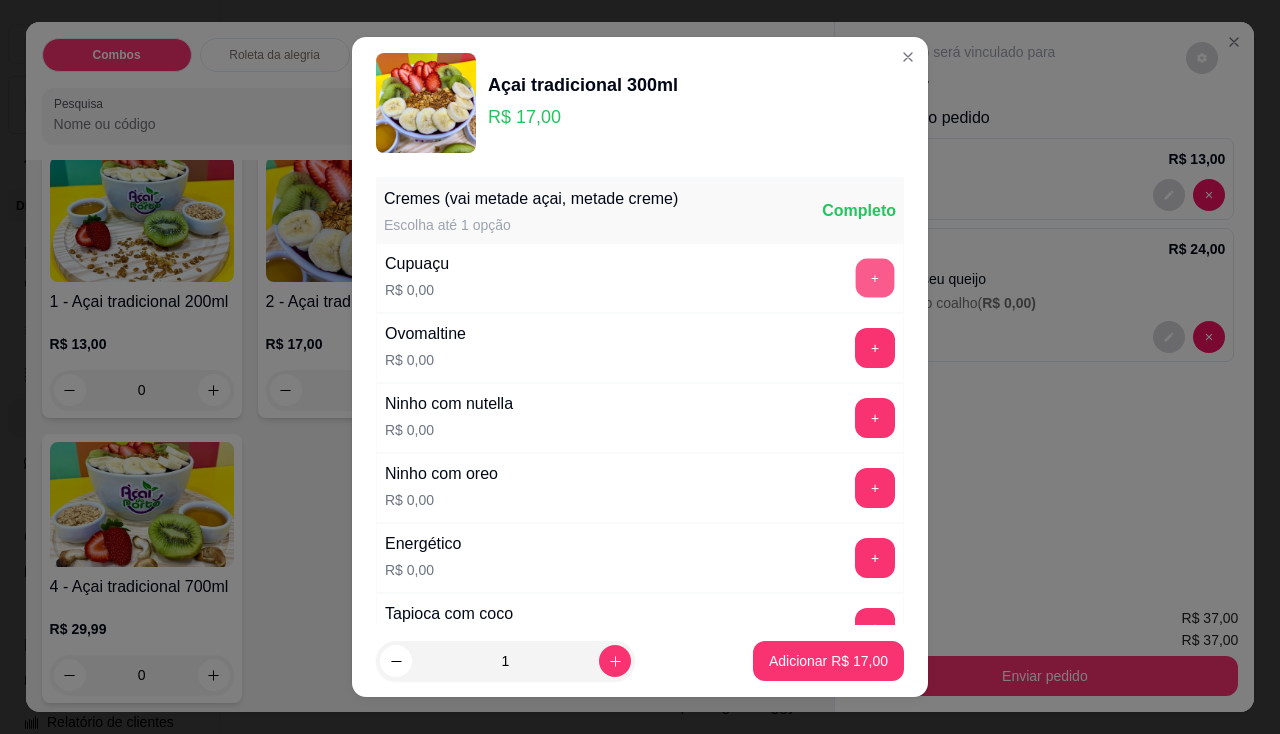 click on "+" at bounding box center (875, 277) 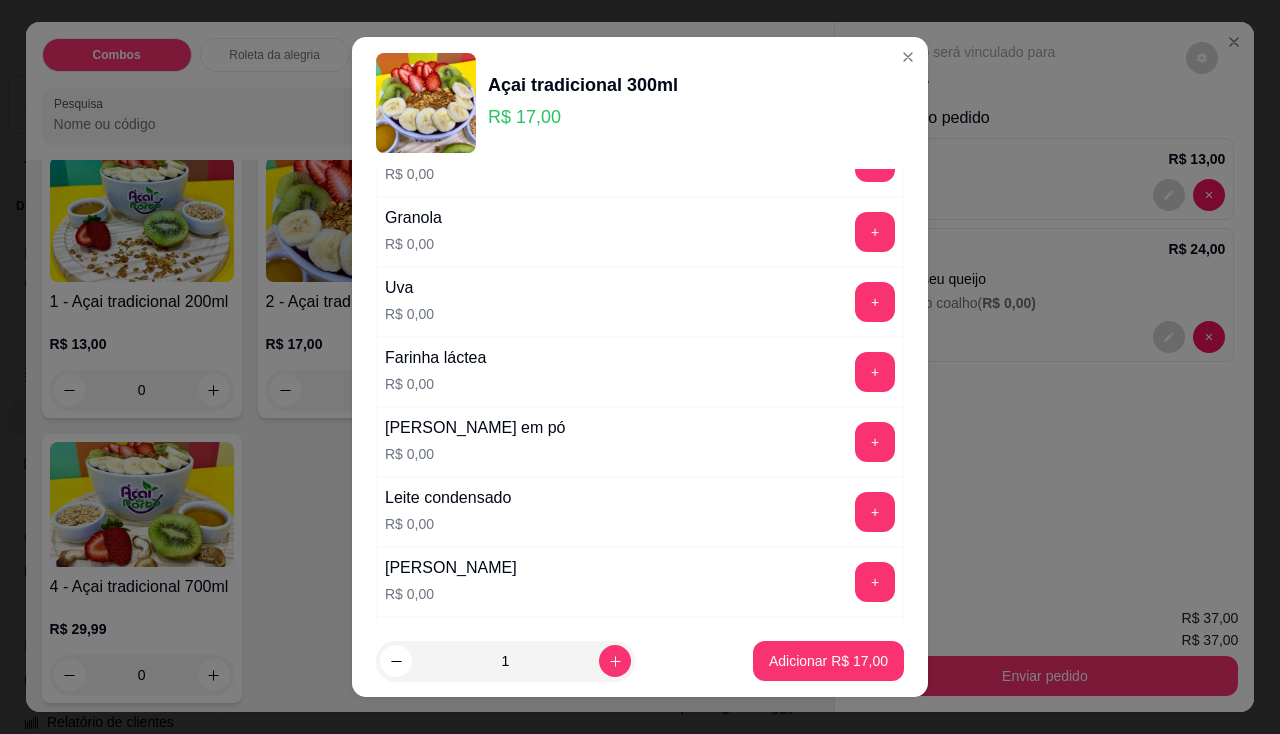 scroll, scrollTop: 400, scrollLeft: 0, axis: vertical 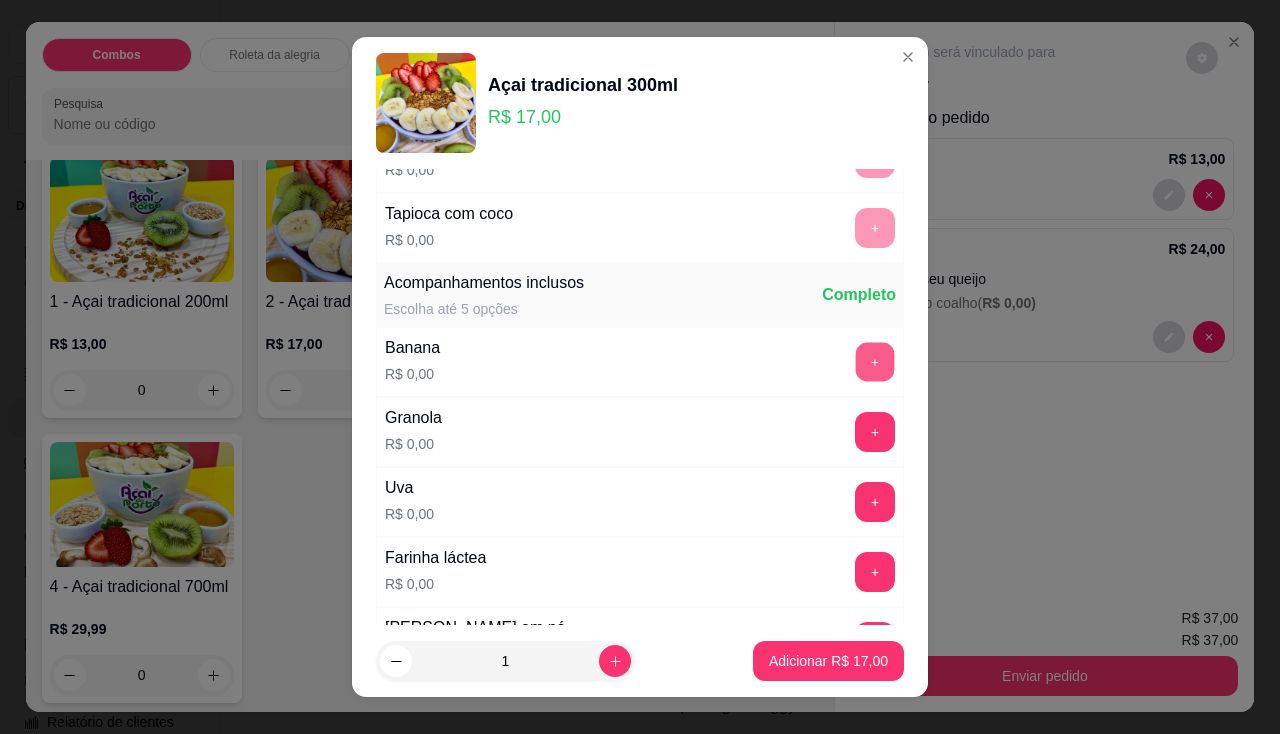click on "+" at bounding box center (875, 361) 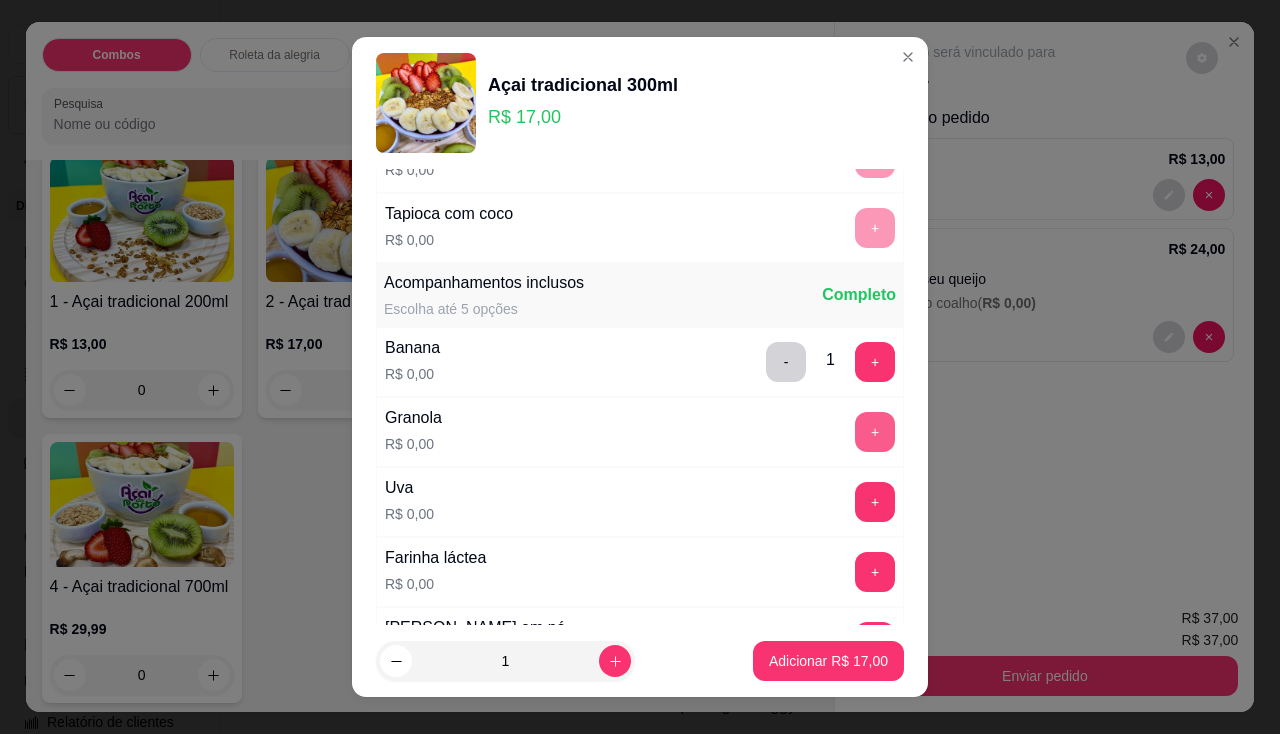 scroll, scrollTop: 600, scrollLeft: 0, axis: vertical 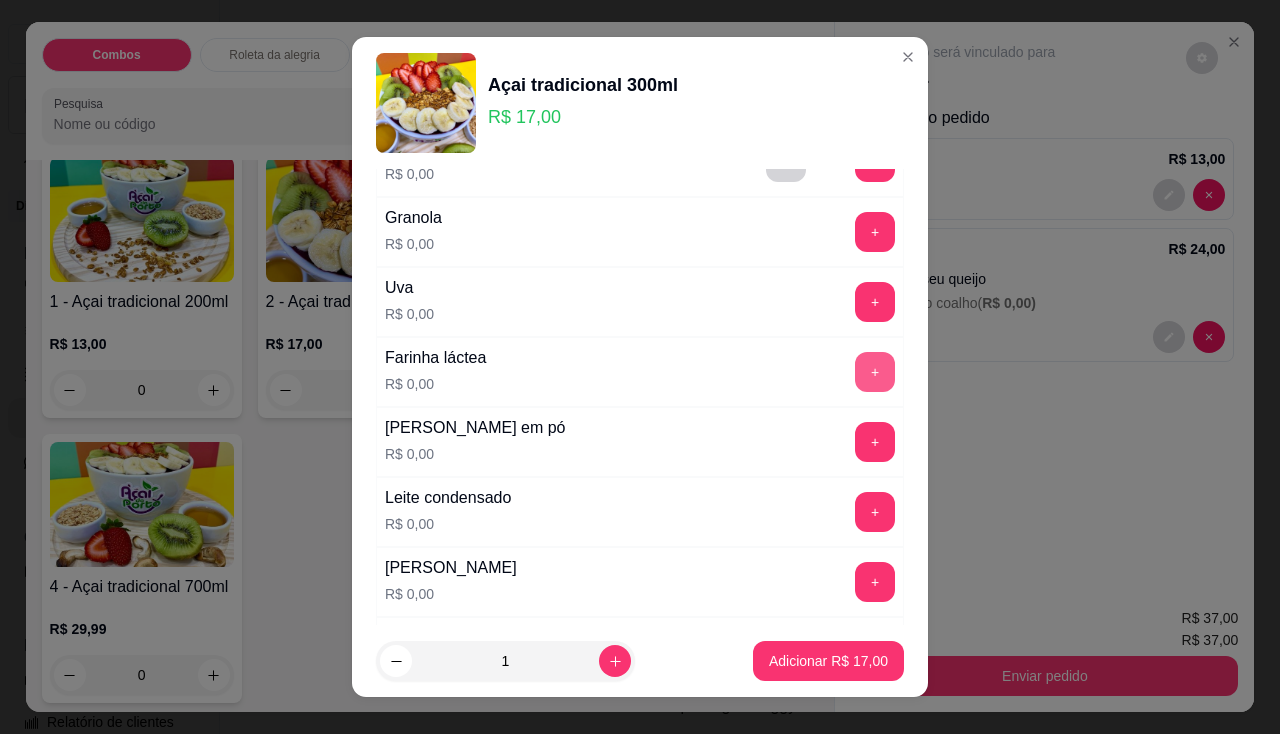 click on "+" at bounding box center (875, 372) 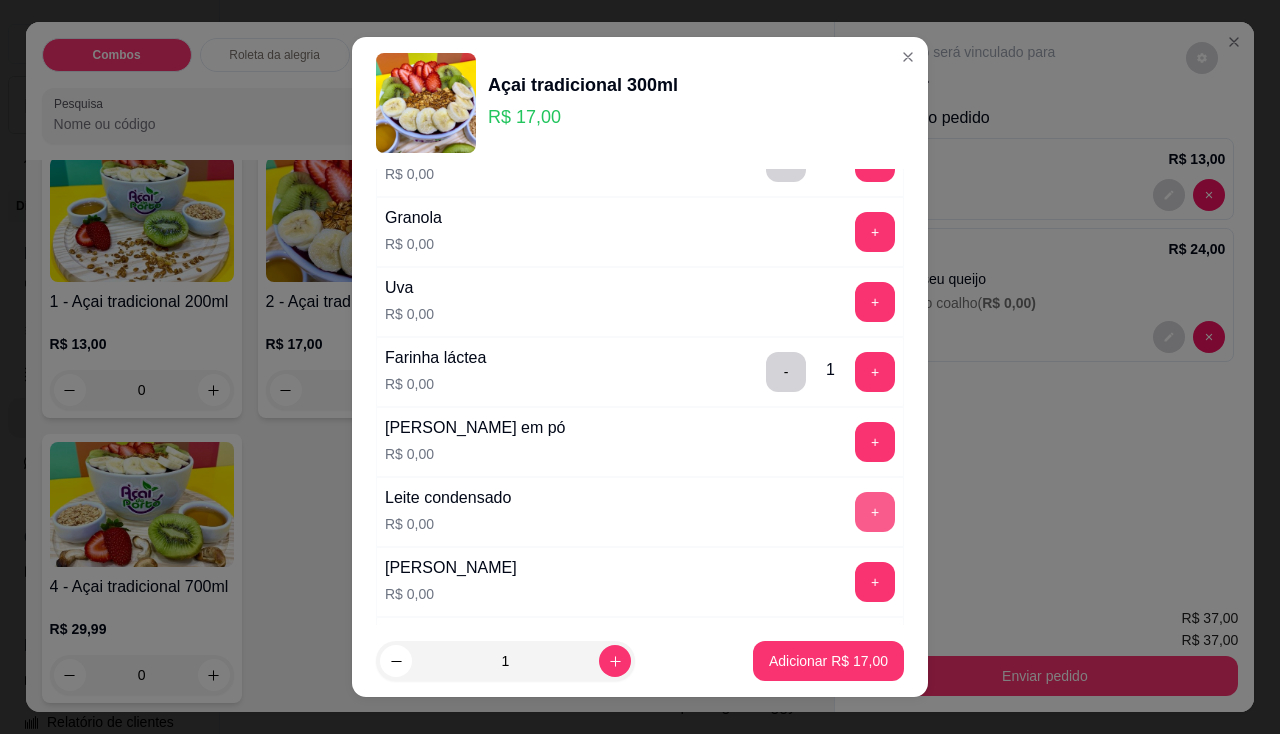 click on "+" at bounding box center (875, 512) 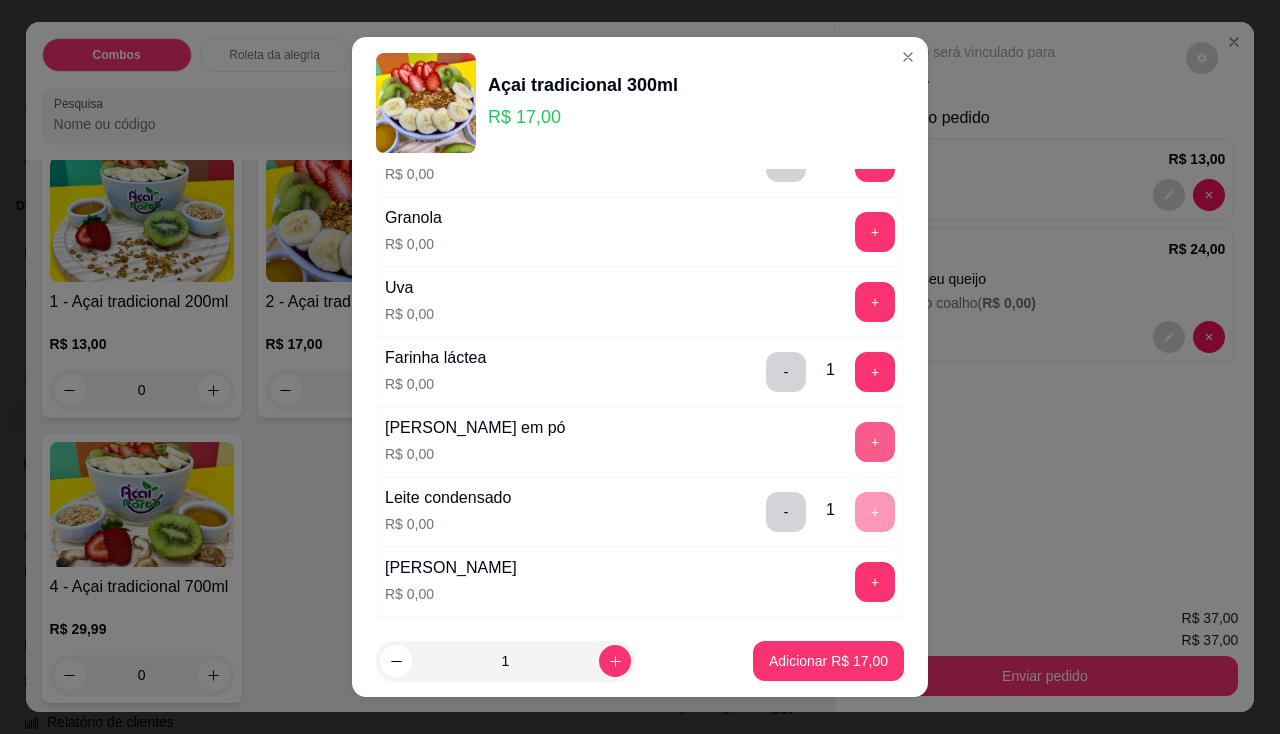 click on "+" at bounding box center [875, 442] 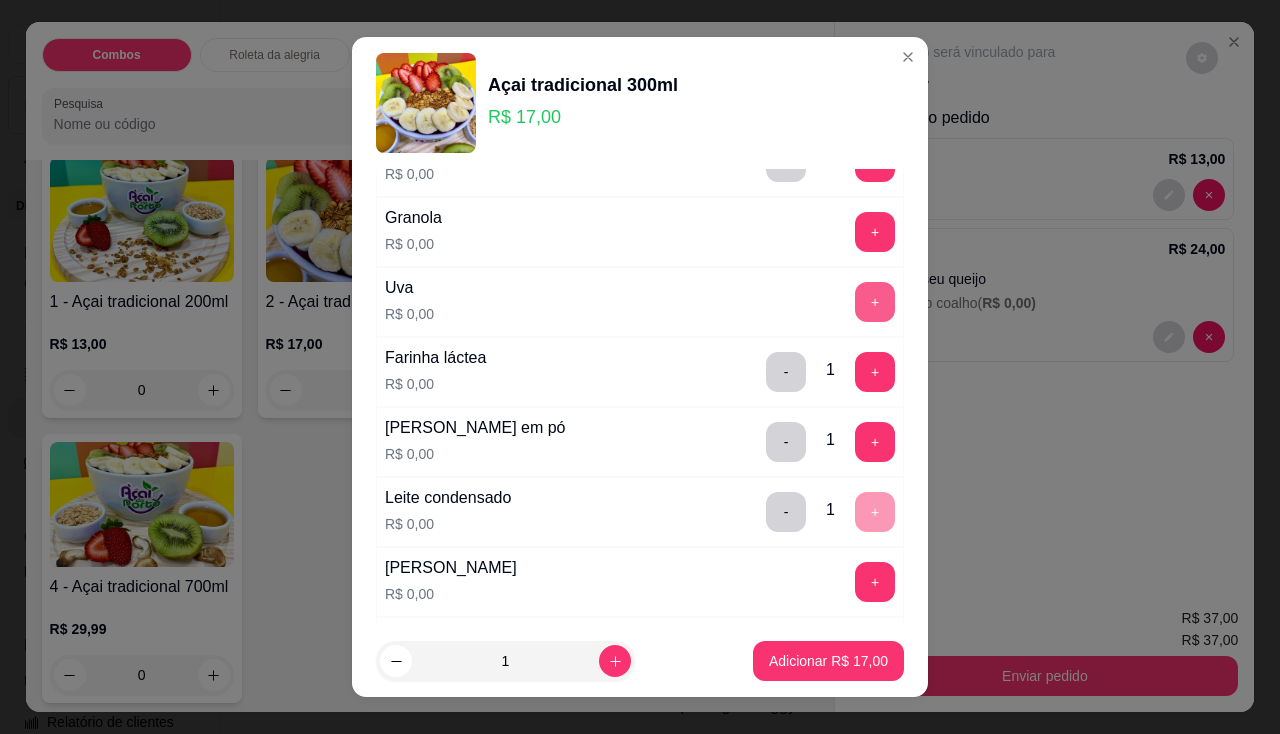 scroll, scrollTop: 500, scrollLeft: 0, axis: vertical 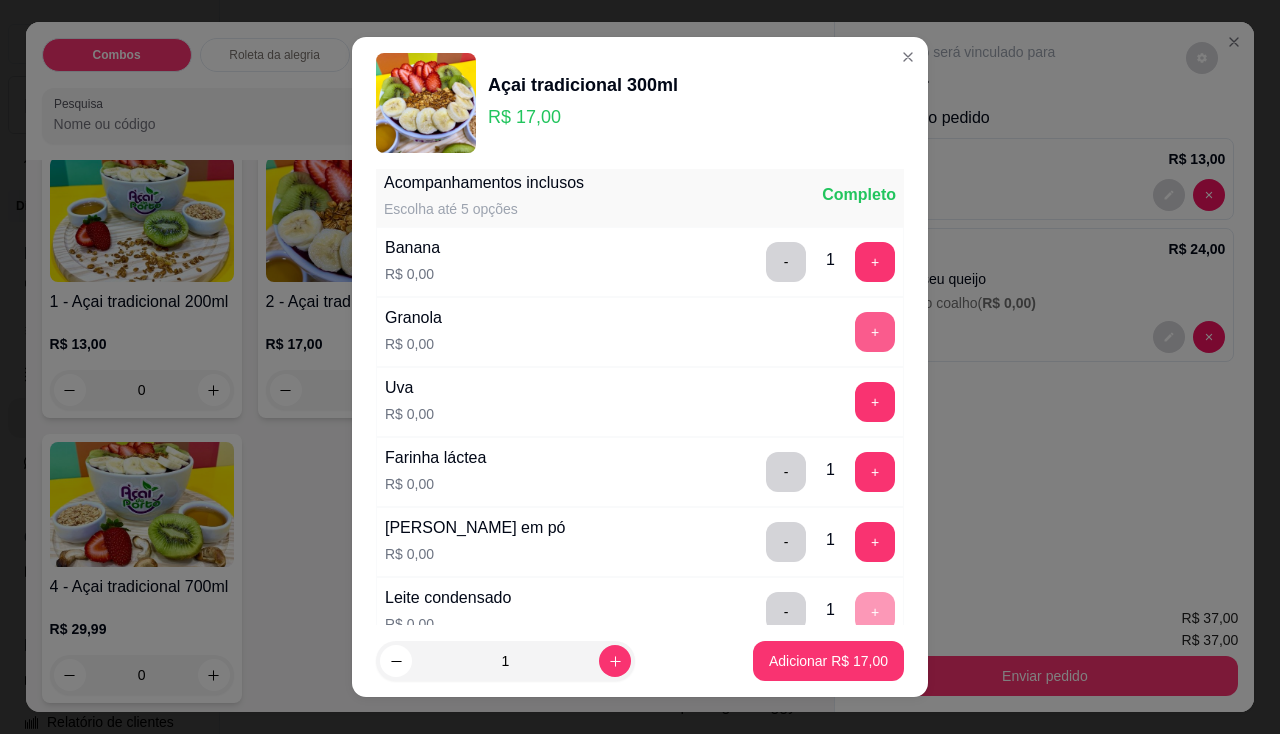 click on "+" at bounding box center [875, 332] 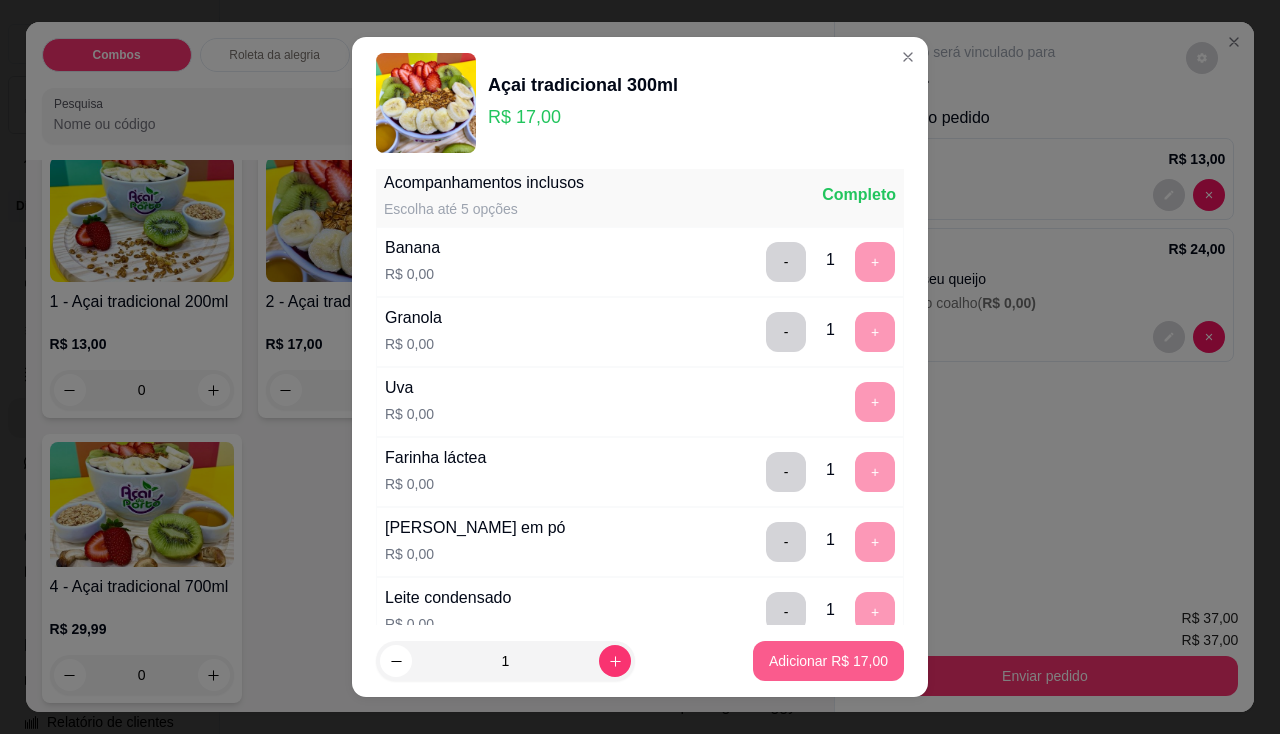 click on "Adicionar   R$ 17,00" at bounding box center (828, 661) 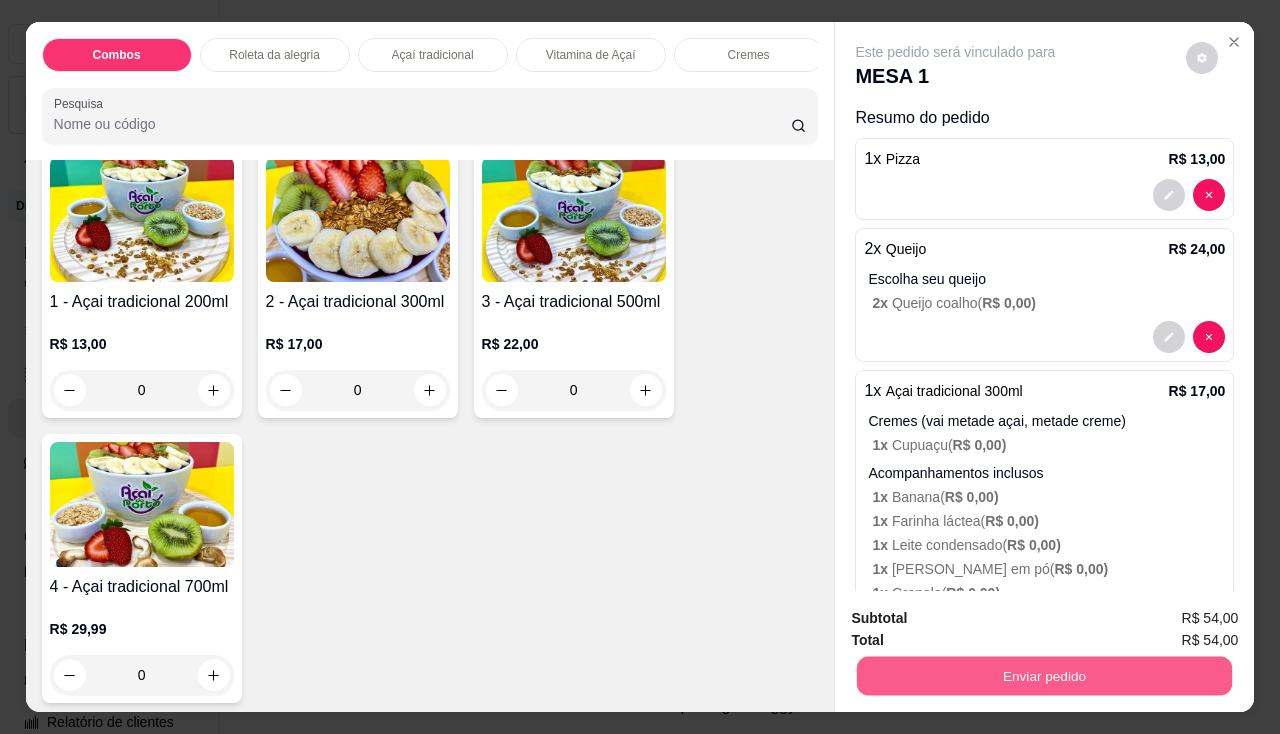 click on "Enviar pedido" at bounding box center [1044, 676] 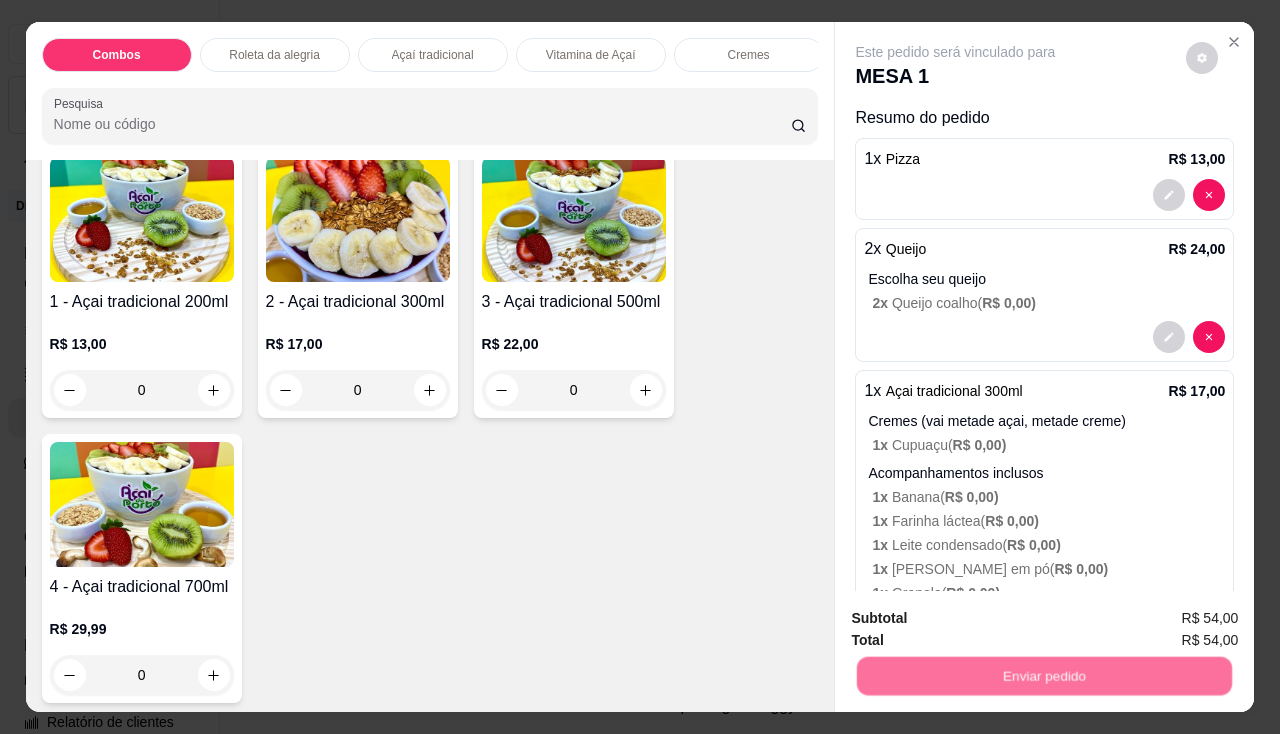 click on "Não registrar e enviar pedido" at bounding box center [979, 619] 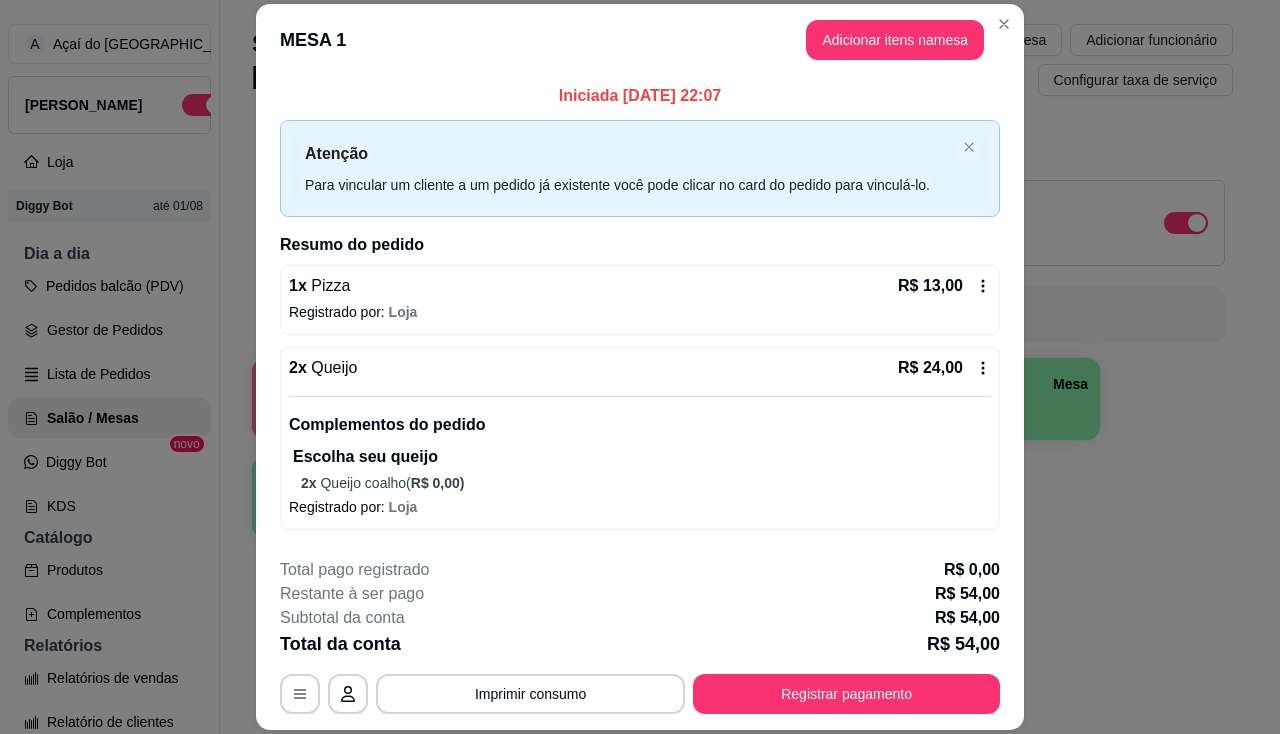 click on "**********" at bounding box center [640, 636] 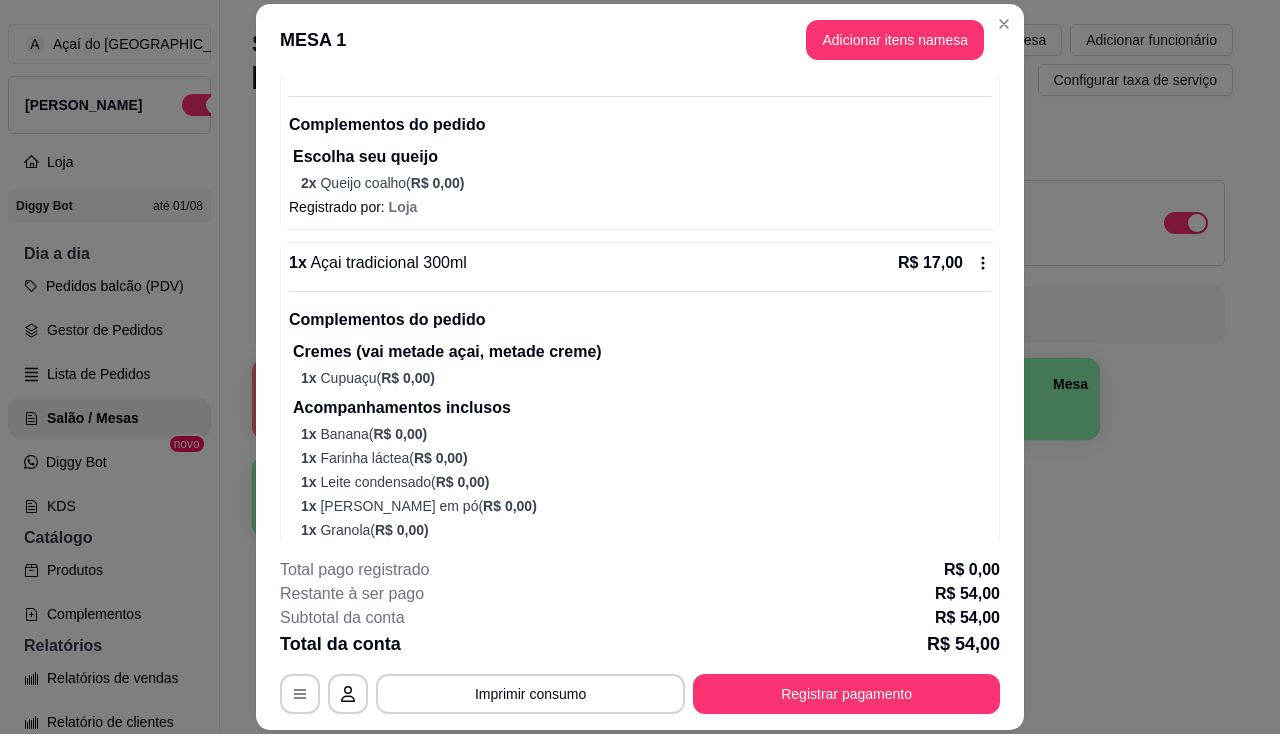 scroll, scrollTop: 342, scrollLeft: 0, axis: vertical 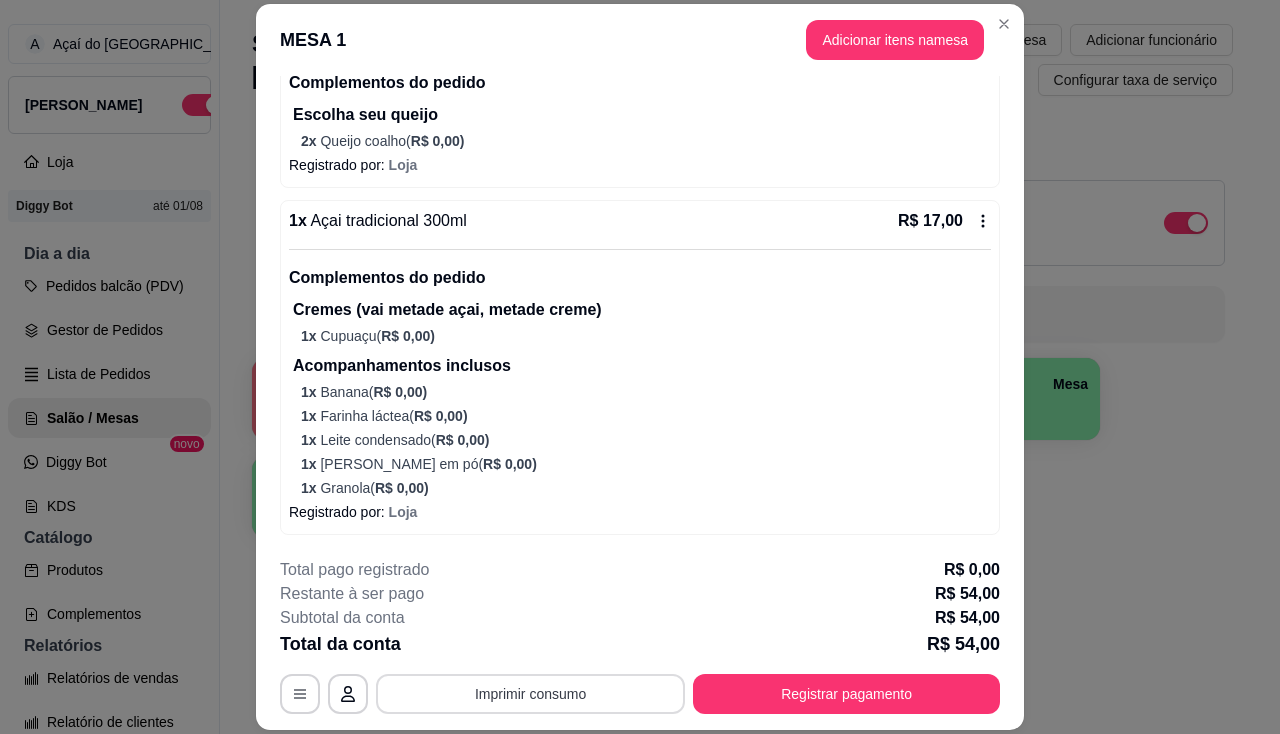 click on "Imprimir consumo" at bounding box center (530, 694) 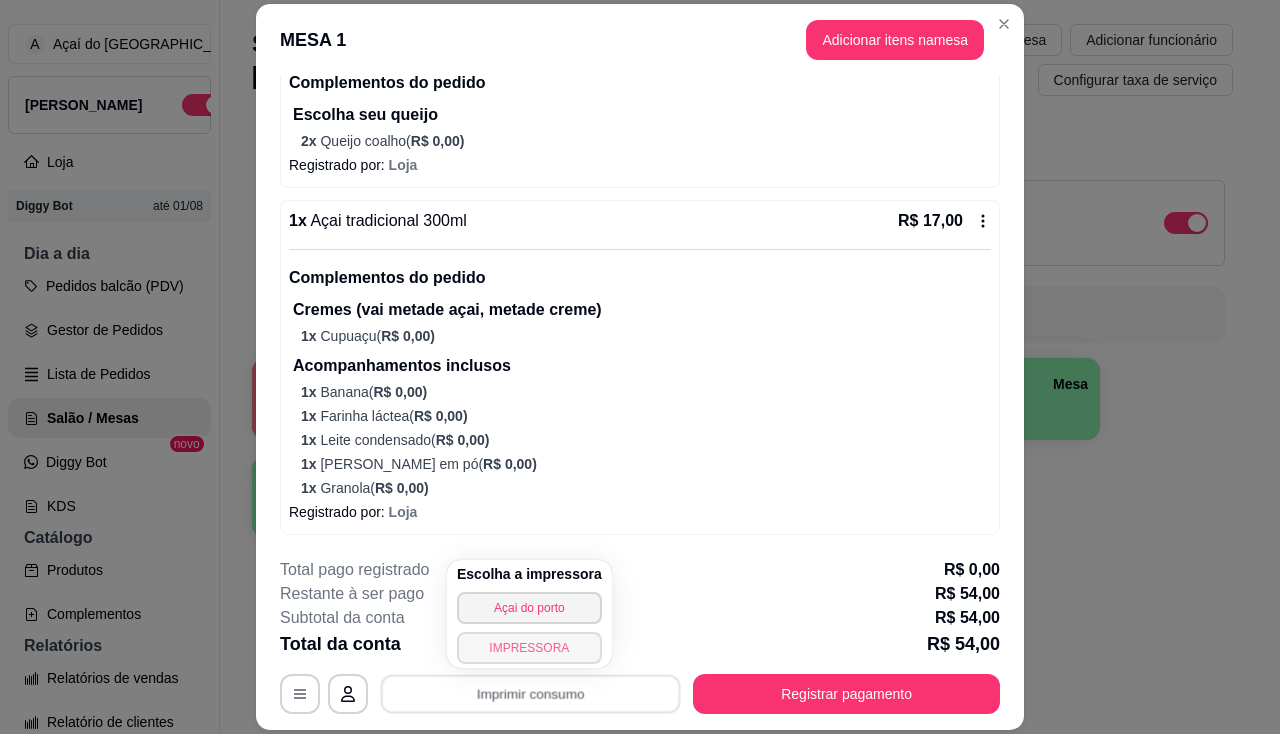 click on "IMPRESSORA" at bounding box center [529, 648] 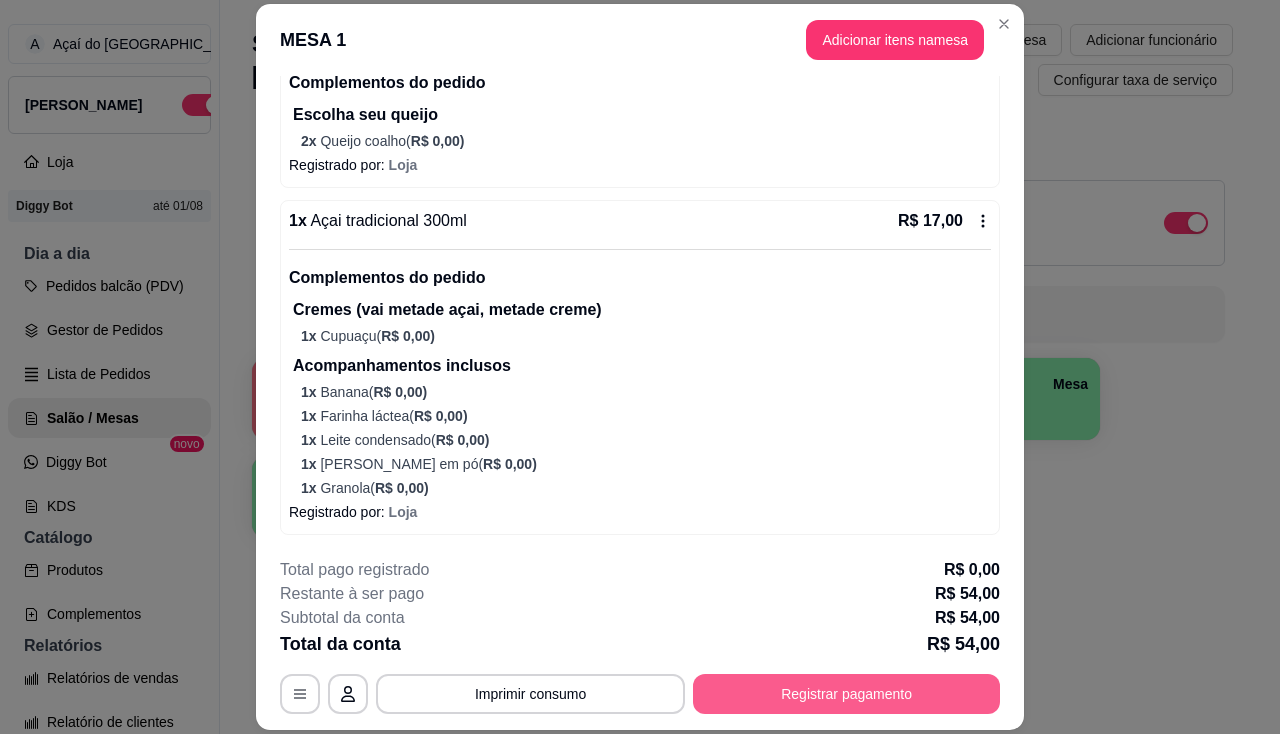 click on "Registrar pagamento" at bounding box center (846, 694) 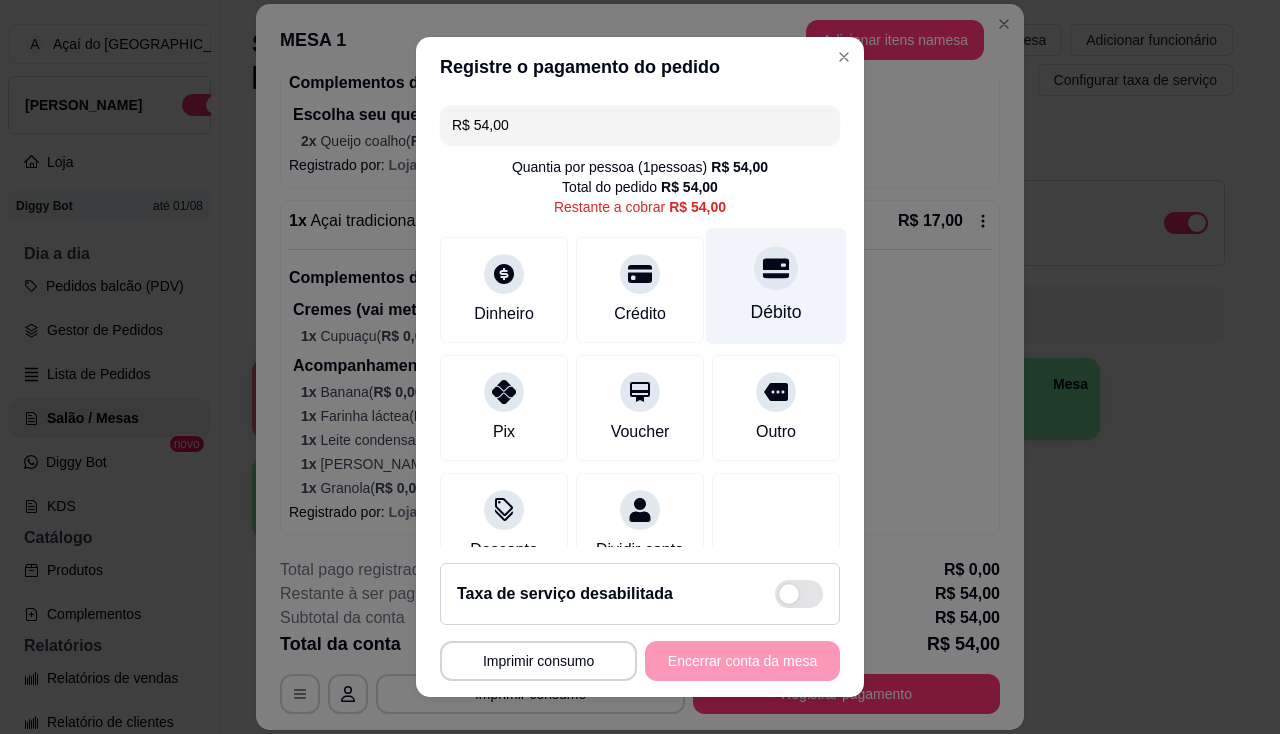 click on "Débito" at bounding box center [776, 285] 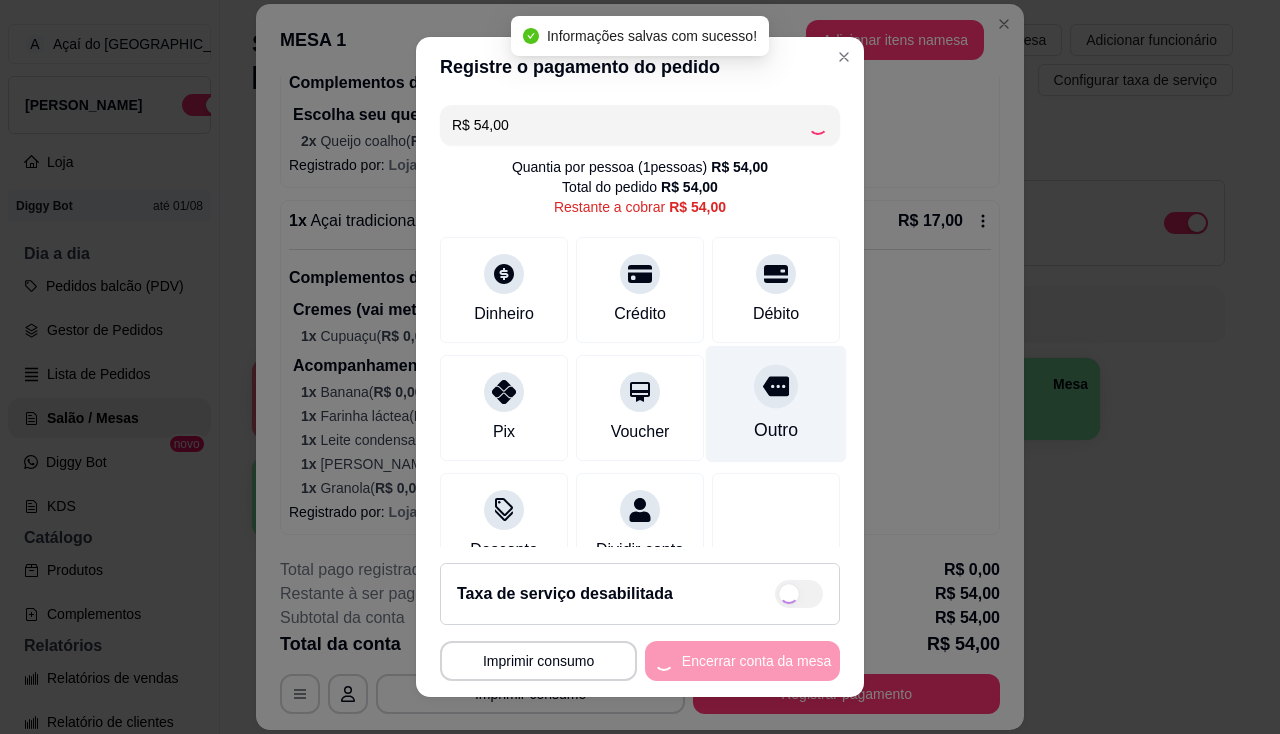 type on "R$ 0,00" 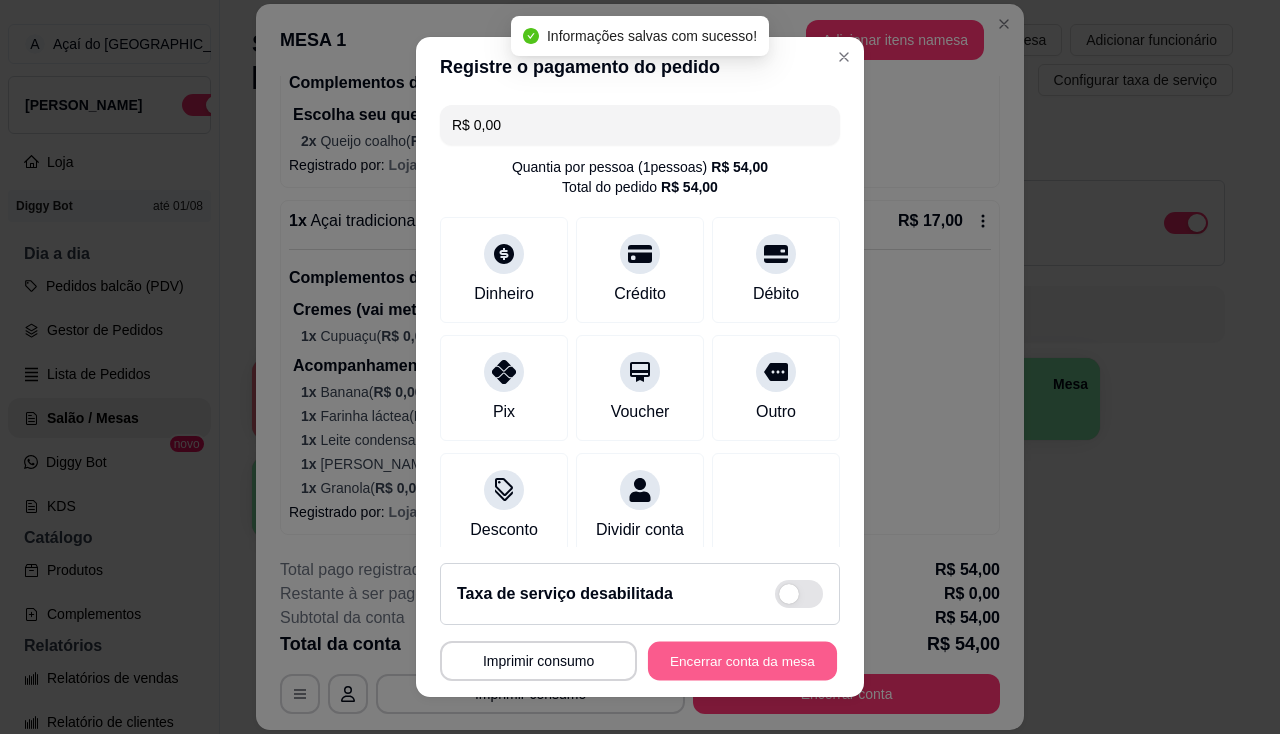 click on "Encerrar conta da mesa" at bounding box center (742, 661) 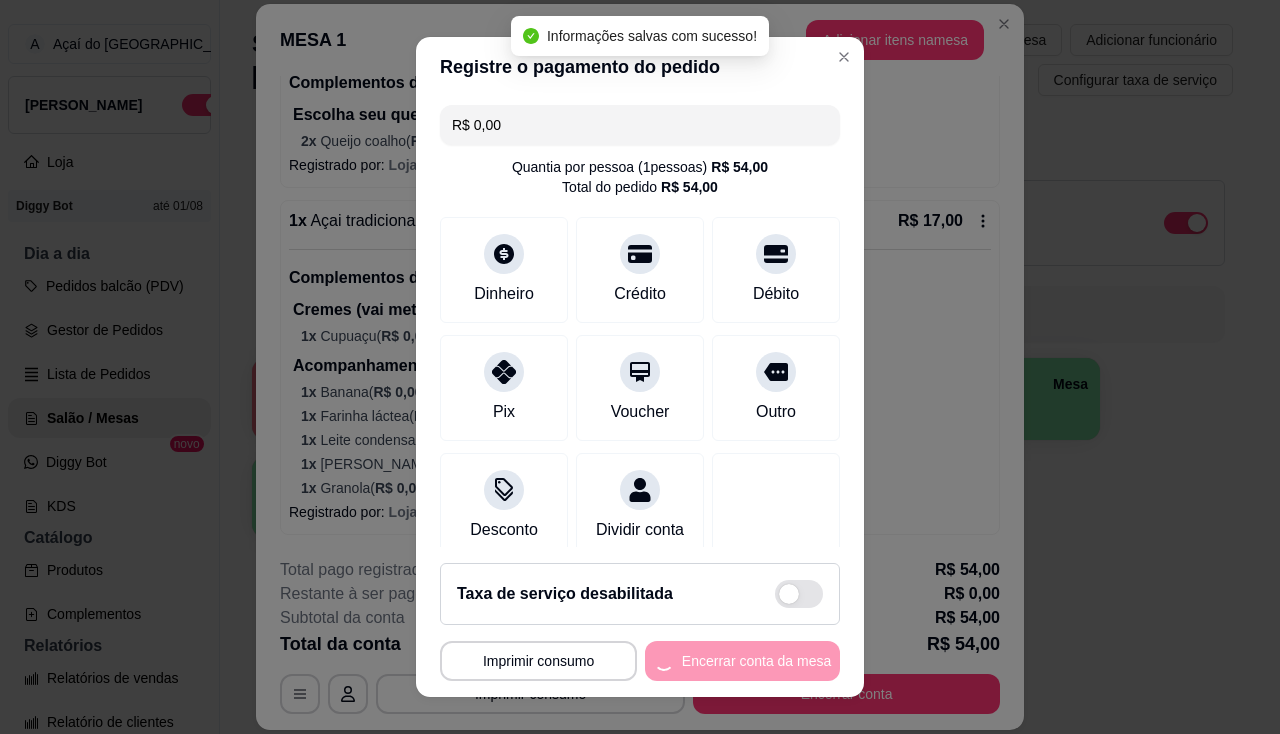 scroll, scrollTop: 0, scrollLeft: 0, axis: both 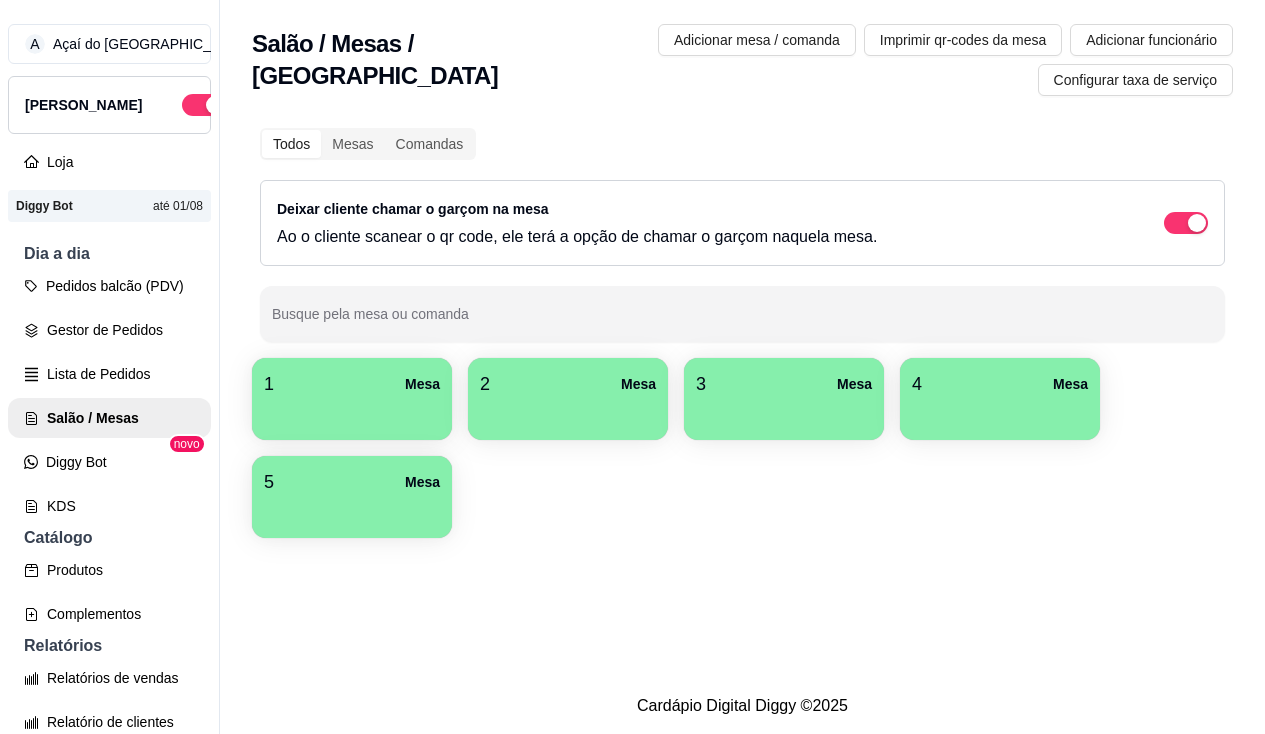 click at bounding box center [352, 413] 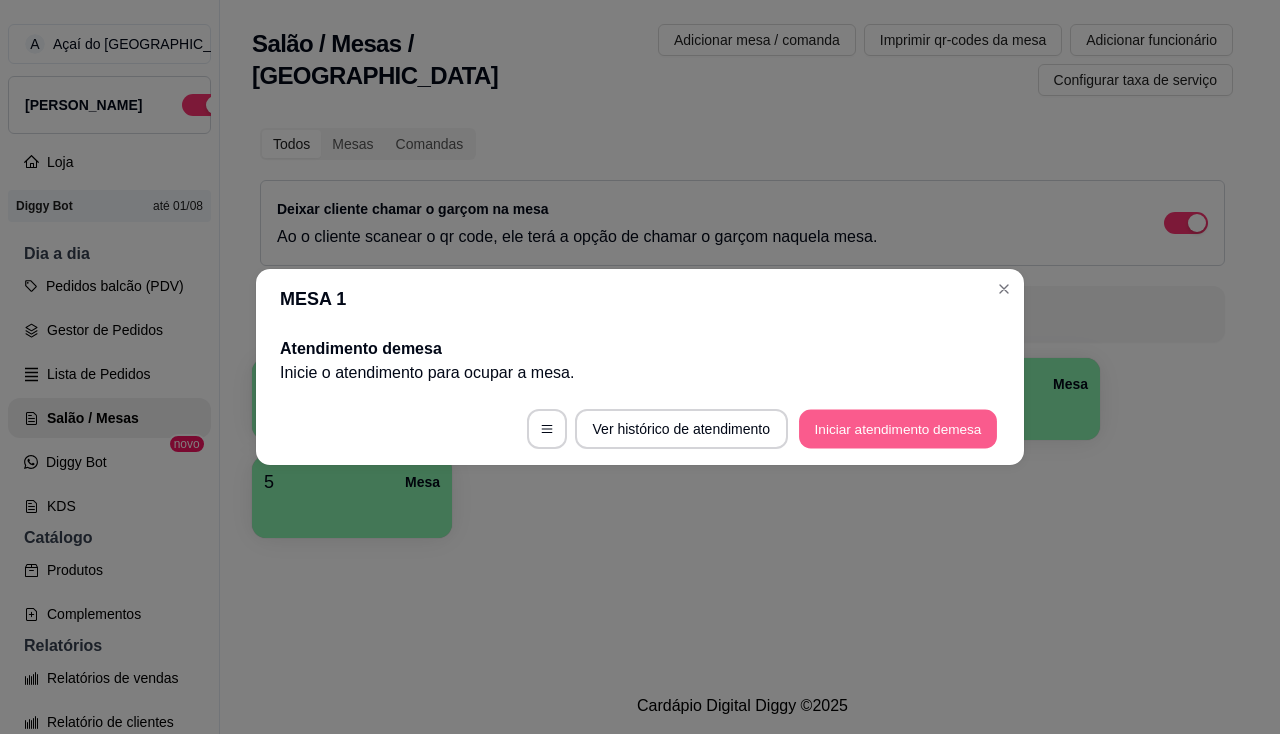 click on "Iniciar atendimento de  mesa" at bounding box center [898, 429] 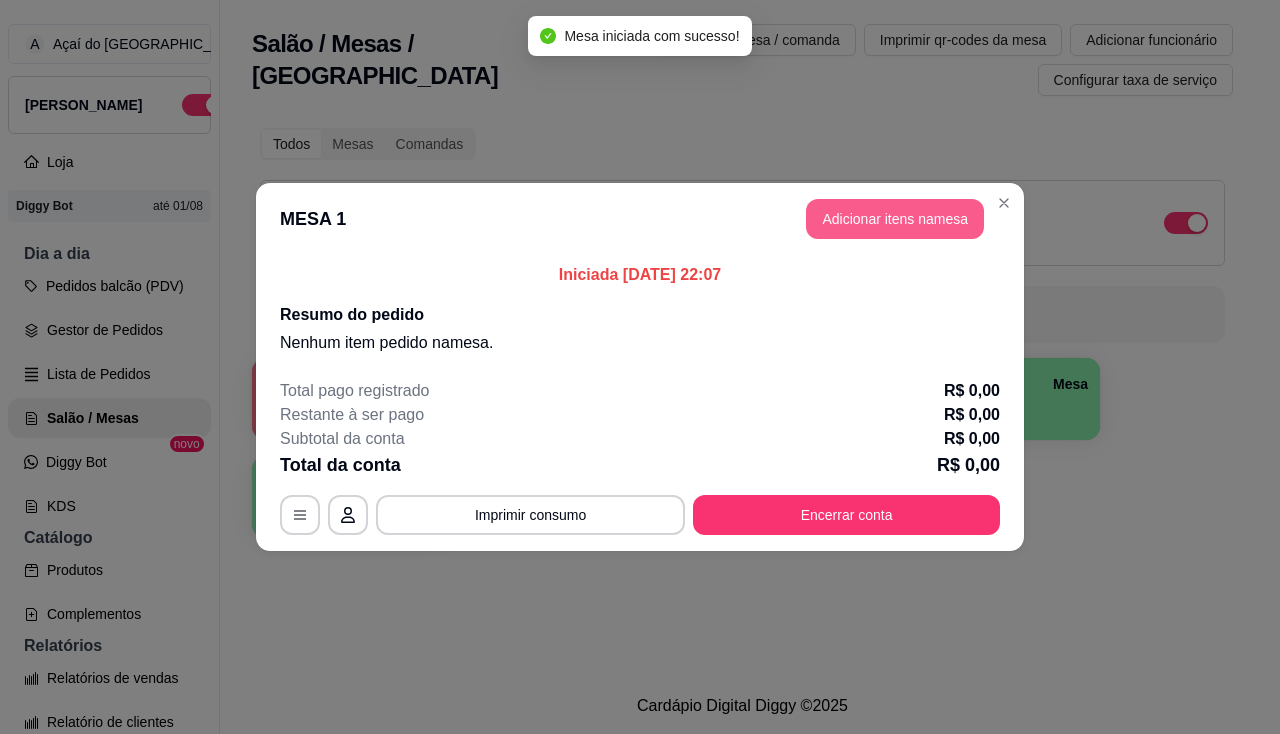 click on "Adicionar itens na  mesa" at bounding box center (895, 219) 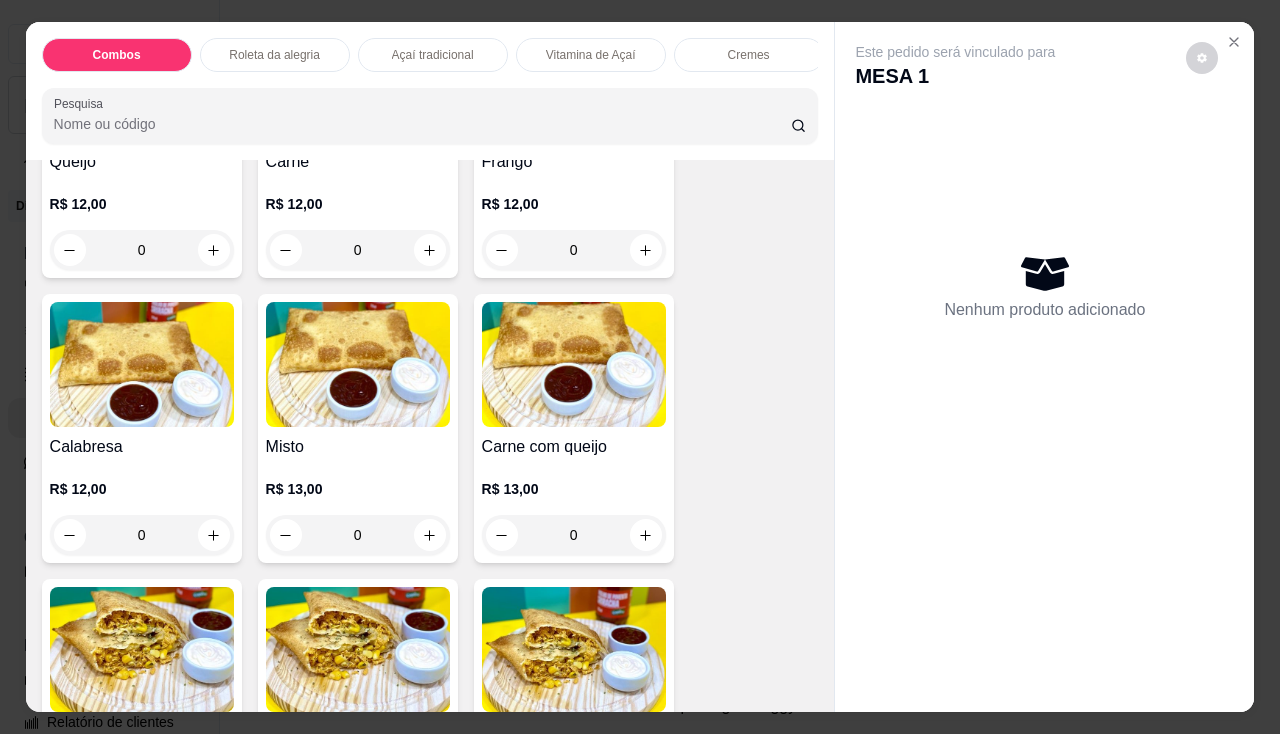 scroll, scrollTop: 2700, scrollLeft: 0, axis: vertical 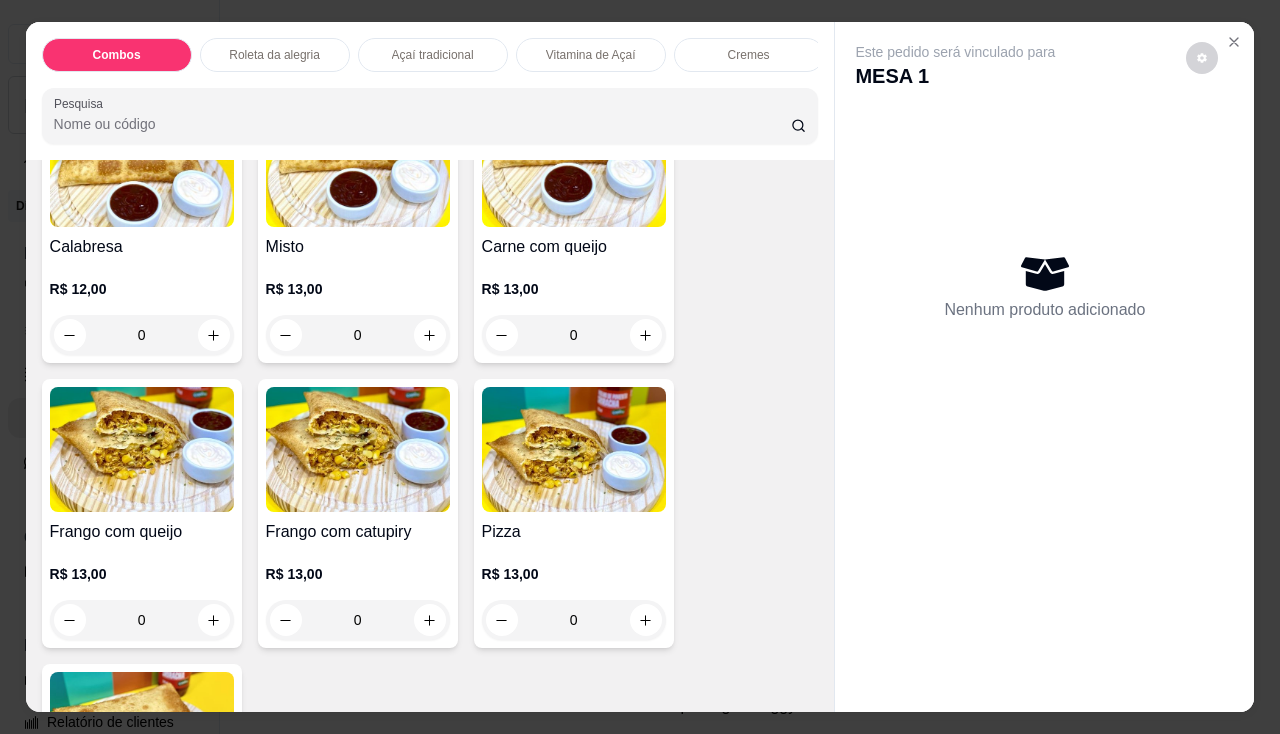 click at bounding box center [358, 449] 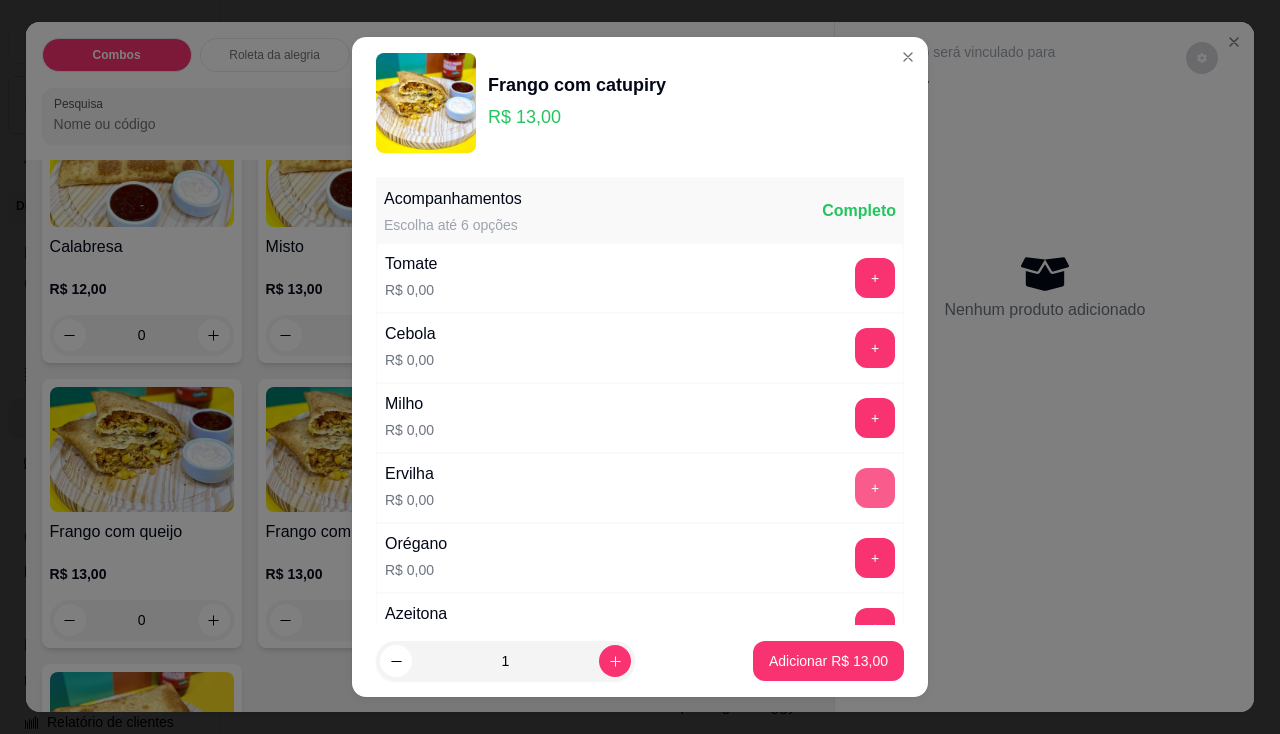 scroll, scrollTop: 200, scrollLeft: 0, axis: vertical 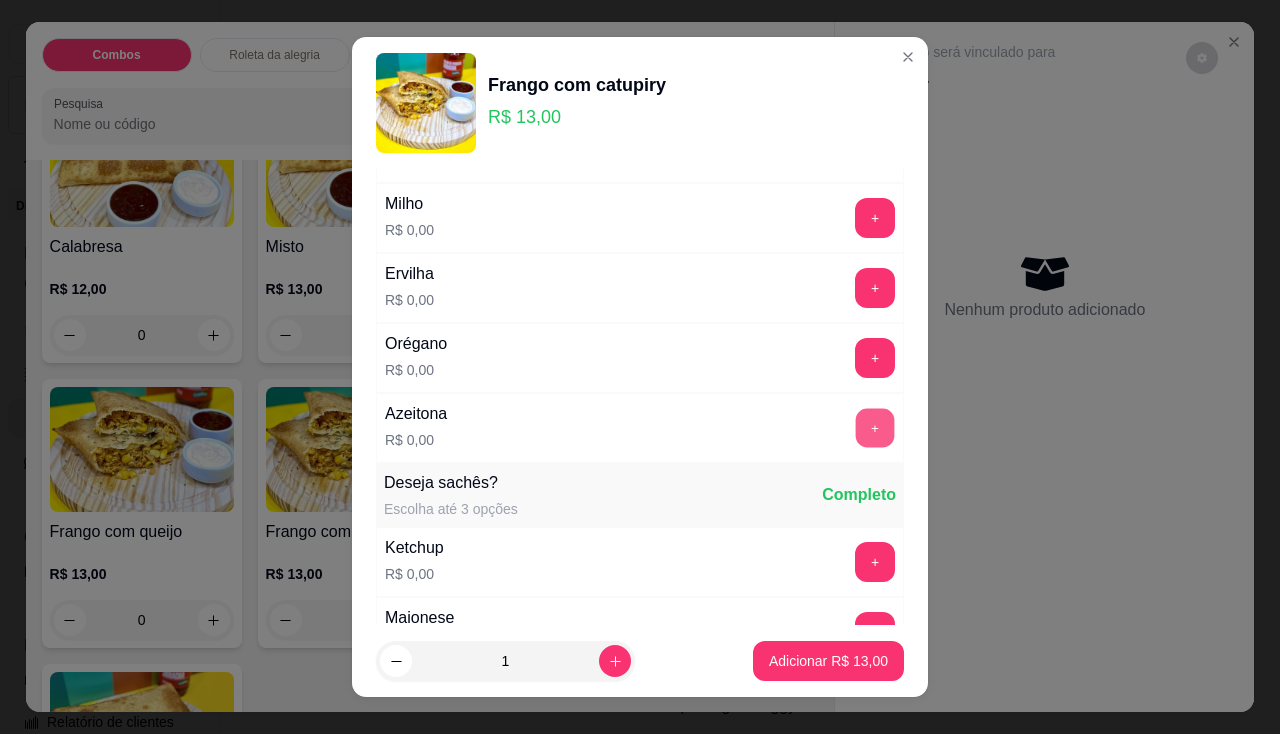 click on "+" at bounding box center (875, 427) 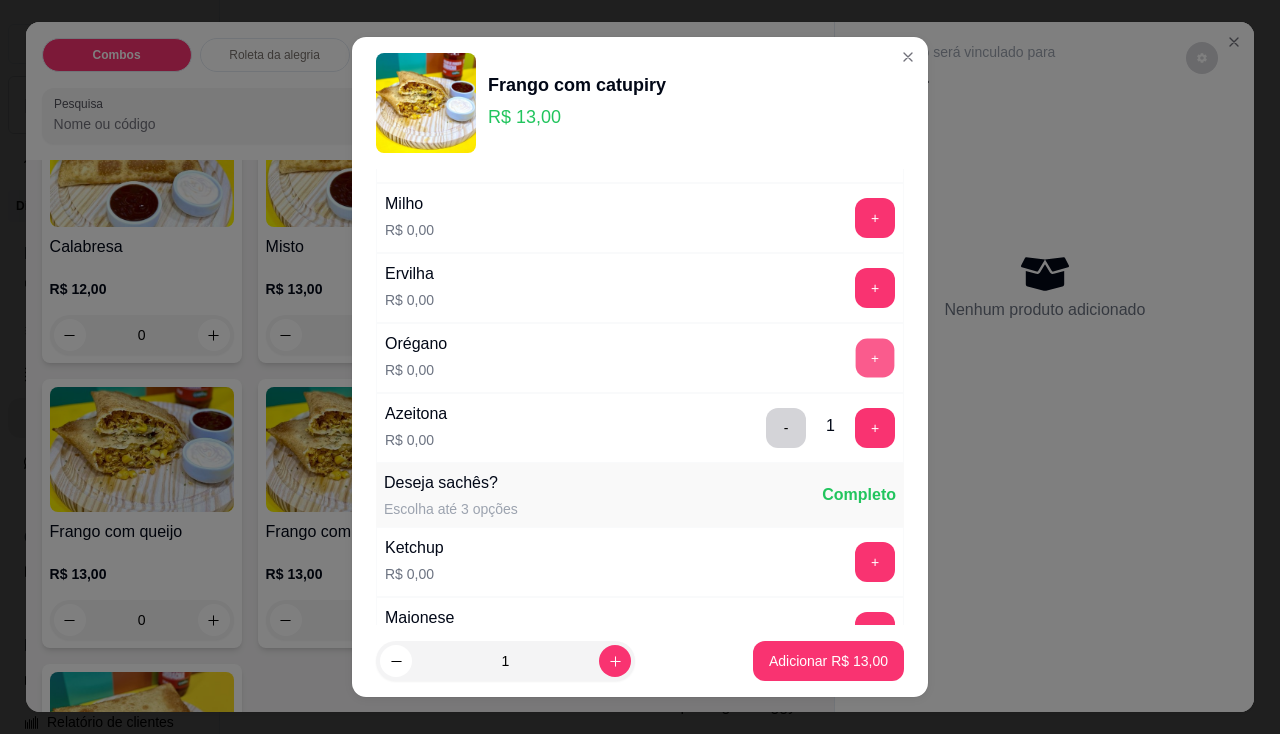 click on "+" at bounding box center [875, 357] 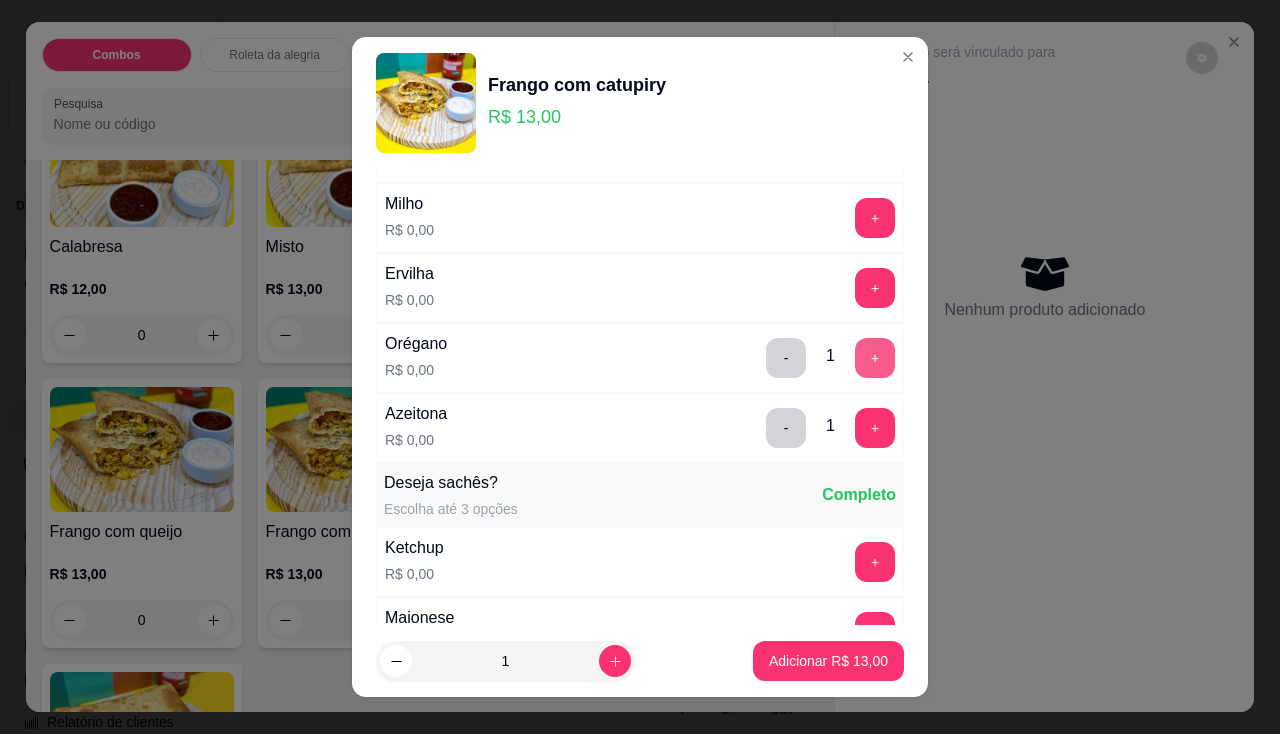 scroll, scrollTop: 0, scrollLeft: 0, axis: both 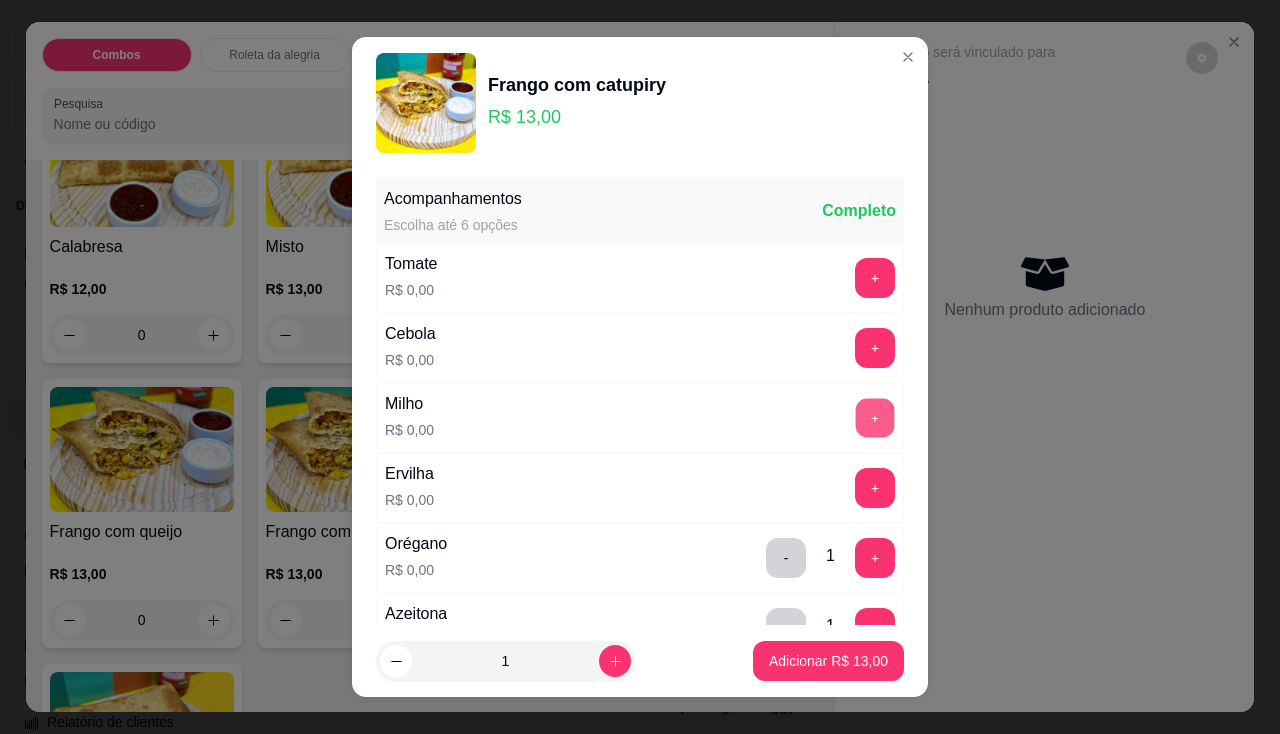 click on "+" at bounding box center [875, 417] 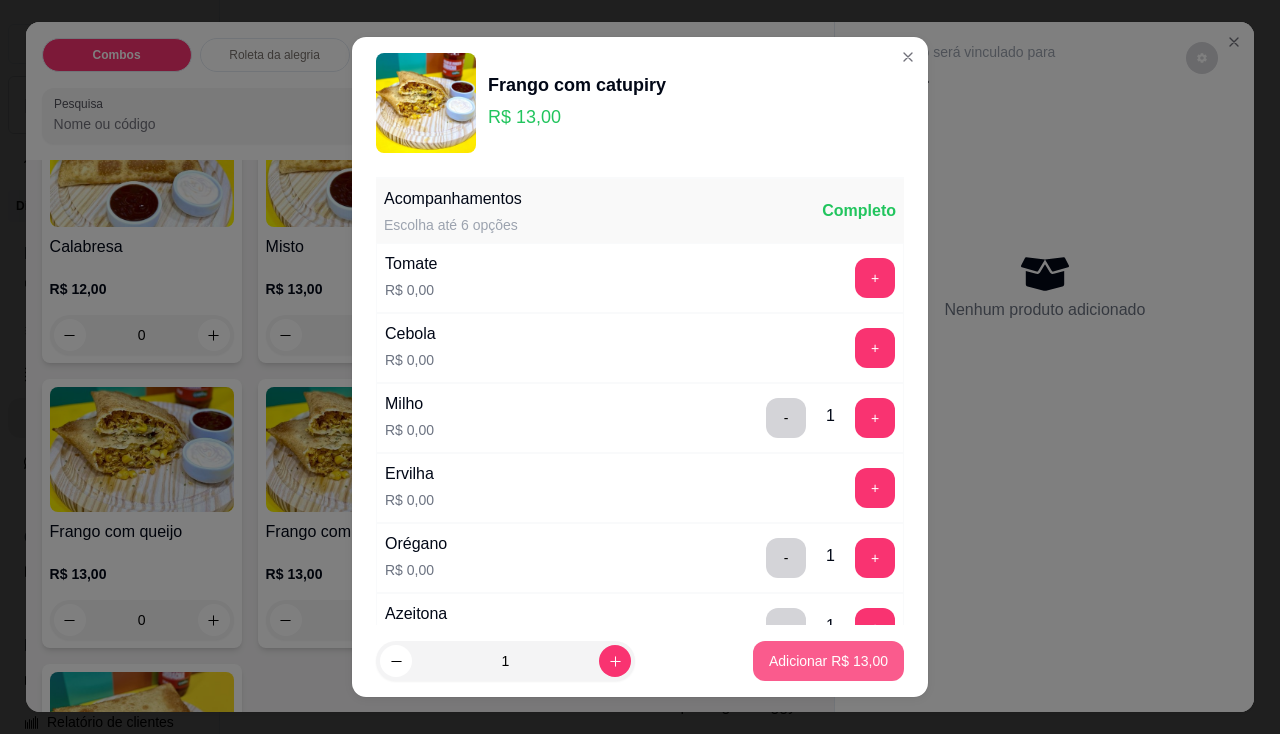 click on "Adicionar   R$ 13,00" at bounding box center (828, 661) 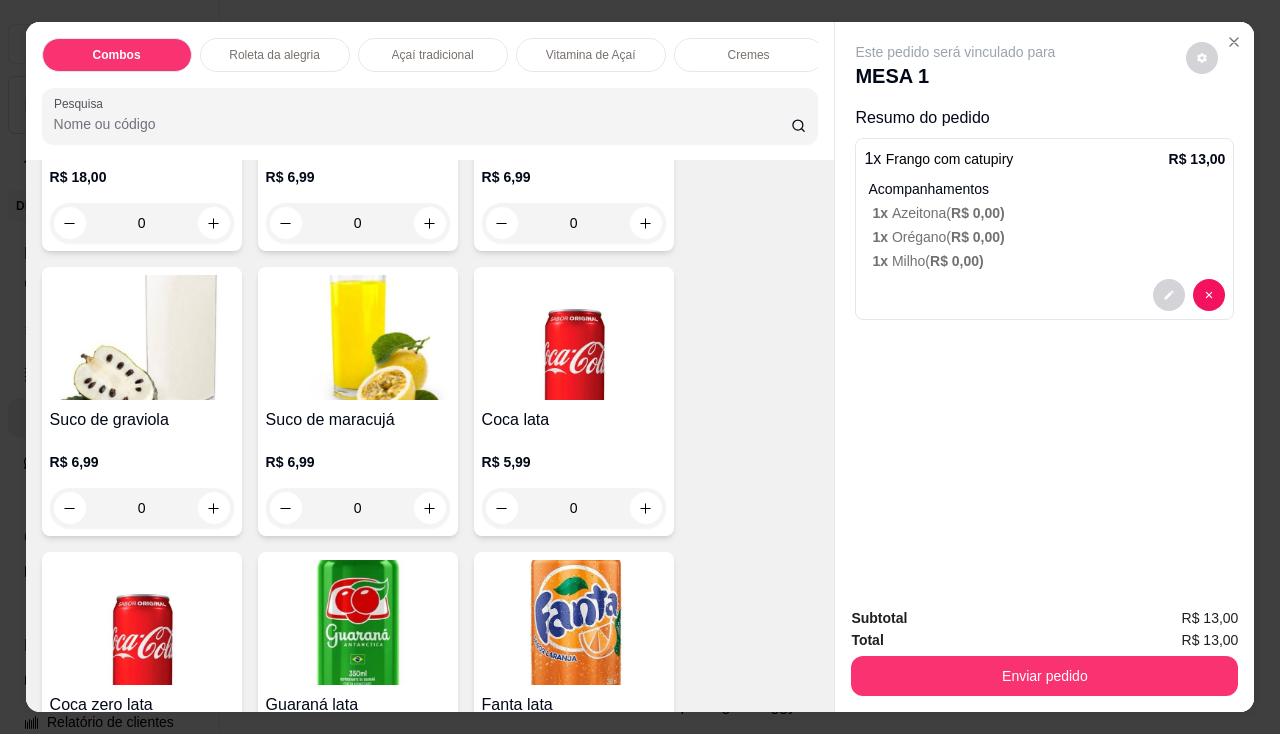scroll, scrollTop: 5400, scrollLeft: 0, axis: vertical 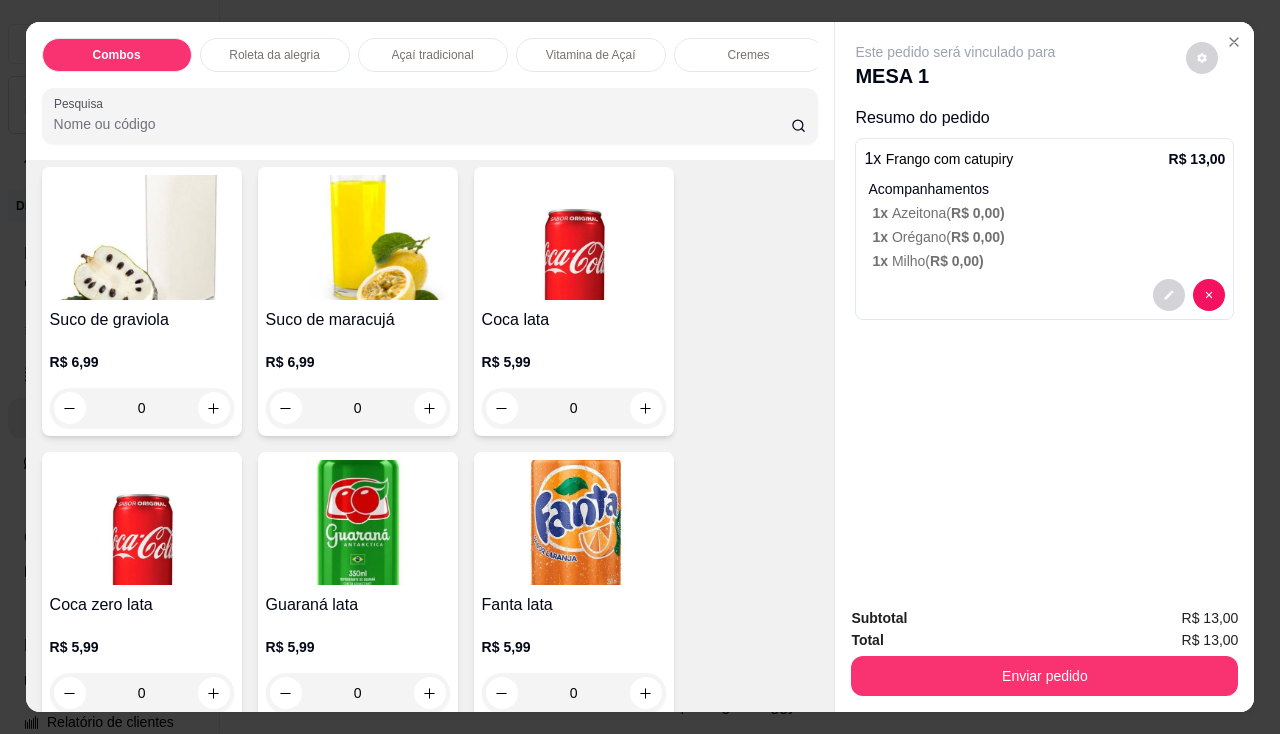 click at bounding box center (574, 522) 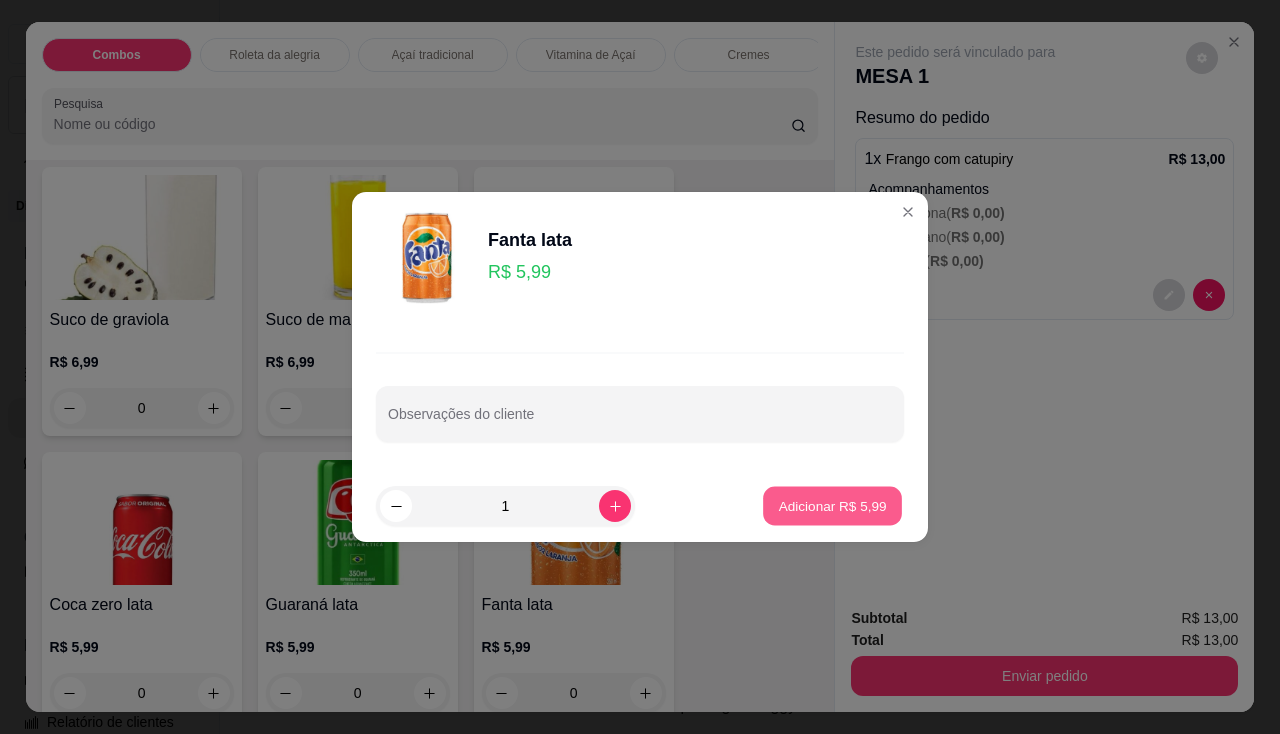 click on "Adicionar   R$ 5,99" at bounding box center [832, 505] 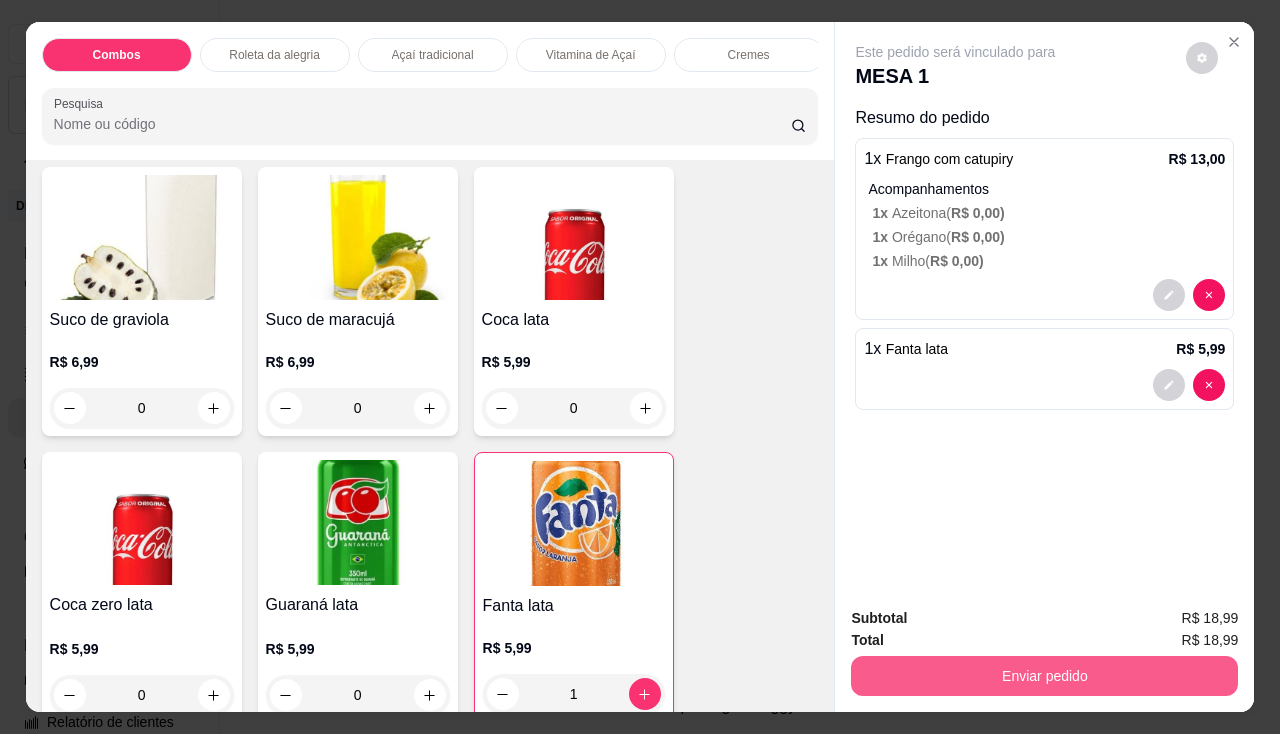click on "Enviar pedido" at bounding box center (1044, 676) 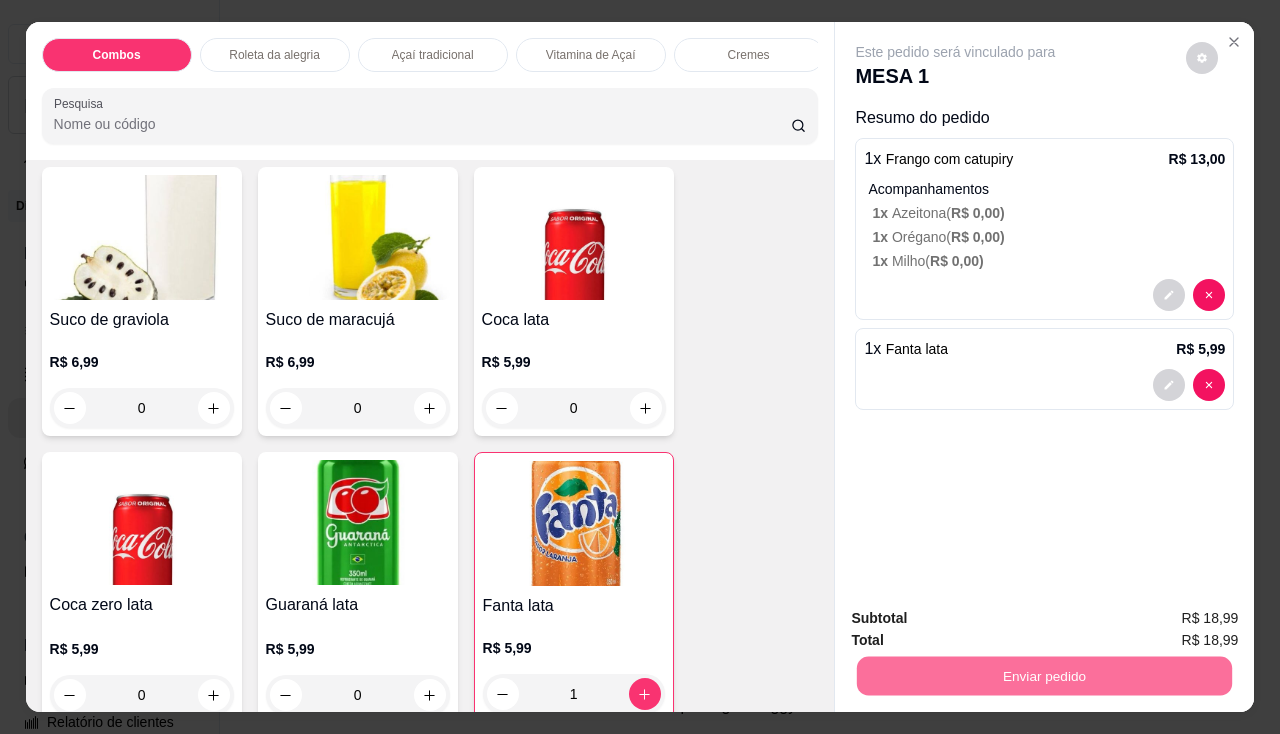 click on "Não registrar e enviar pedido" at bounding box center [979, 619] 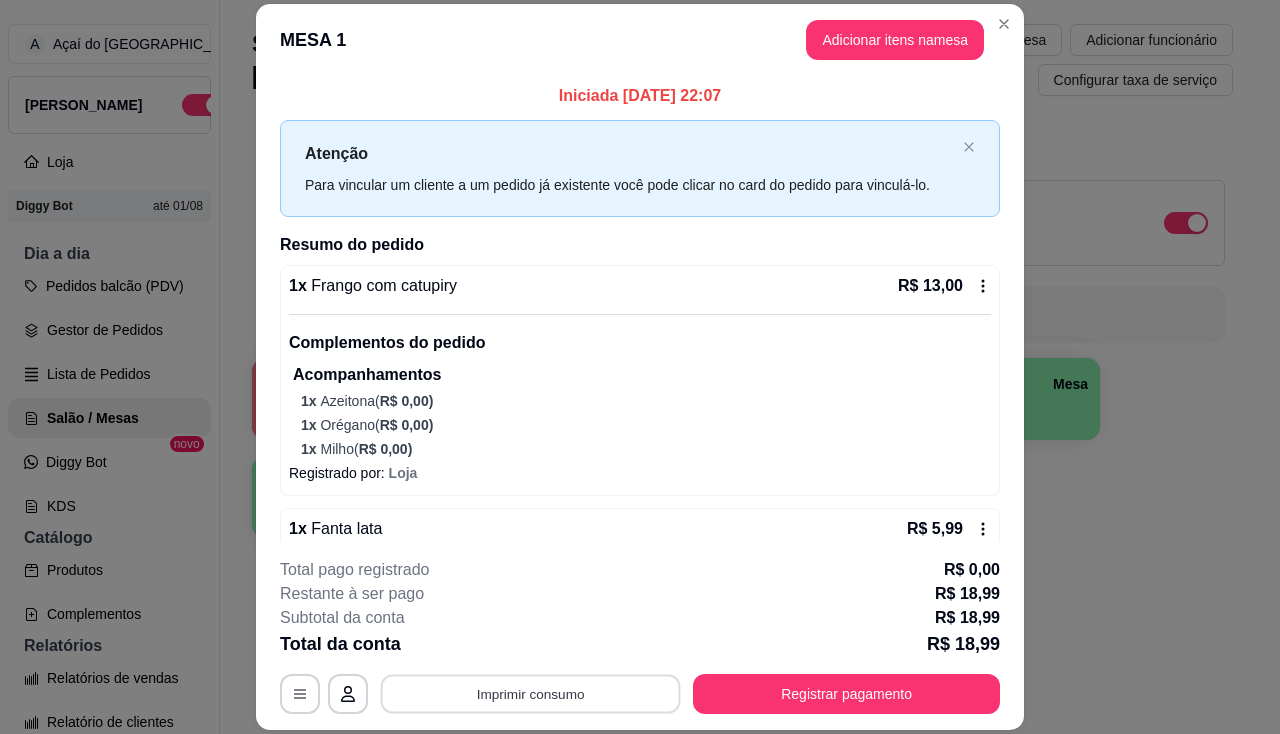 click on "Imprimir consumo" at bounding box center (531, 694) 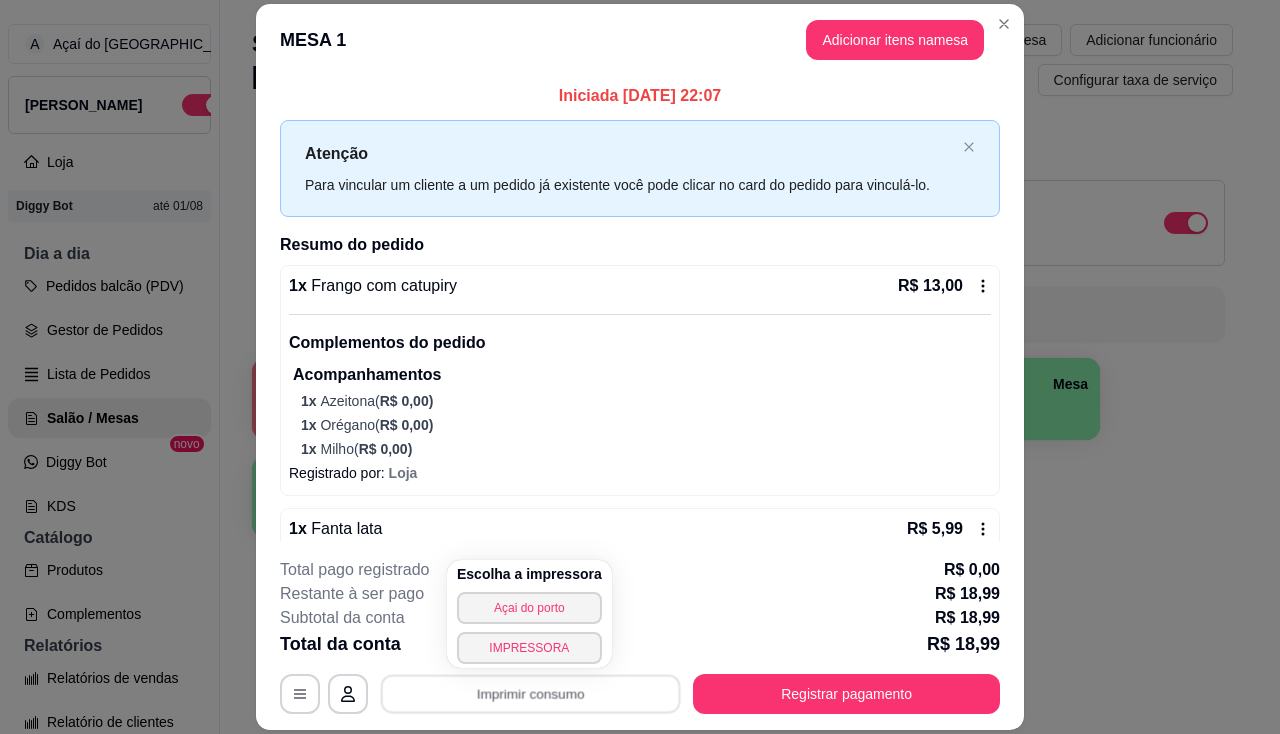 click on "Escolha a impressora Açai do porto IMPRESSORA" at bounding box center [529, 614] 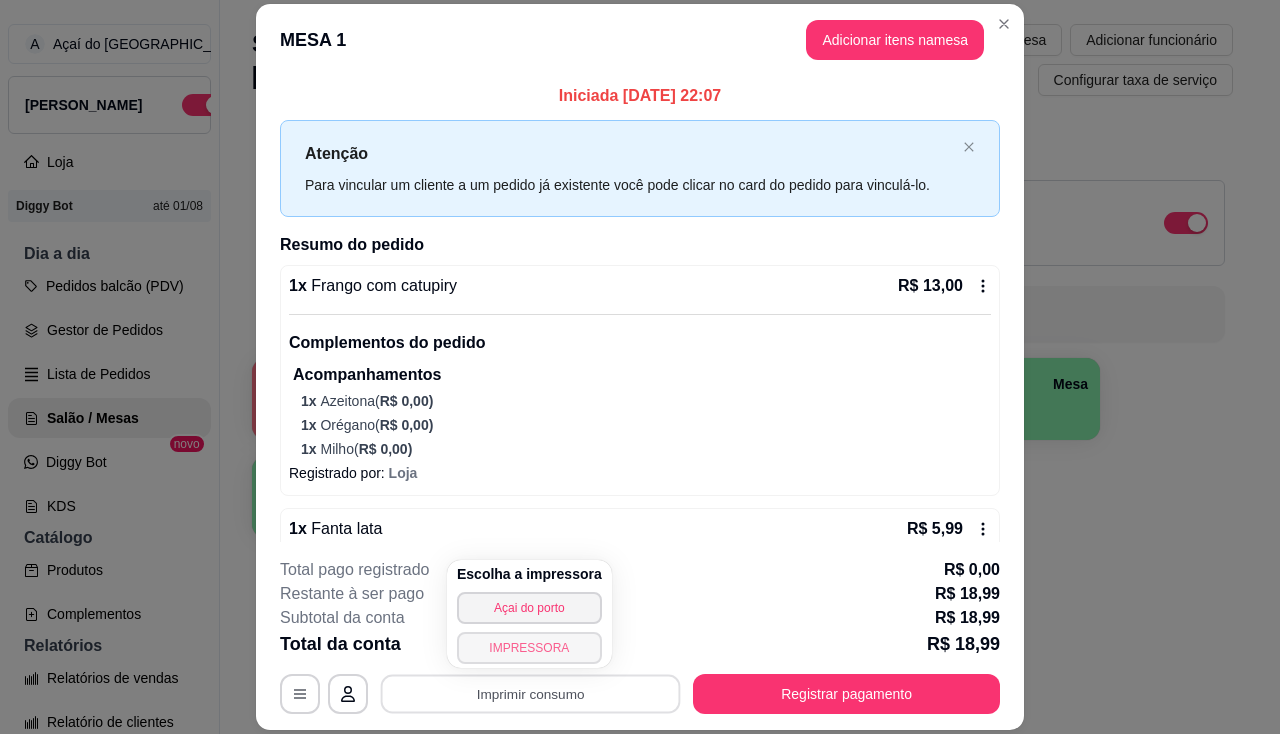 click on "IMPRESSORA" at bounding box center [529, 648] 